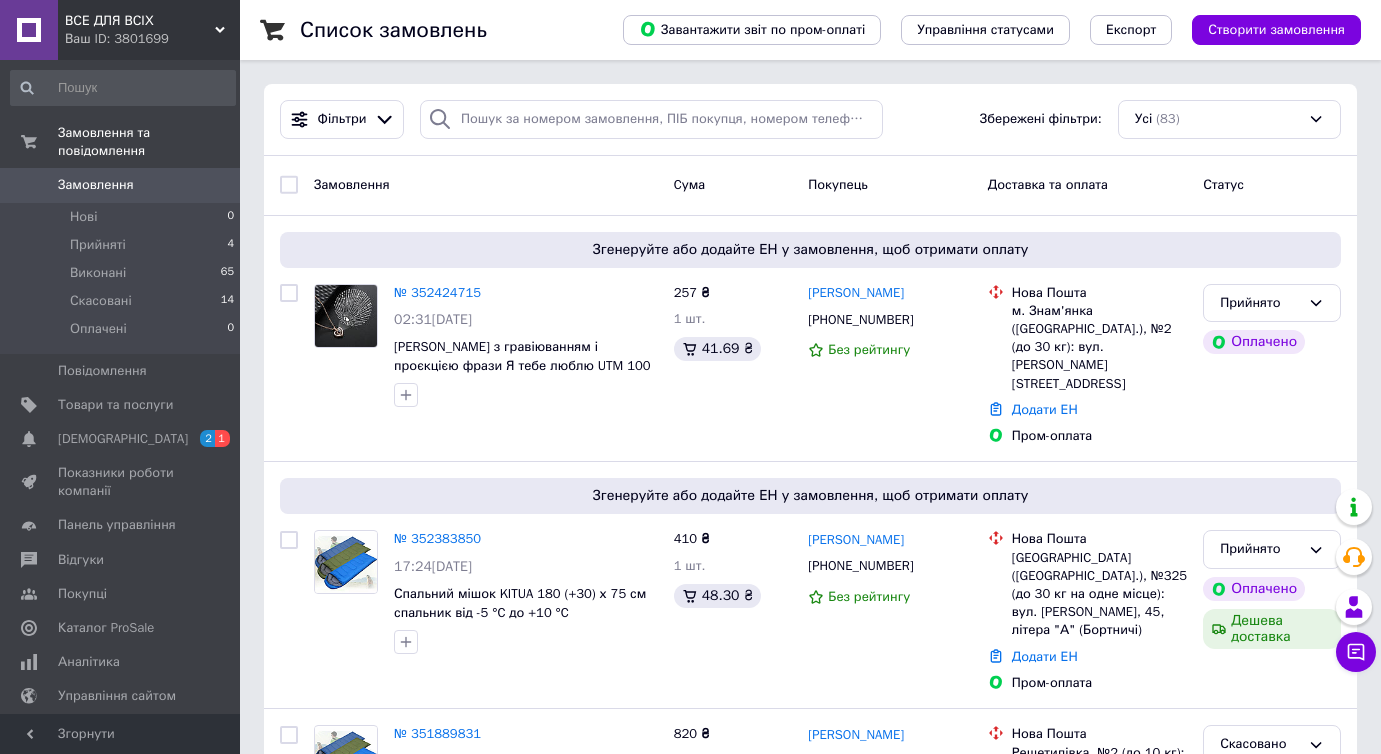 scroll, scrollTop: 0, scrollLeft: 0, axis: both 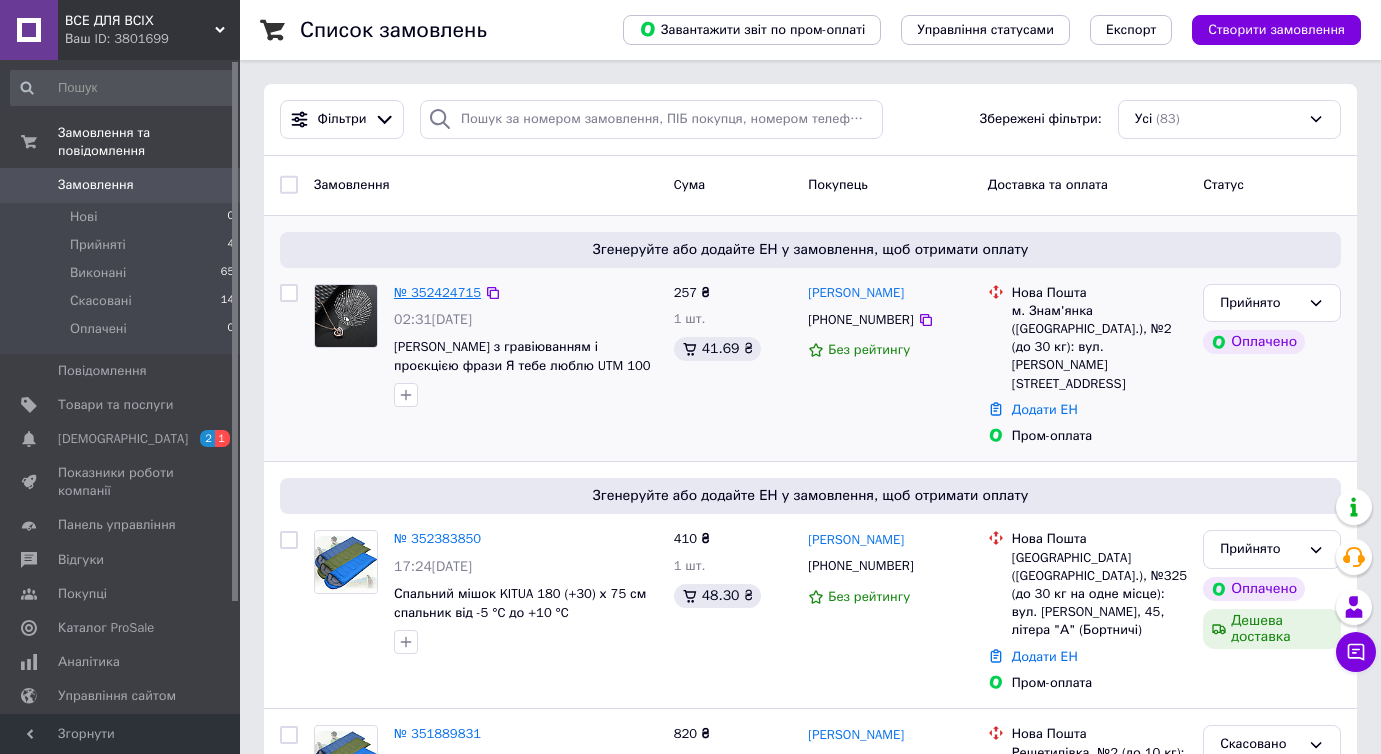 click on "№ 352424715" at bounding box center [437, 292] 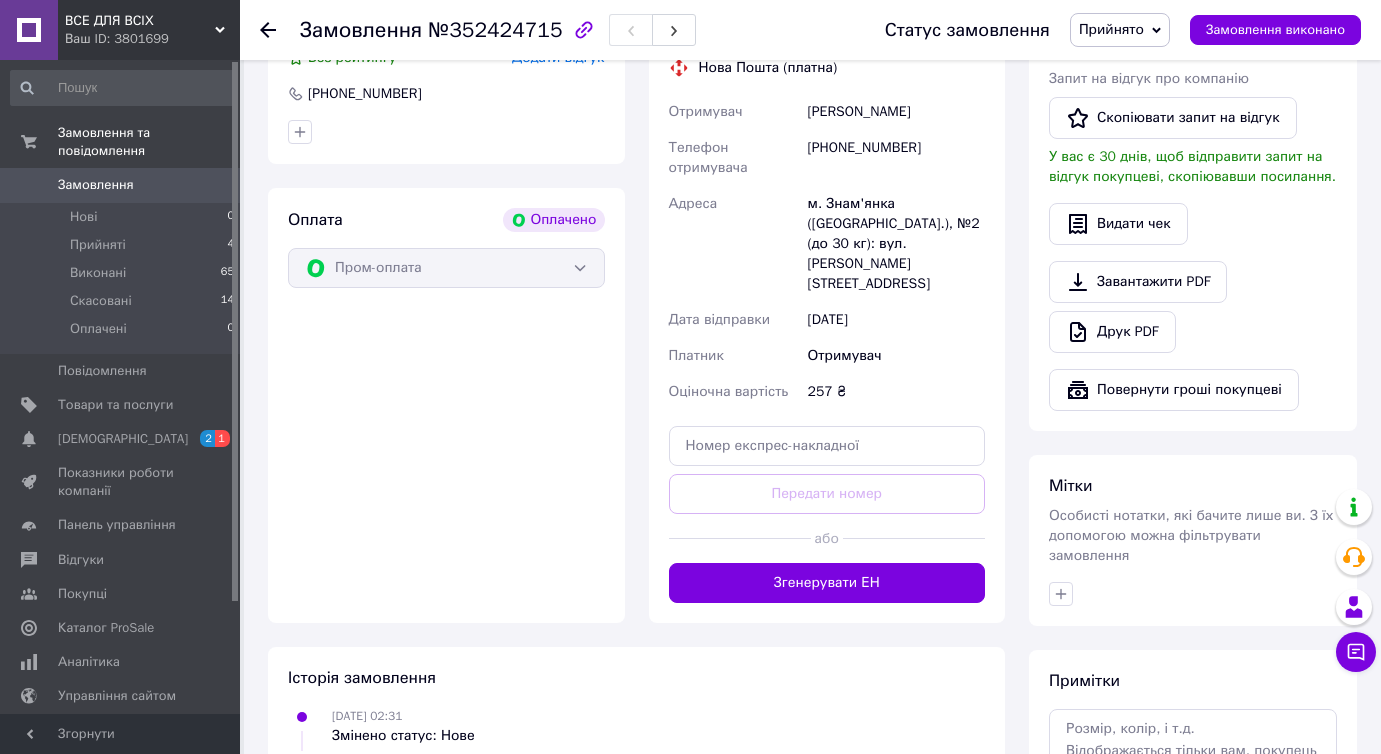 scroll, scrollTop: 700, scrollLeft: 0, axis: vertical 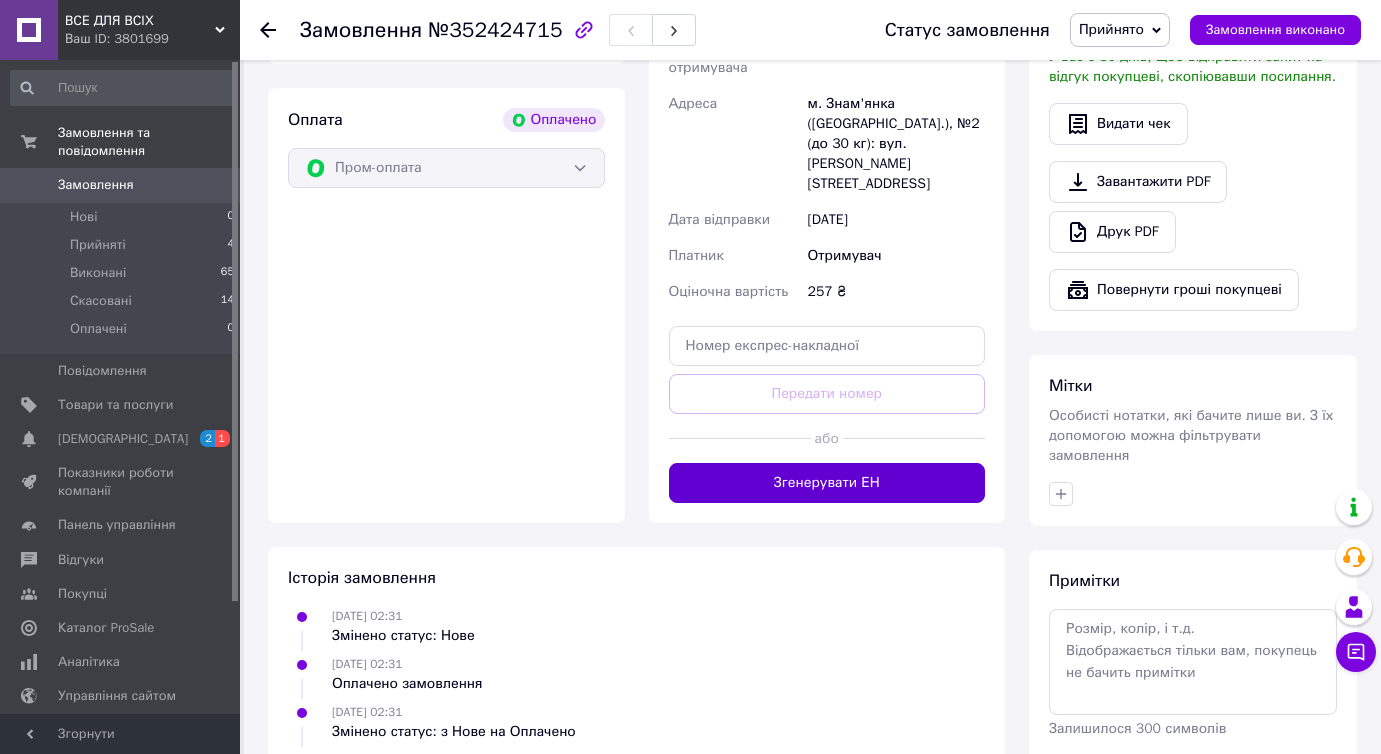 click on "Згенерувати ЕН" at bounding box center (827, 483) 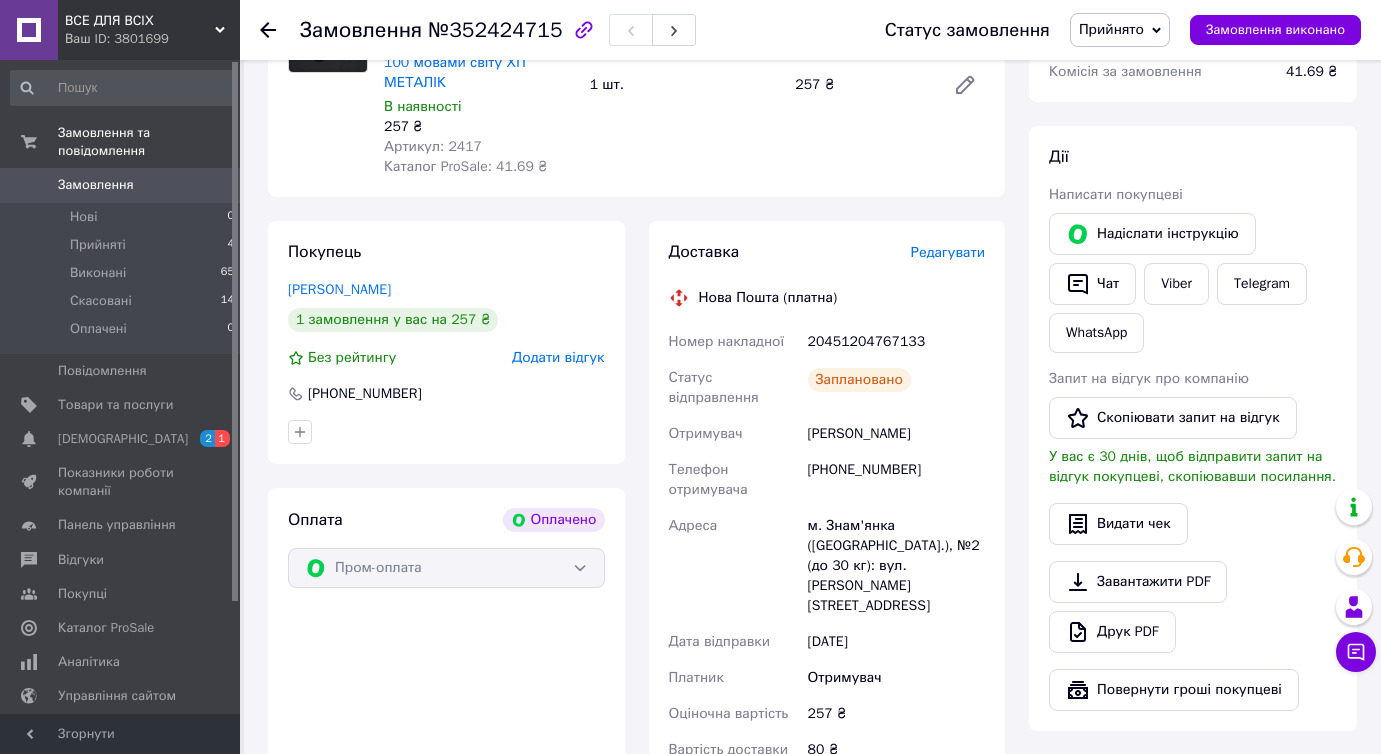 scroll, scrollTop: 0, scrollLeft: 0, axis: both 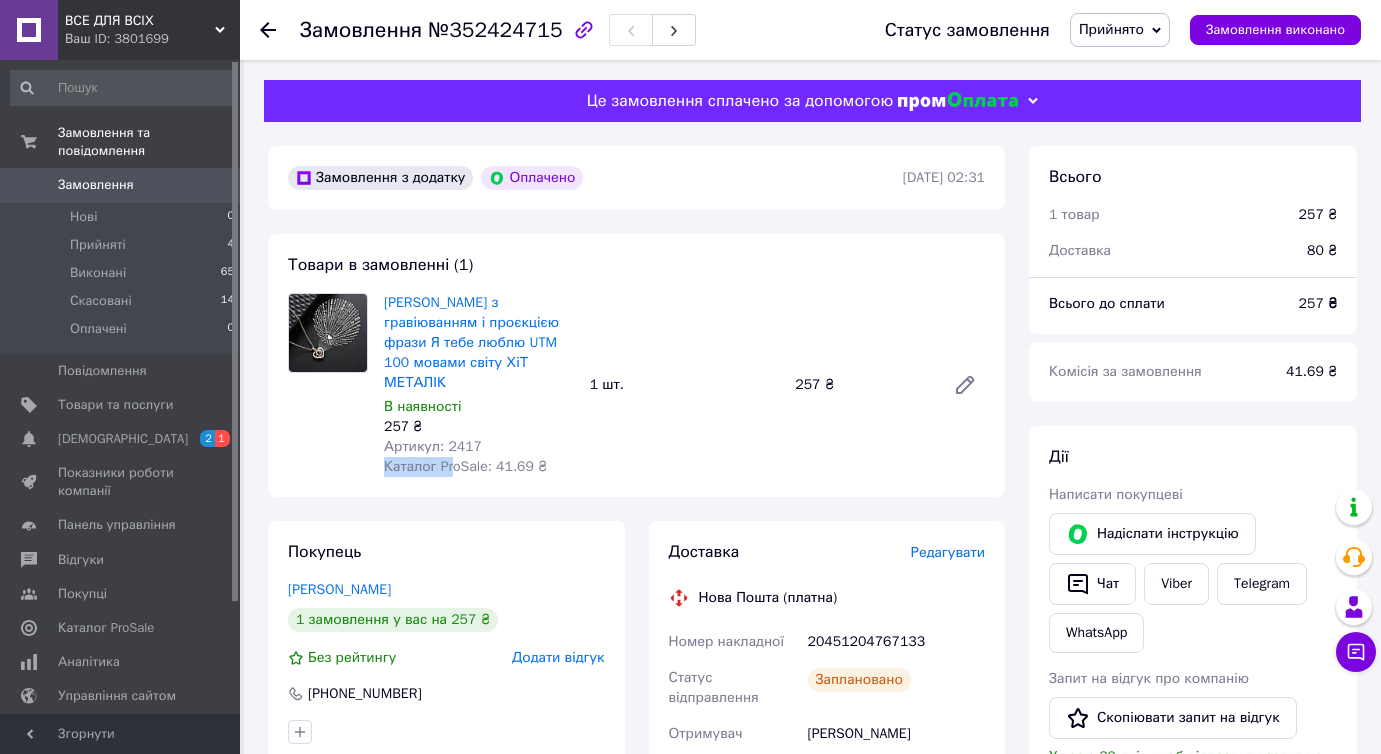 drag, startPoint x: 488, startPoint y: 426, endPoint x: 448, endPoint y: 438, distance: 41.761227 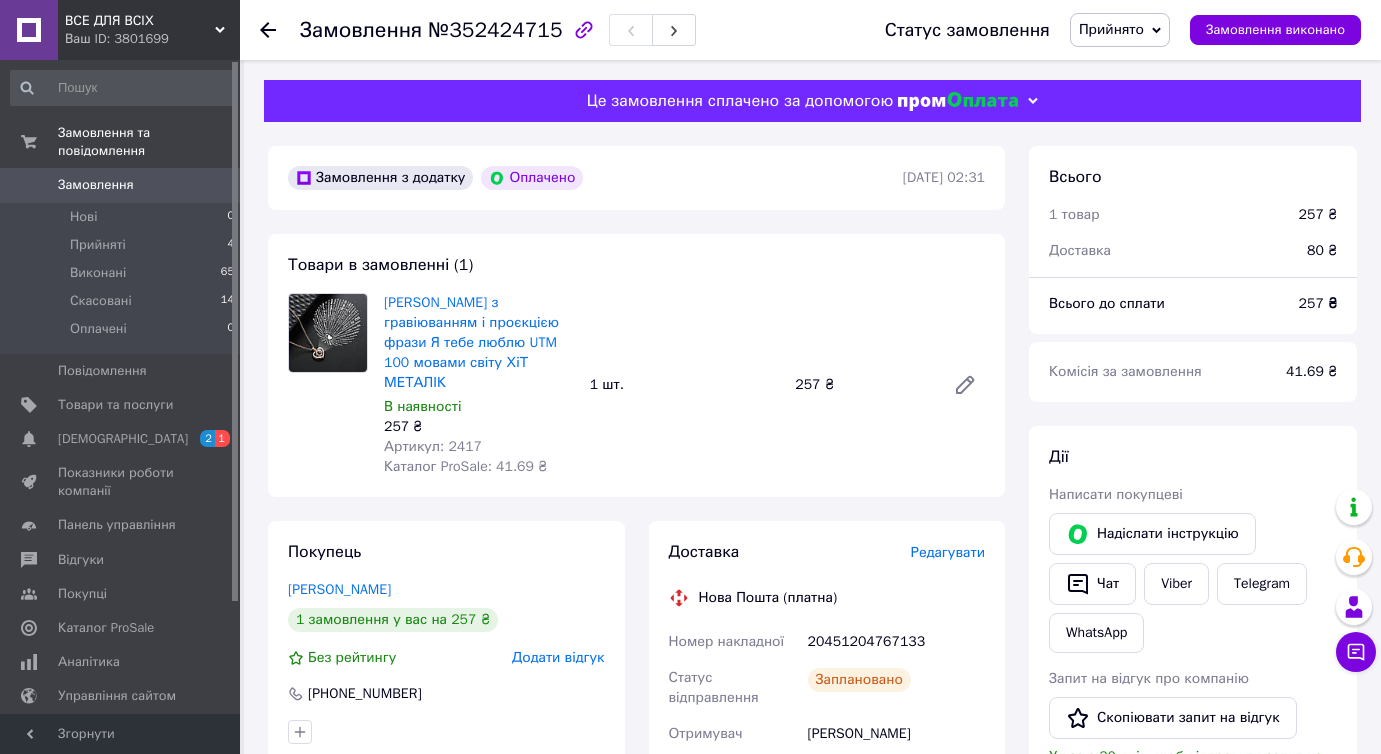 click on "Артикул: 2417" at bounding box center (433, 446) 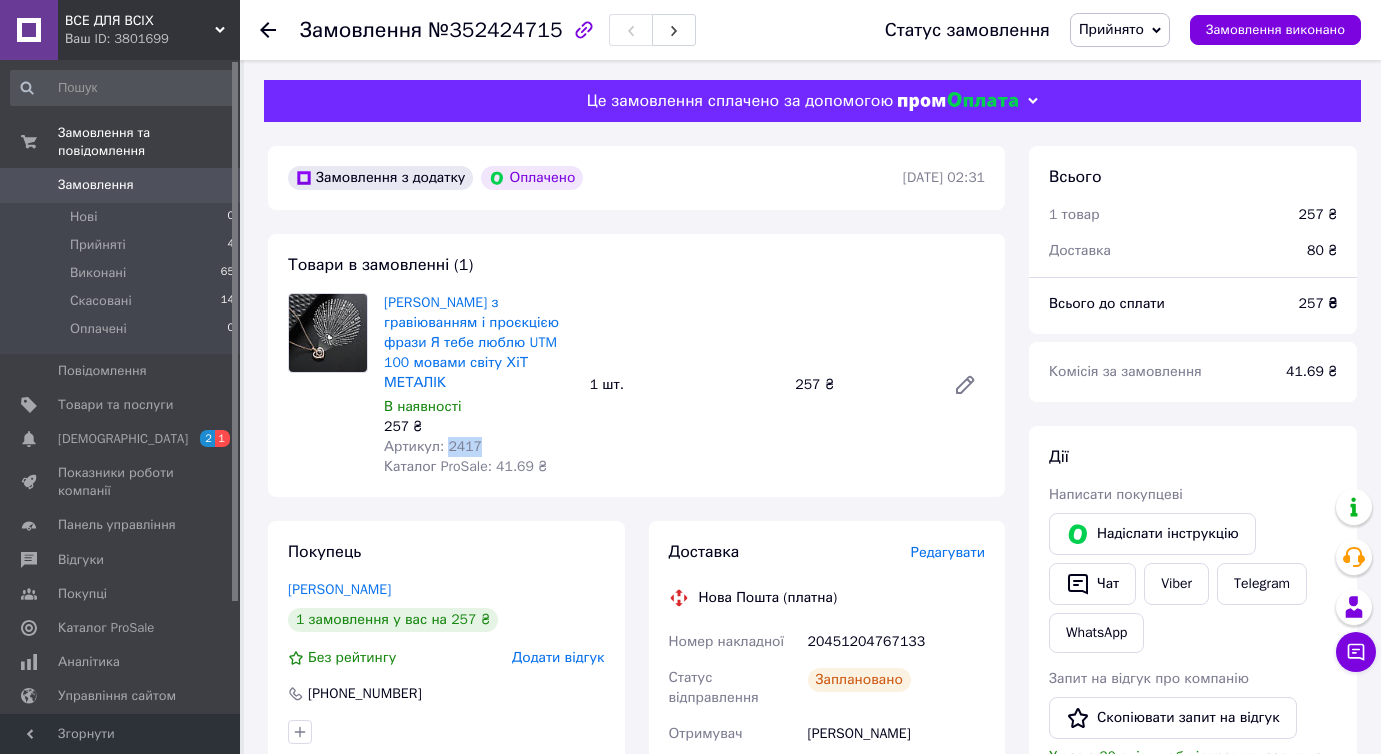 drag, startPoint x: 475, startPoint y: 430, endPoint x: 443, endPoint y: 434, distance: 32.24903 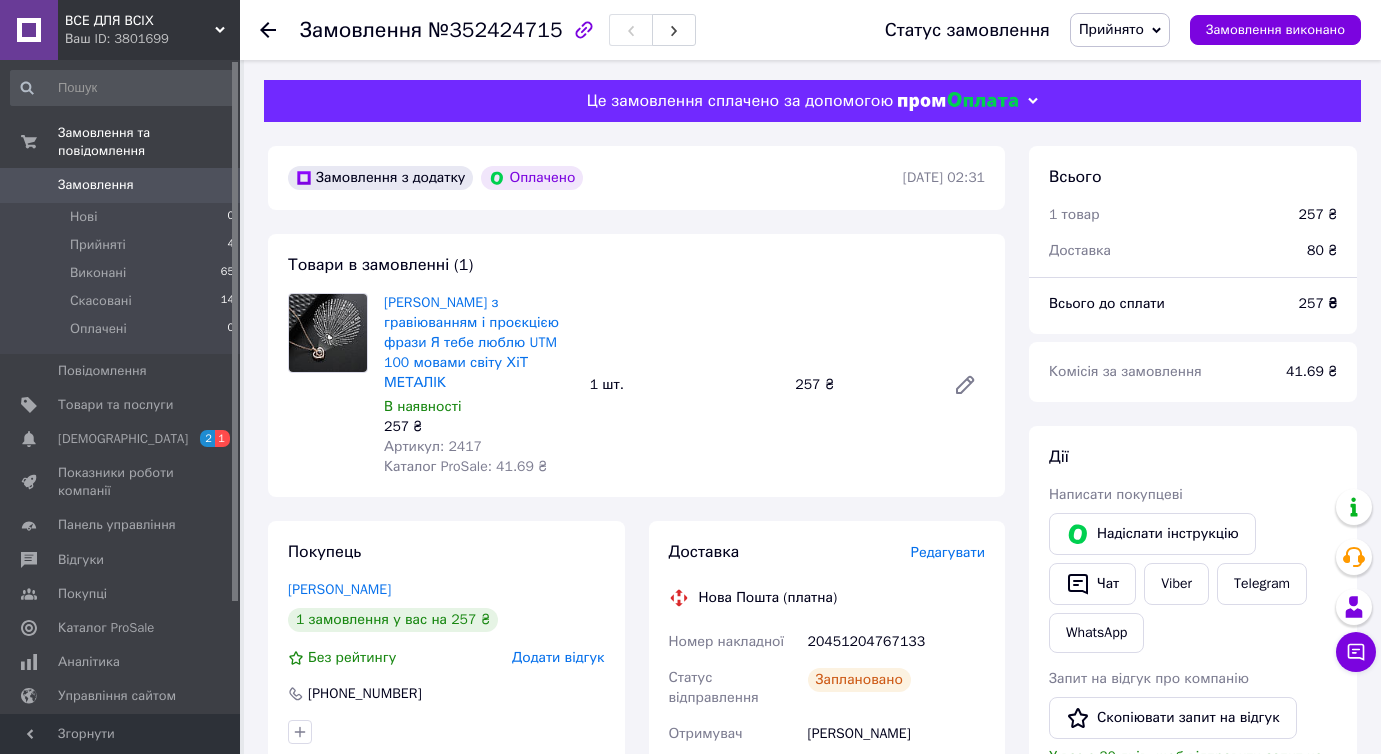 click on "[PERSON_NAME] з гравіюванням і проєкцією фрази Я тебе люблю UTM 100 мовами світу ХіТ МЕТАЛІК В наявності 257 ₴ Артикул: 2417 Каталог ProSale: 41.69 ₴  1 шт. 257 ₴" at bounding box center [684, 385] 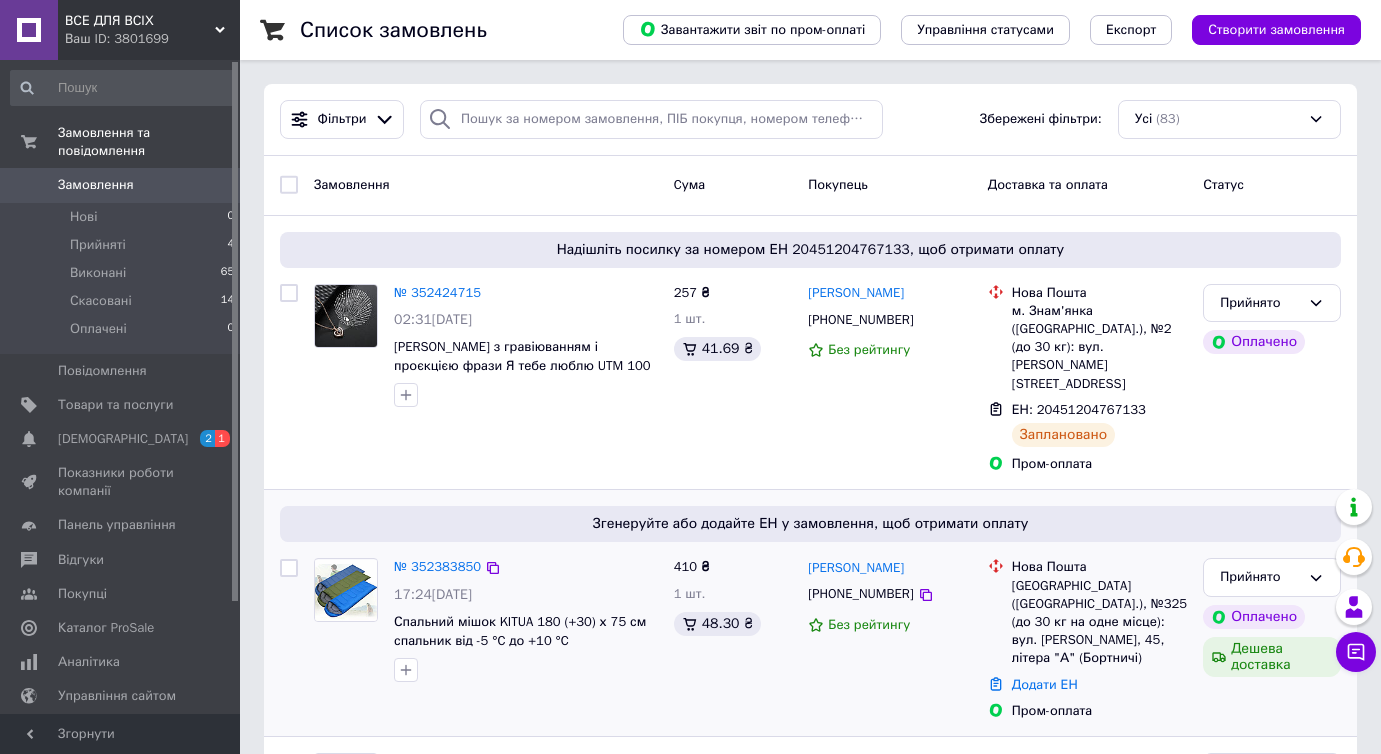 scroll, scrollTop: 100, scrollLeft: 0, axis: vertical 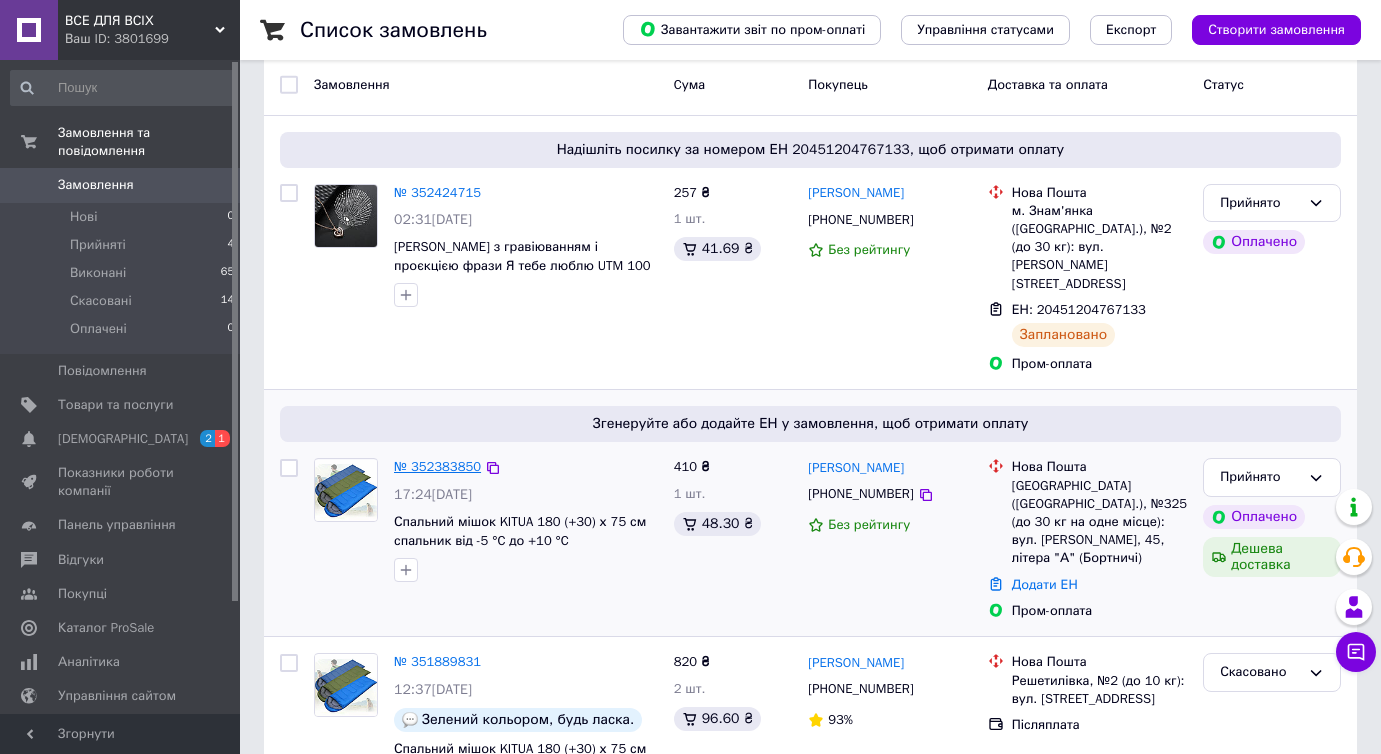 click on "№ 352383850" at bounding box center [437, 466] 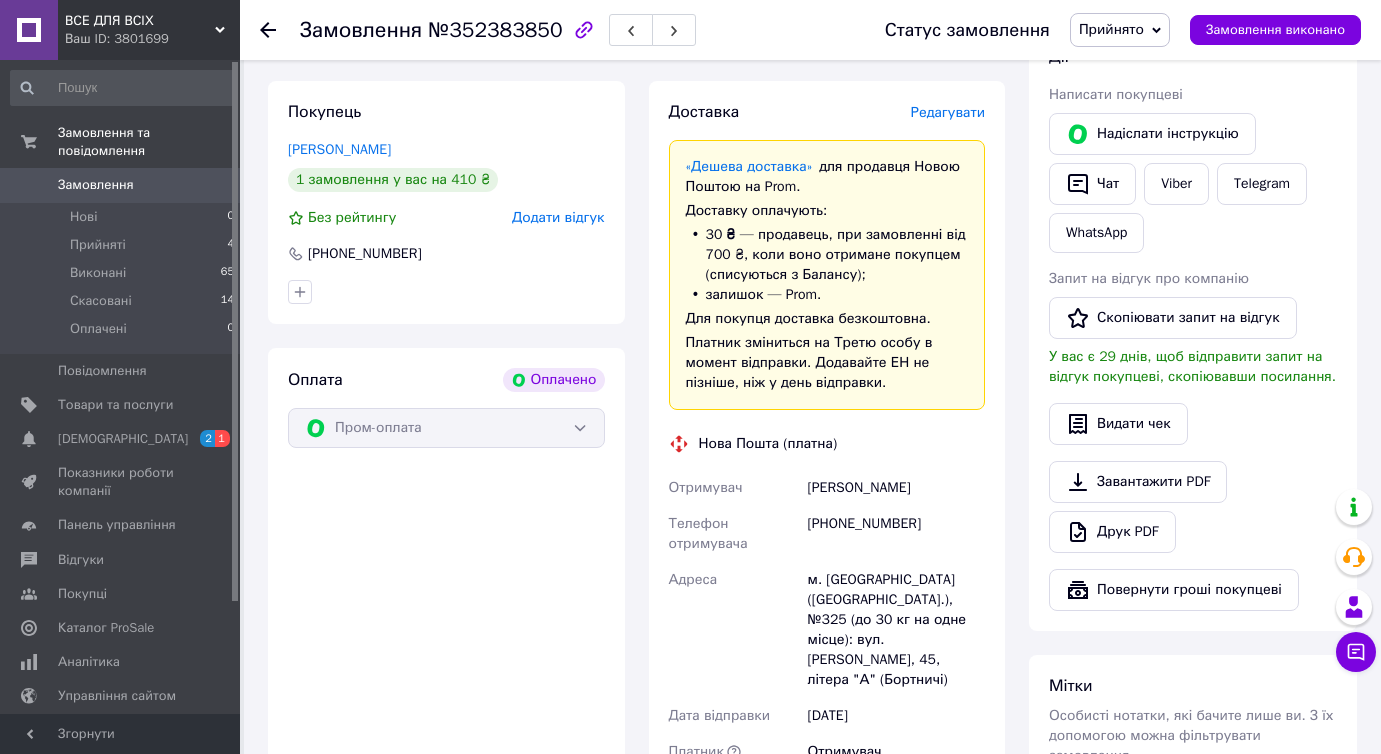 scroll, scrollTop: 800, scrollLeft: 0, axis: vertical 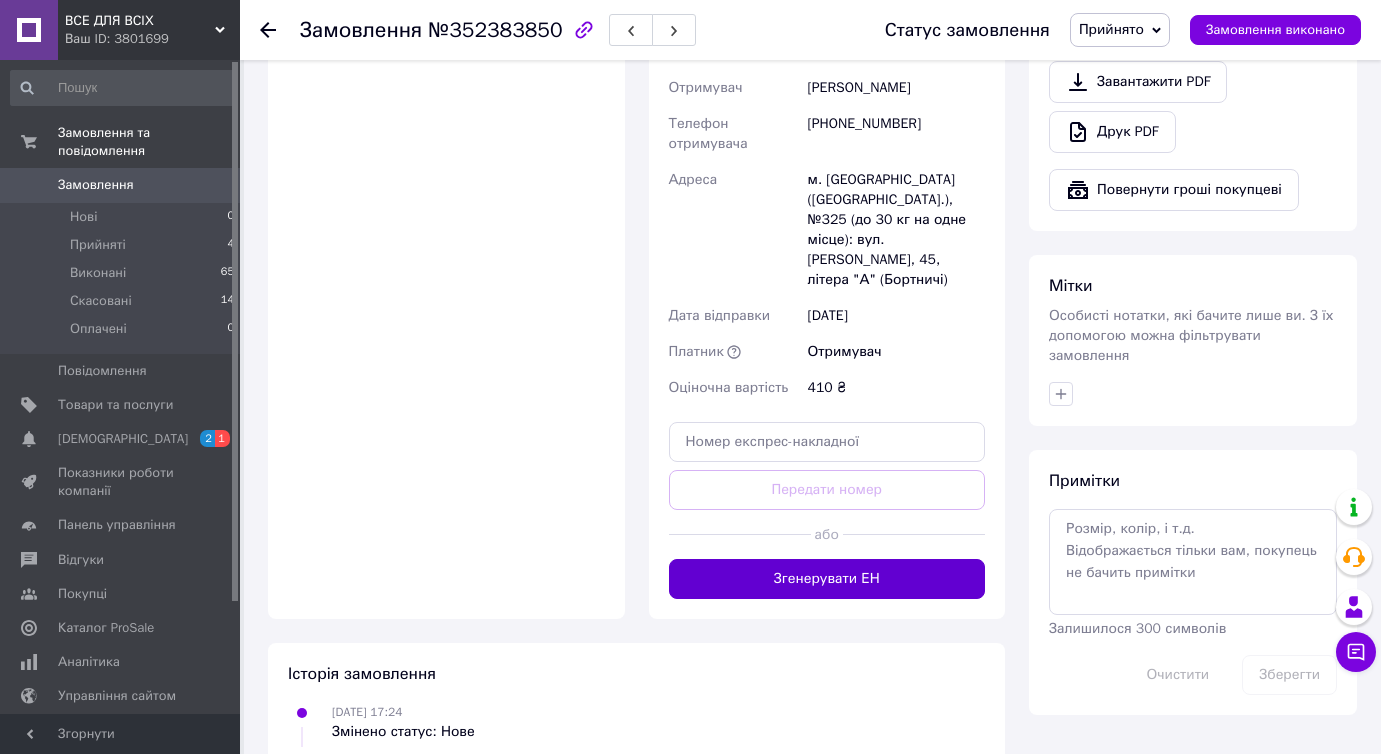 click on "Згенерувати ЕН" at bounding box center [827, 579] 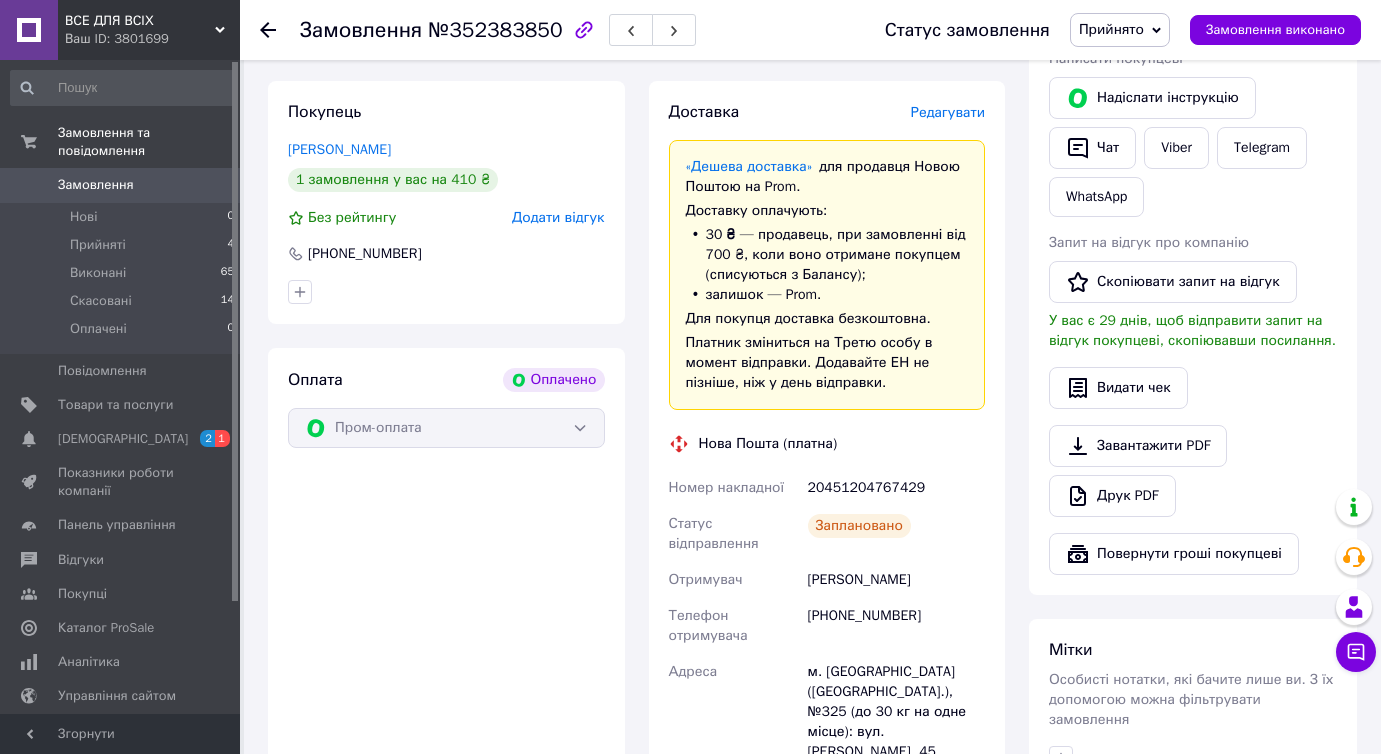 scroll, scrollTop: 0, scrollLeft: 0, axis: both 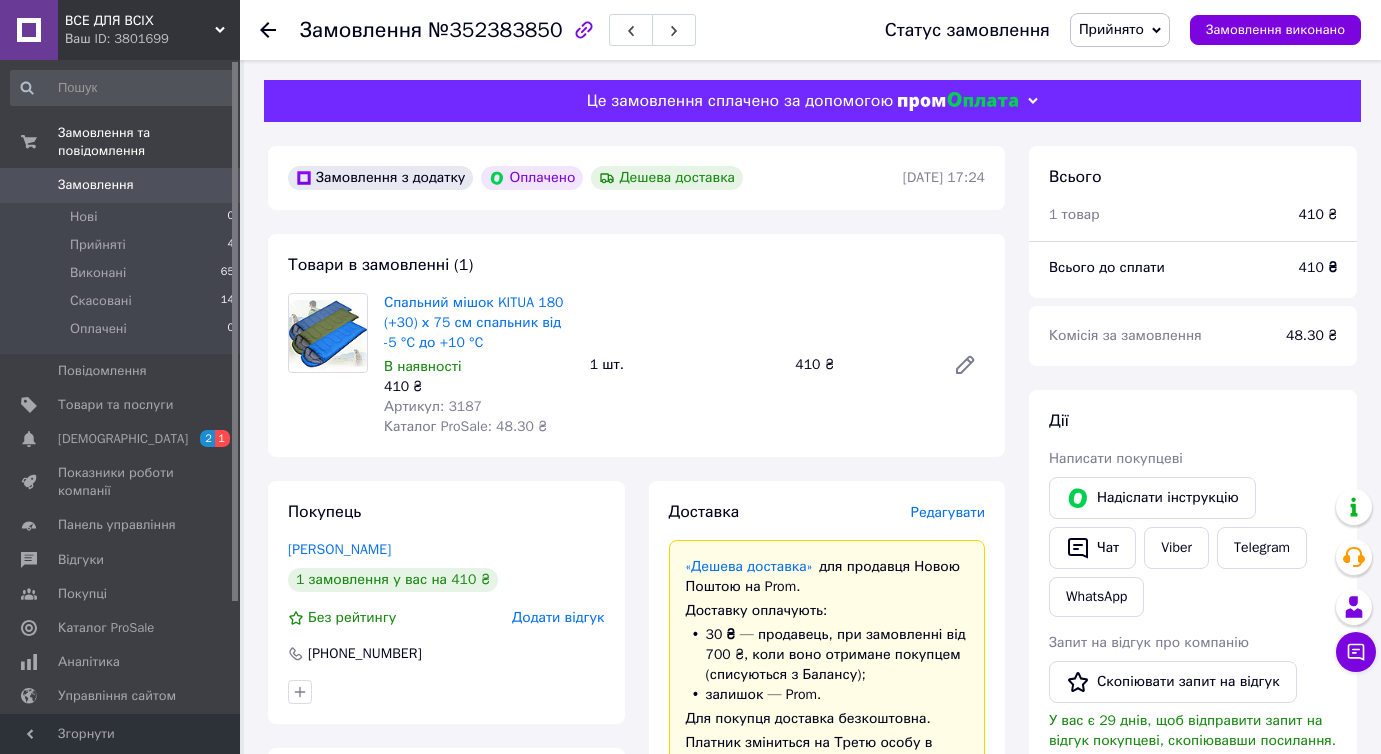 click at bounding box center [280, 30] 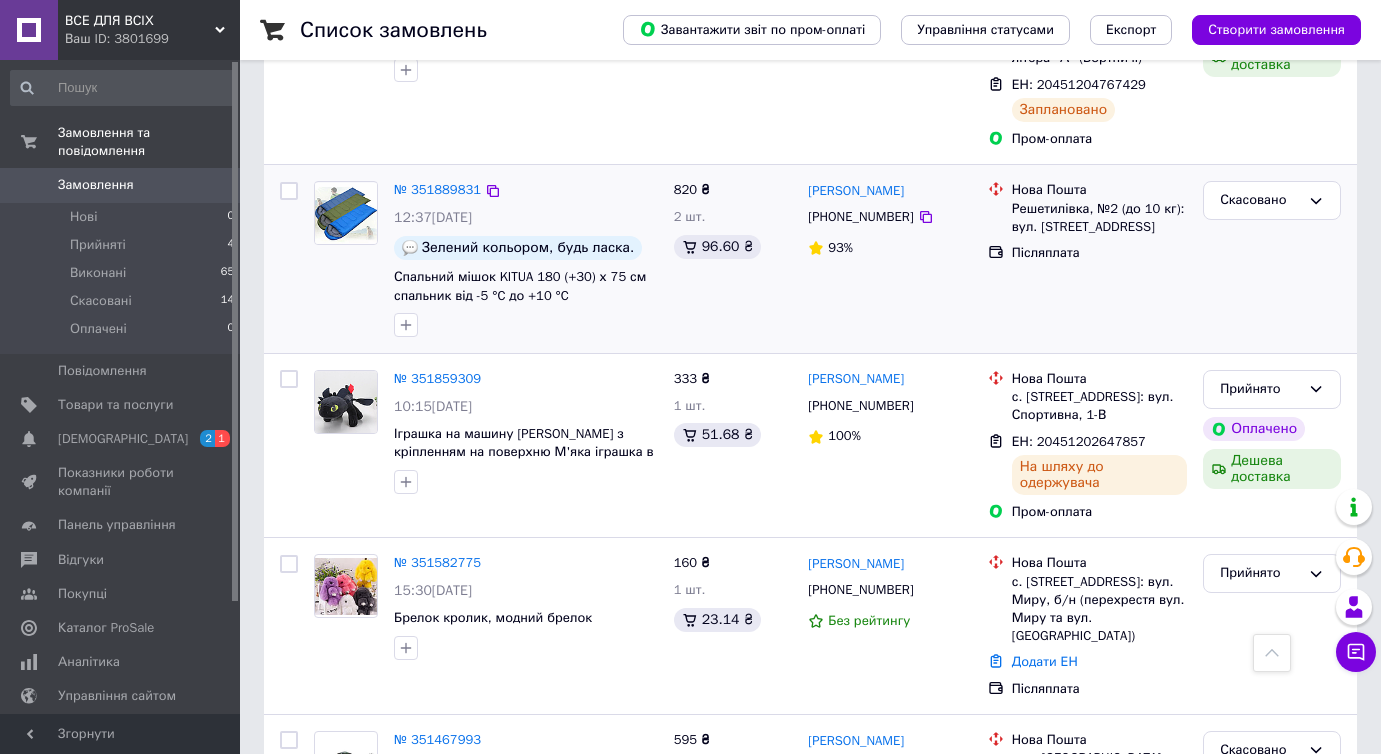 scroll, scrollTop: 700, scrollLeft: 0, axis: vertical 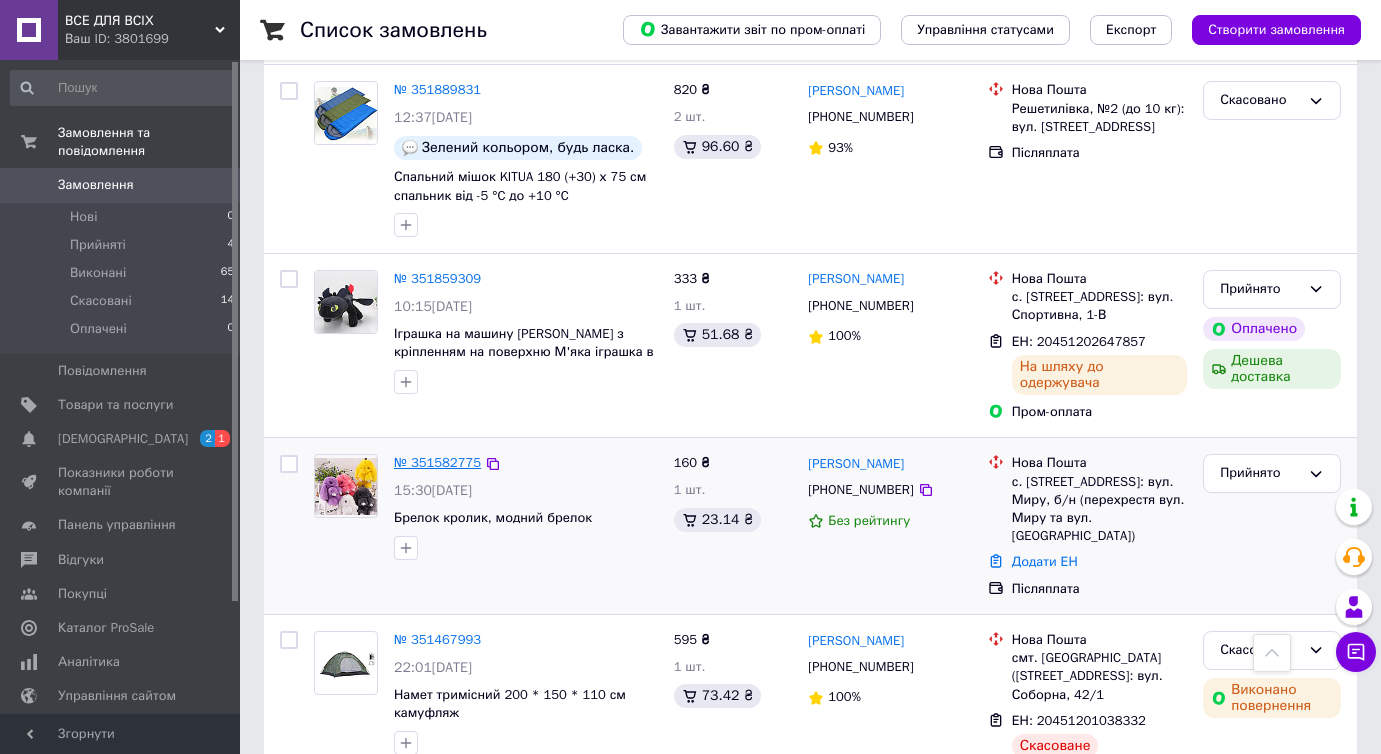 click on "№ 351582775" at bounding box center [437, 462] 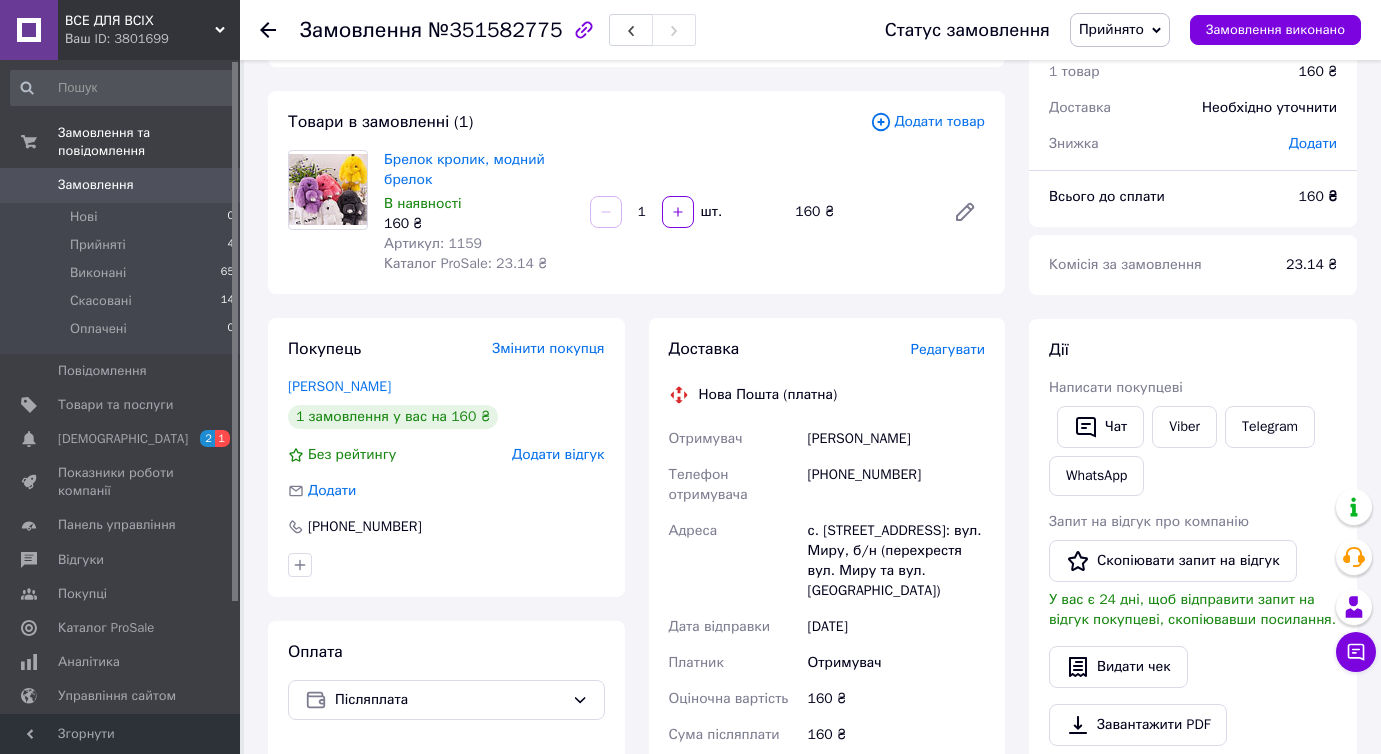scroll, scrollTop: 0, scrollLeft: 0, axis: both 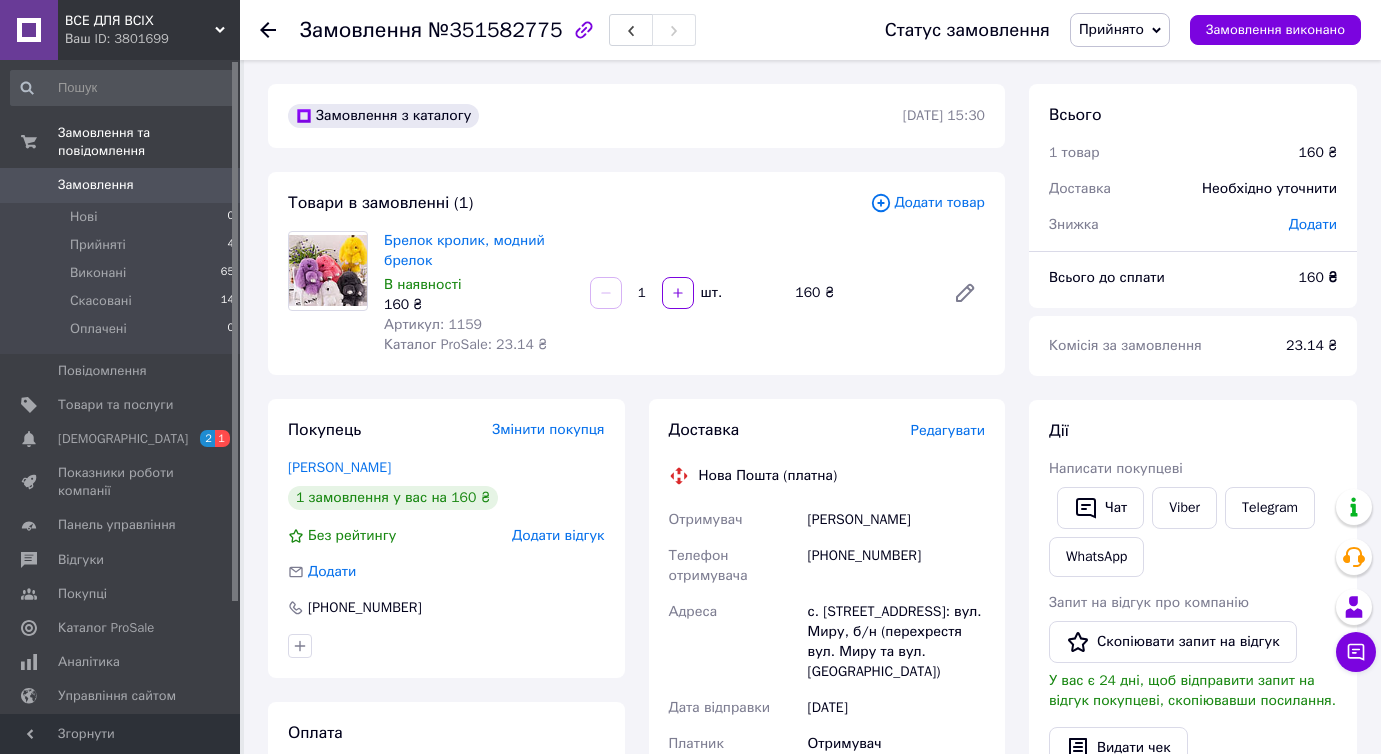 click on "Прийнято" at bounding box center (1120, 30) 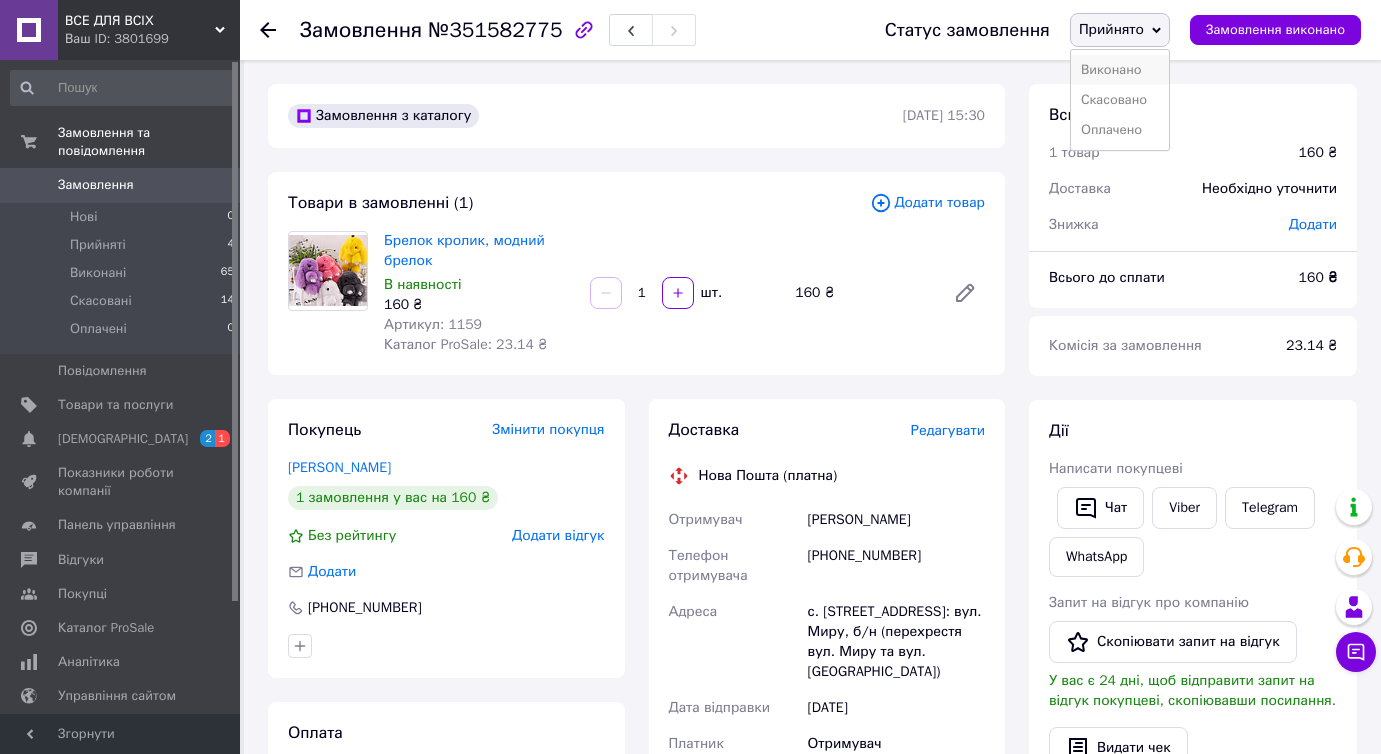 click on "Виконано" at bounding box center (1120, 70) 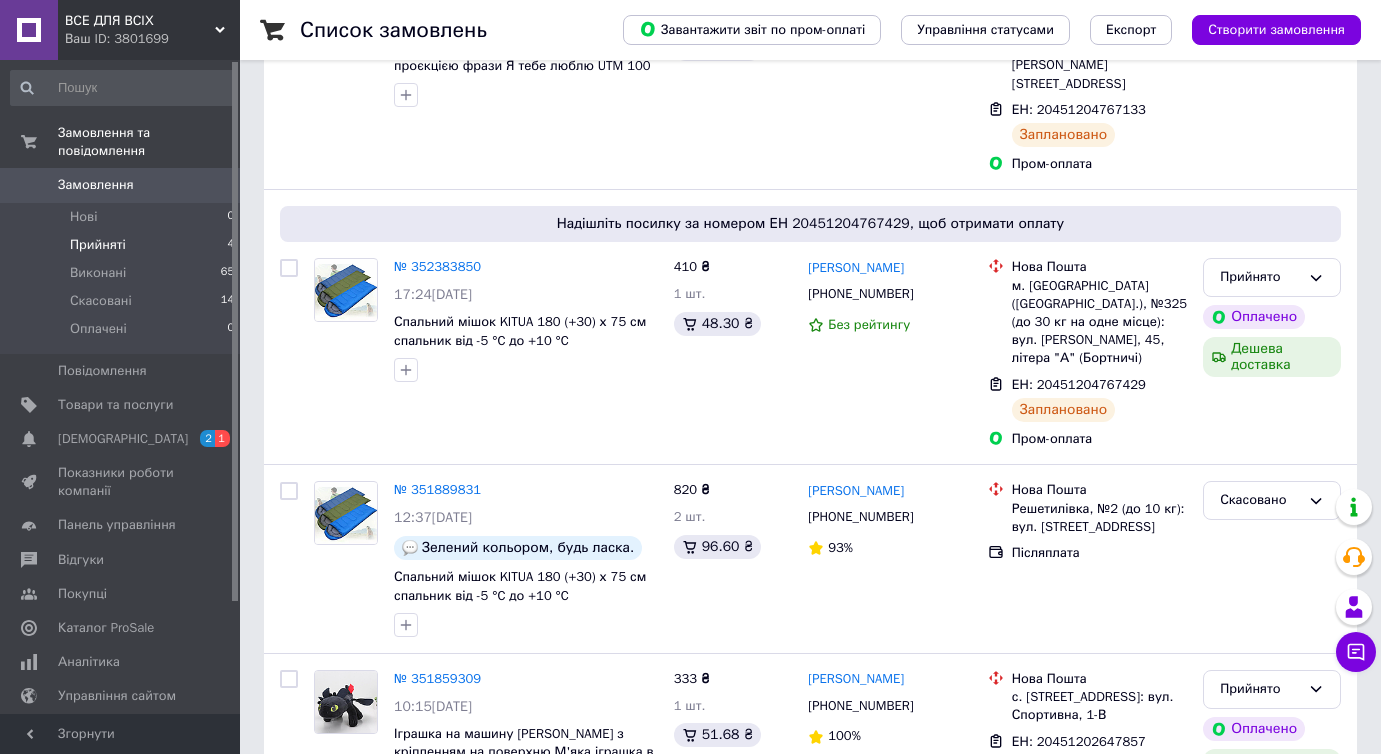 click on "Прийняті 4" at bounding box center (123, 245) 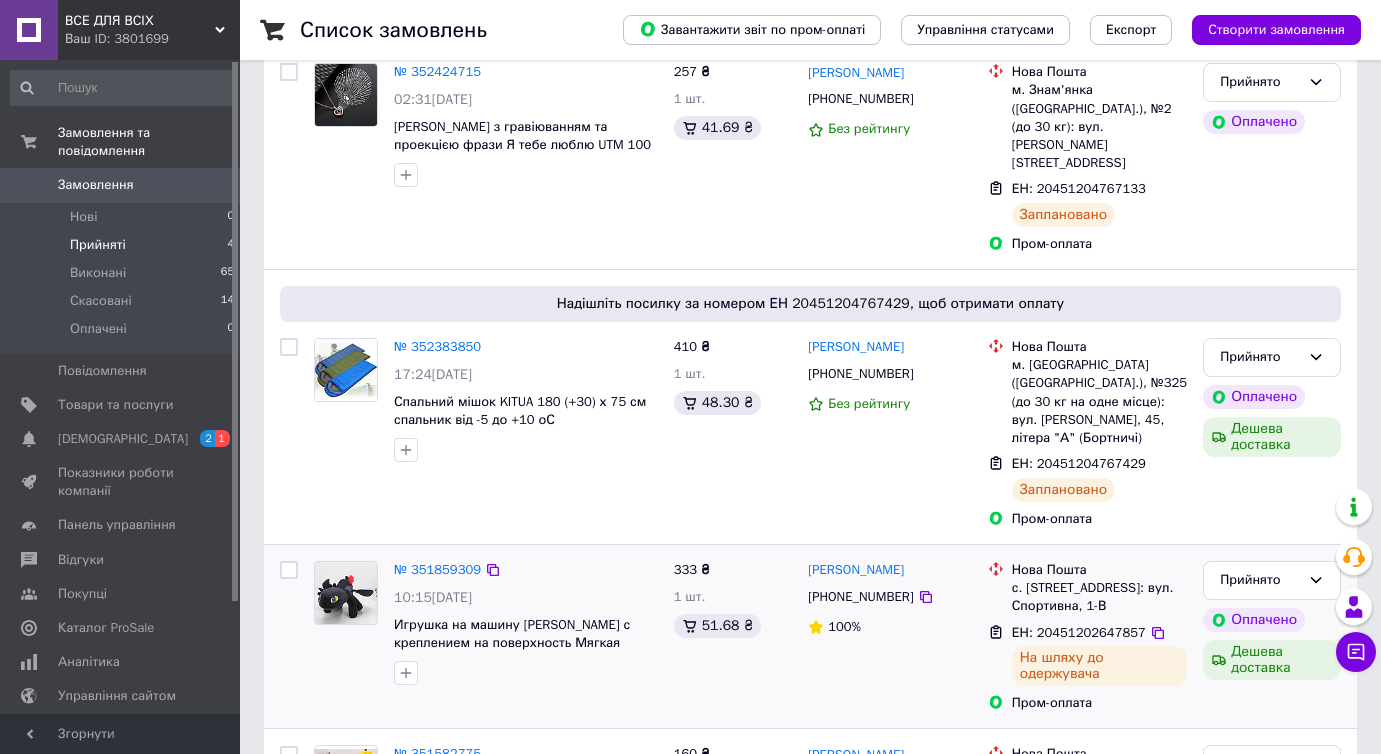 scroll, scrollTop: 192, scrollLeft: 0, axis: vertical 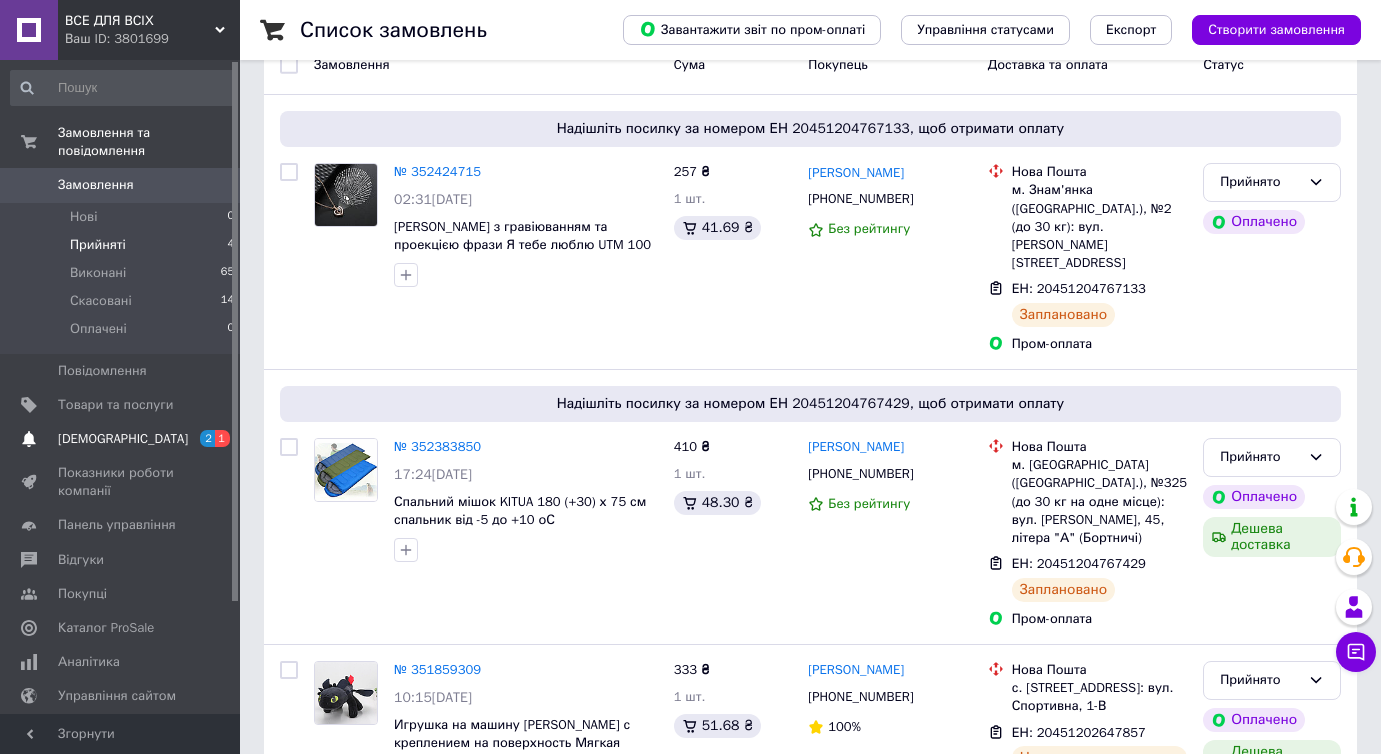 click on "[DEMOGRAPHIC_DATA]" at bounding box center [121, 439] 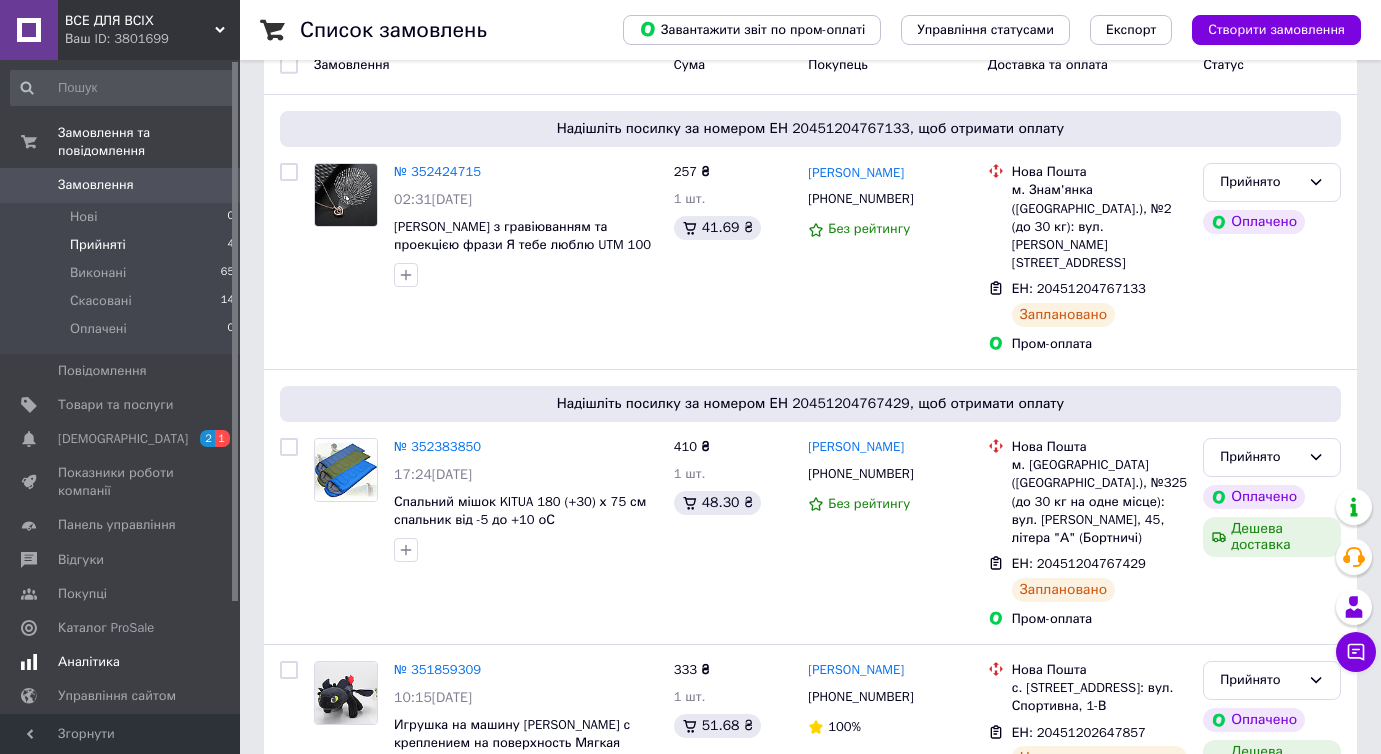 scroll, scrollTop: 0, scrollLeft: 0, axis: both 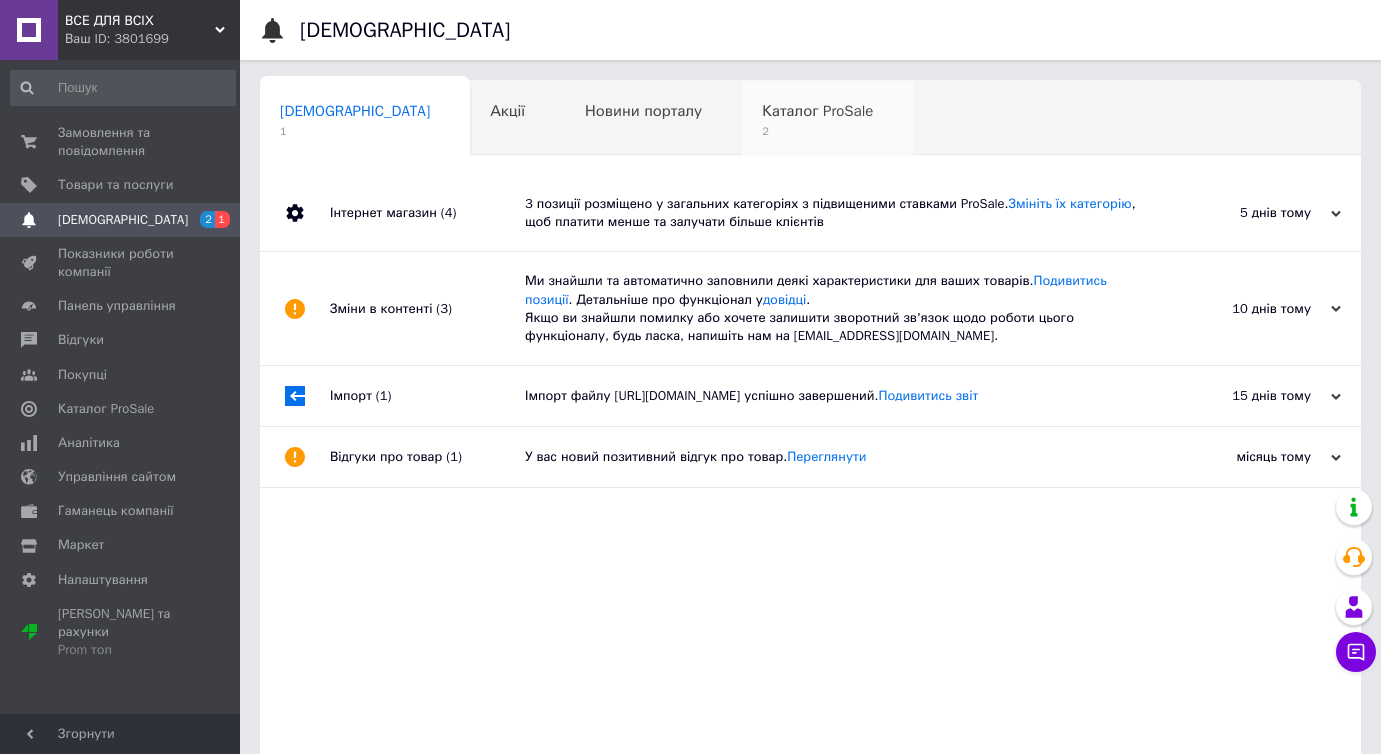 click on "2" at bounding box center (817, 131) 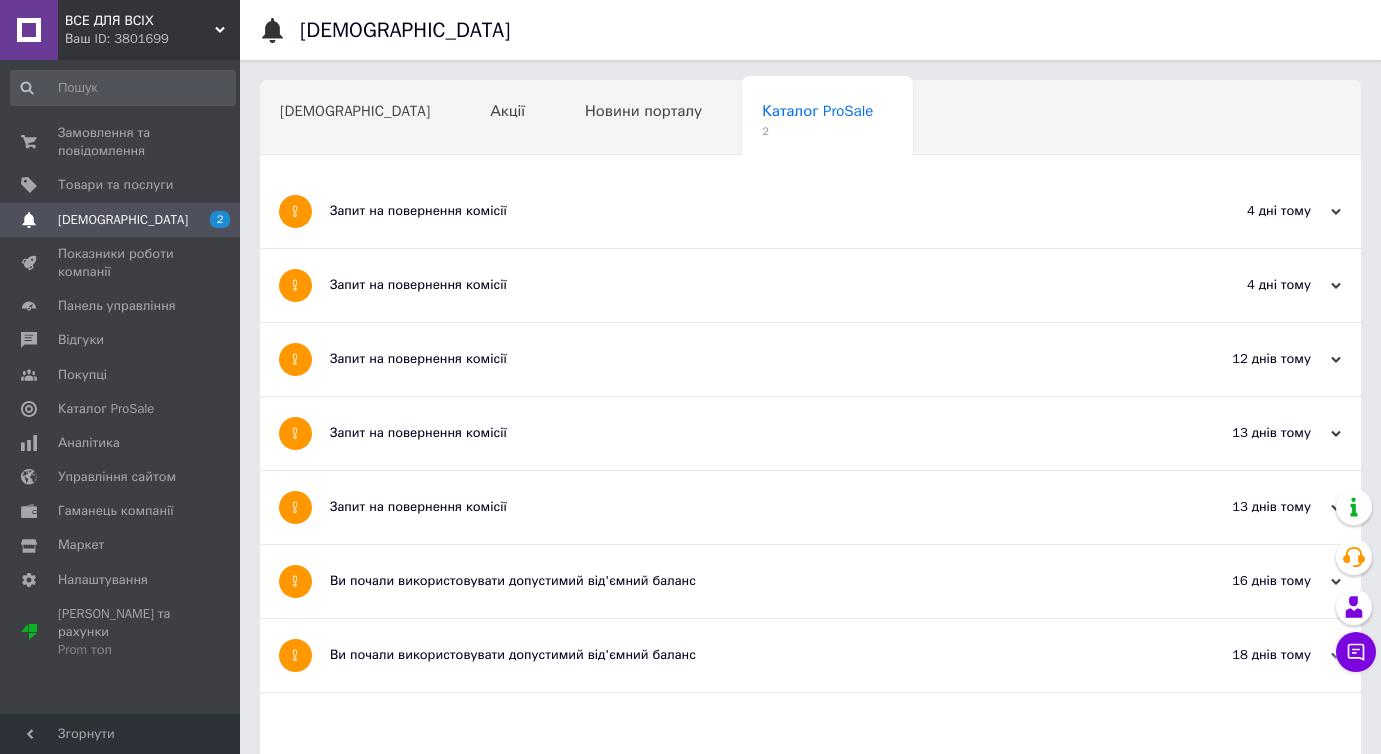 click on "Запит на повернення комісії" at bounding box center (735, 211) 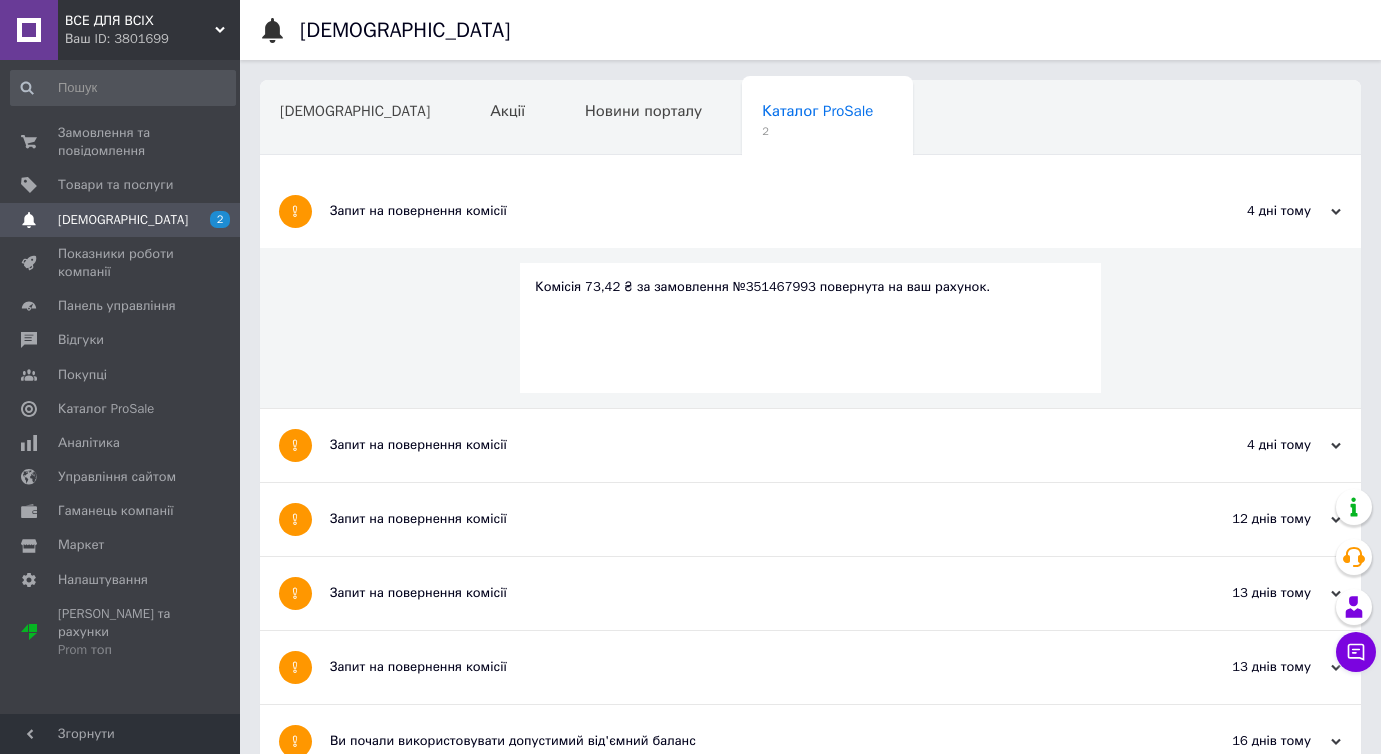 click on "Запит на повернення комісії" at bounding box center (735, 445) 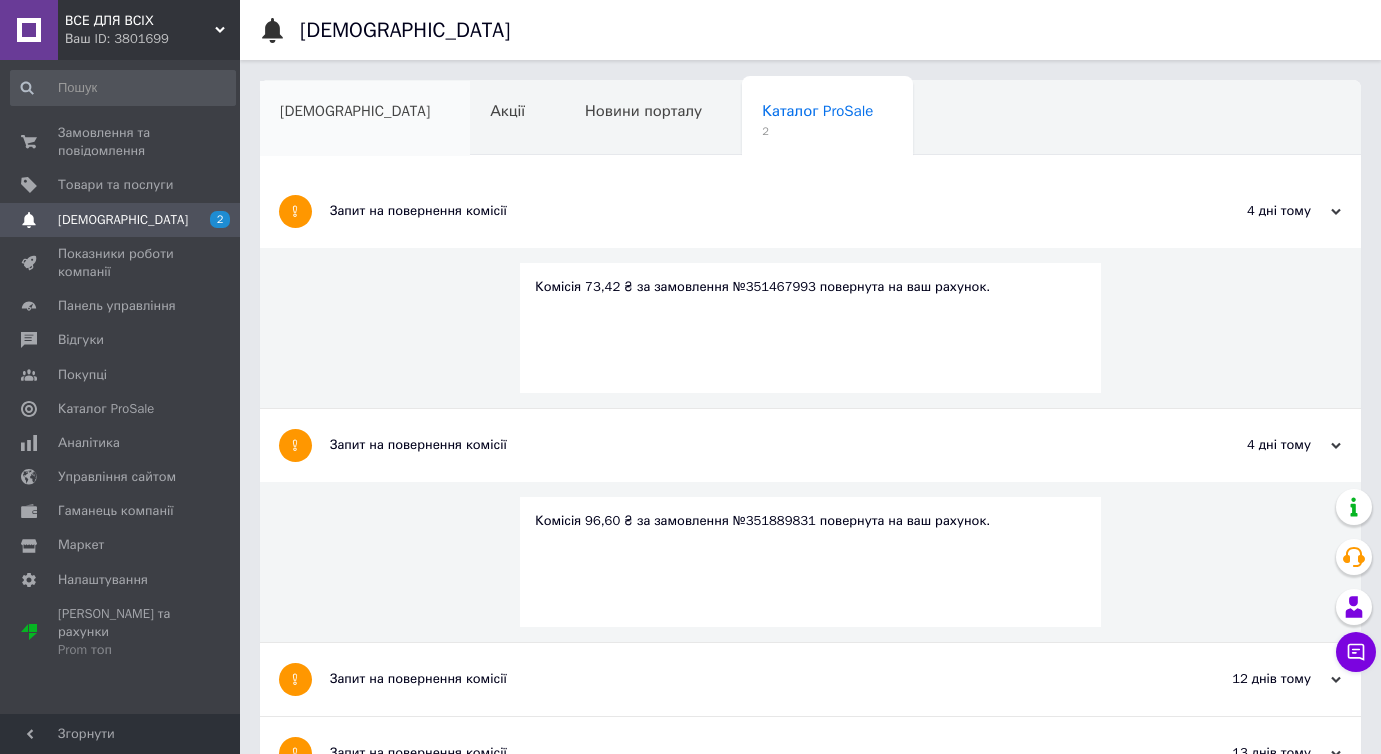 click on "[DEMOGRAPHIC_DATA]" at bounding box center [355, 111] 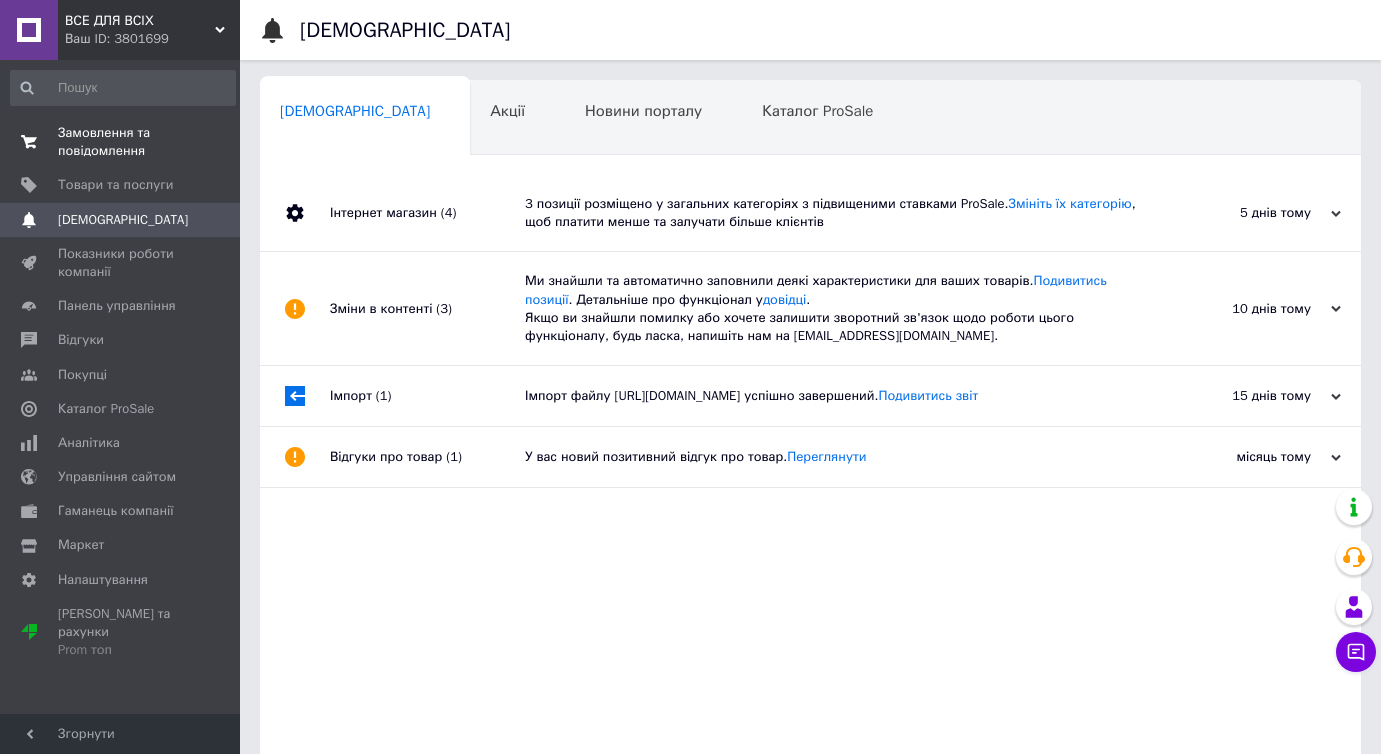 click on "Замовлення та повідомлення" at bounding box center (121, 142) 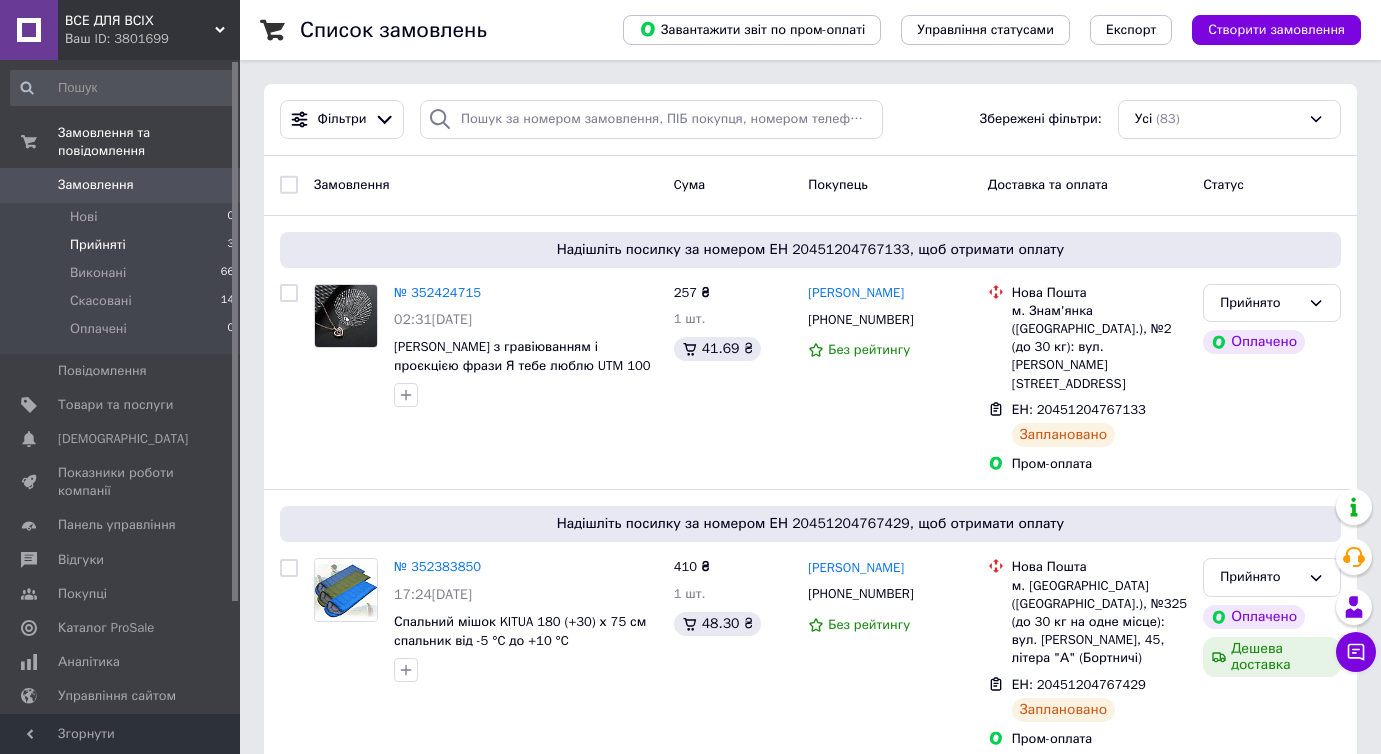 click on "Прийняті 3" at bounding box center [123, 245] 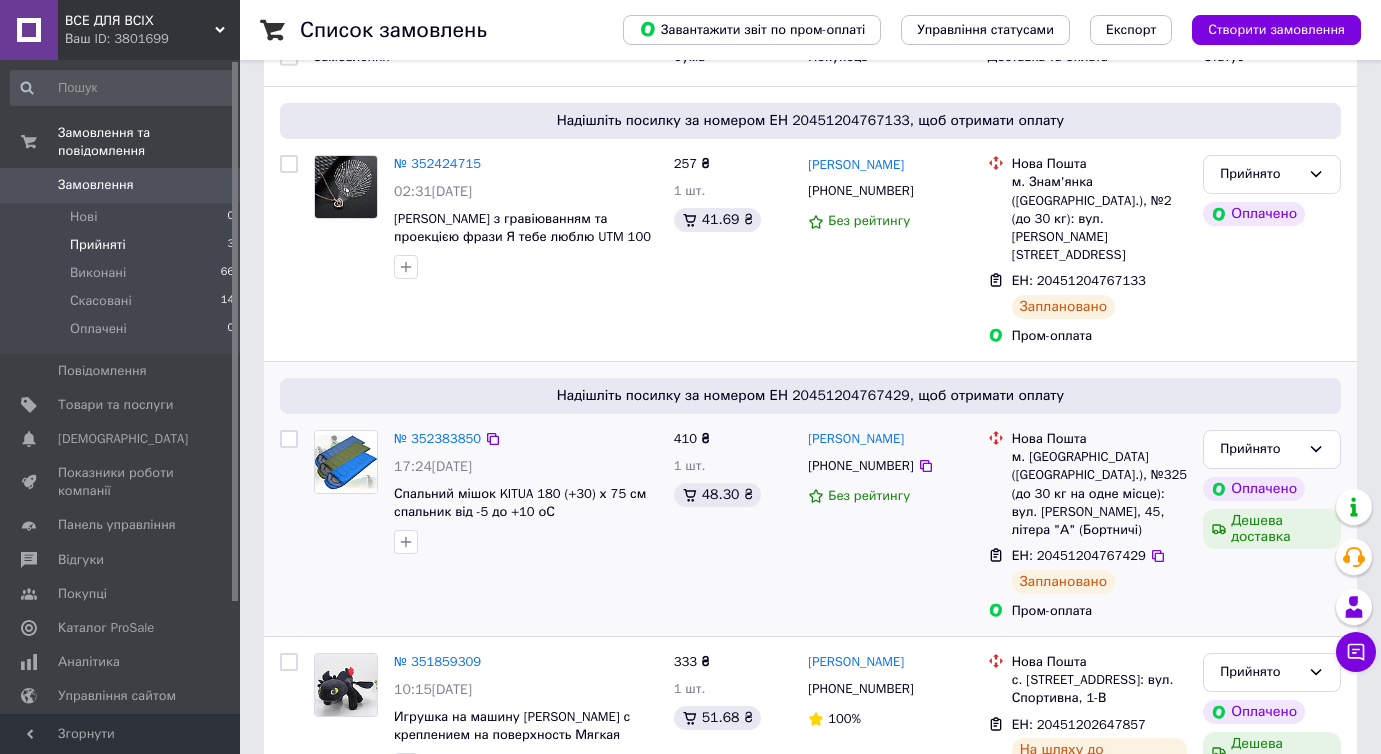 scroll, scrollTop: 392, scrollLeft: 0, axis: vertical 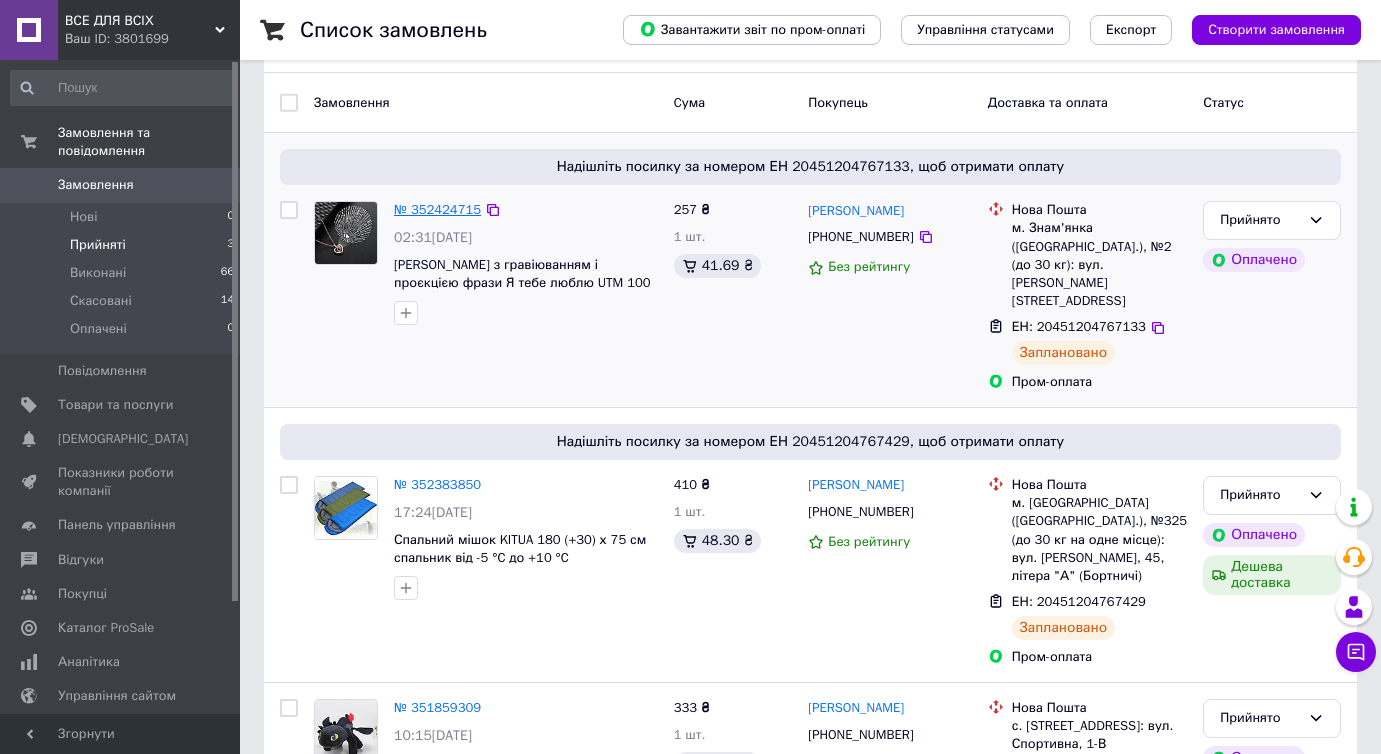 click on "№ 352424715" at bounding box center (437, 209) 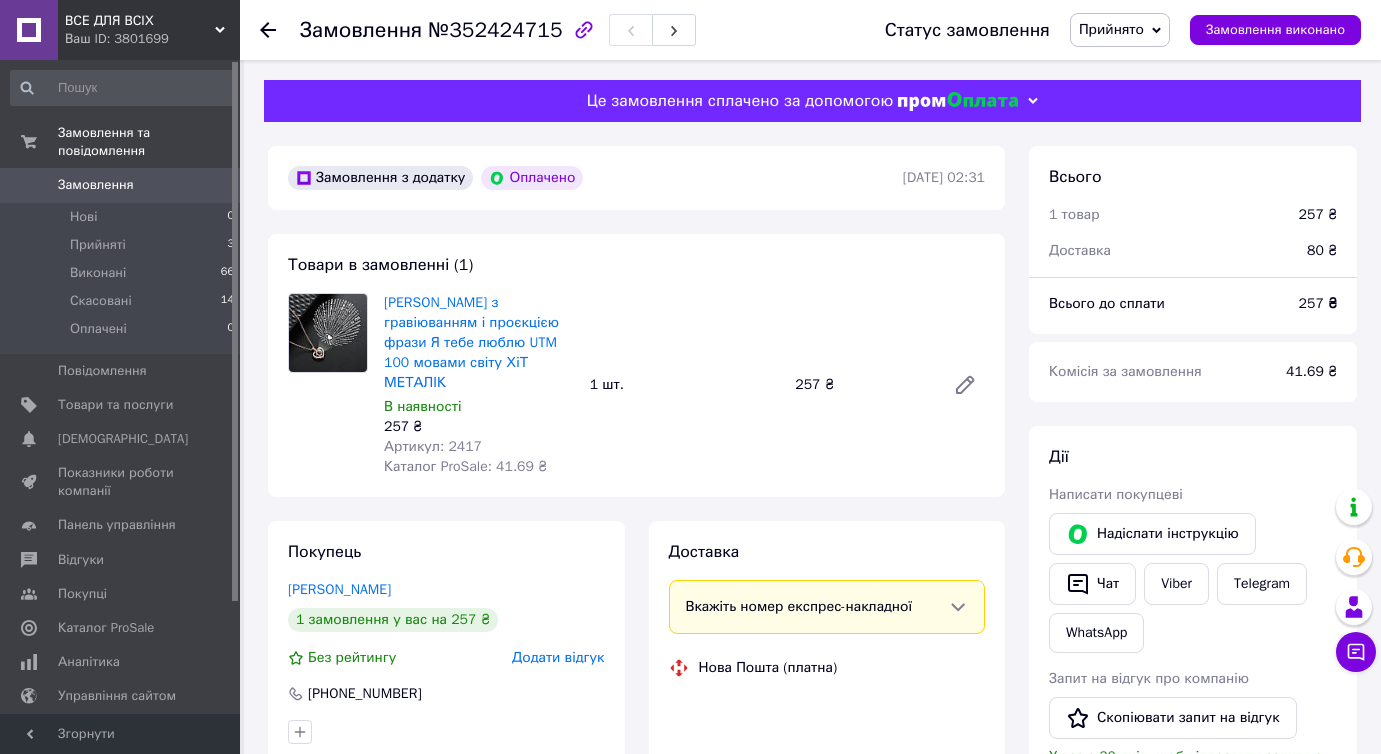 scroll, scrollTop: 100, scrollLeft: 0, axis: vertical 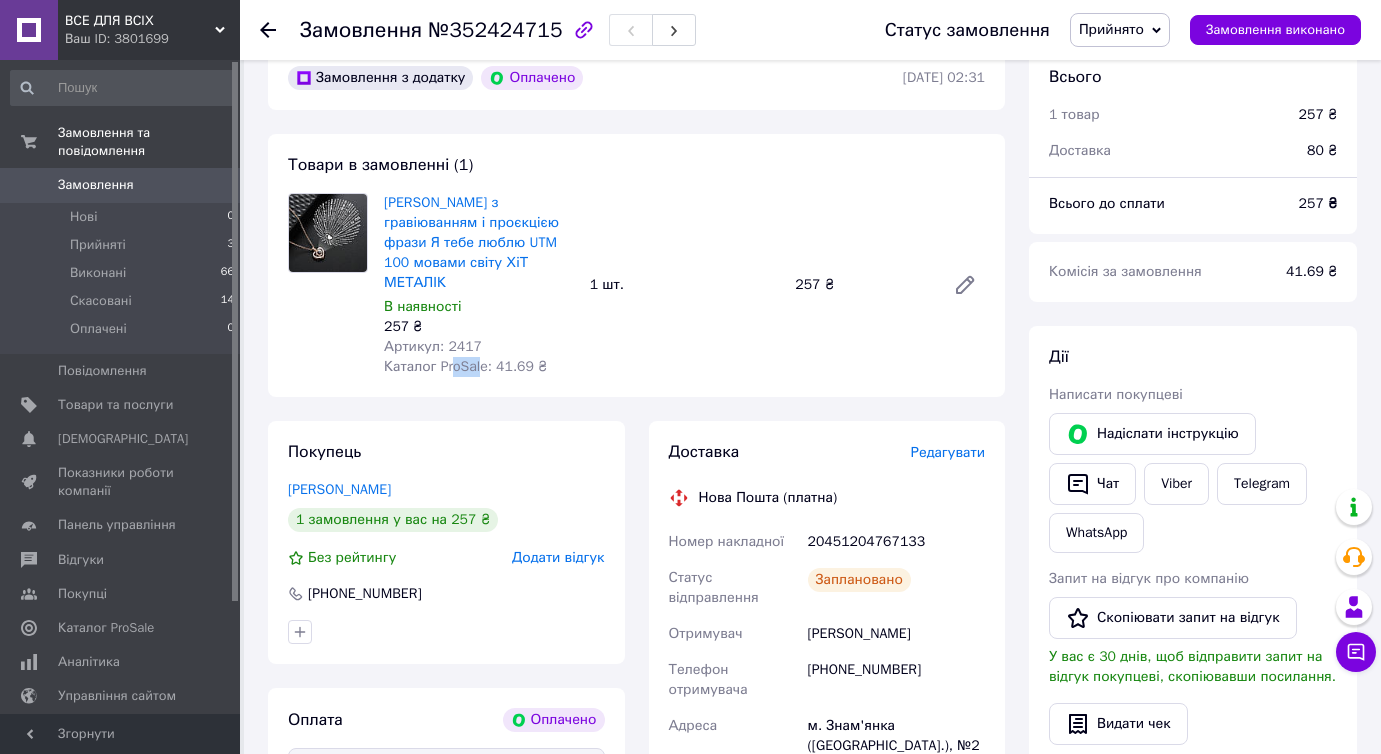 drag, startPoint x: 465, startPoint y: 341, endPoint x: 474, endPoint y: 346, distance: 10.29563 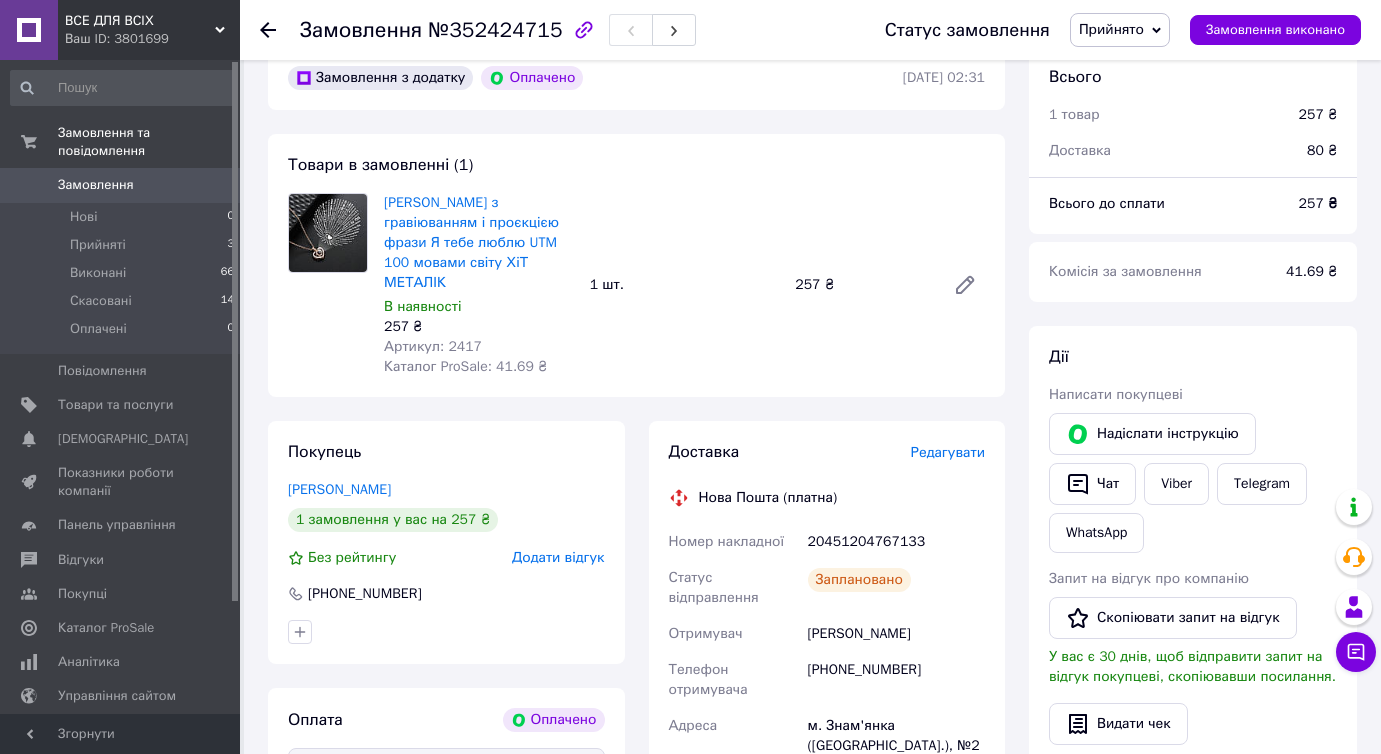 click on "[PERSON_NAME] з гравіюванням і проєкцією фрази Я тебе люблю UTM 100 мовами світу ХіТ МЕТАЛІК В наявності 257 ₴ Артикул: 2417 Каталог ProSale: 41.69 ₴  1 шт. 257 ₴" at bounding box center [684, 285] 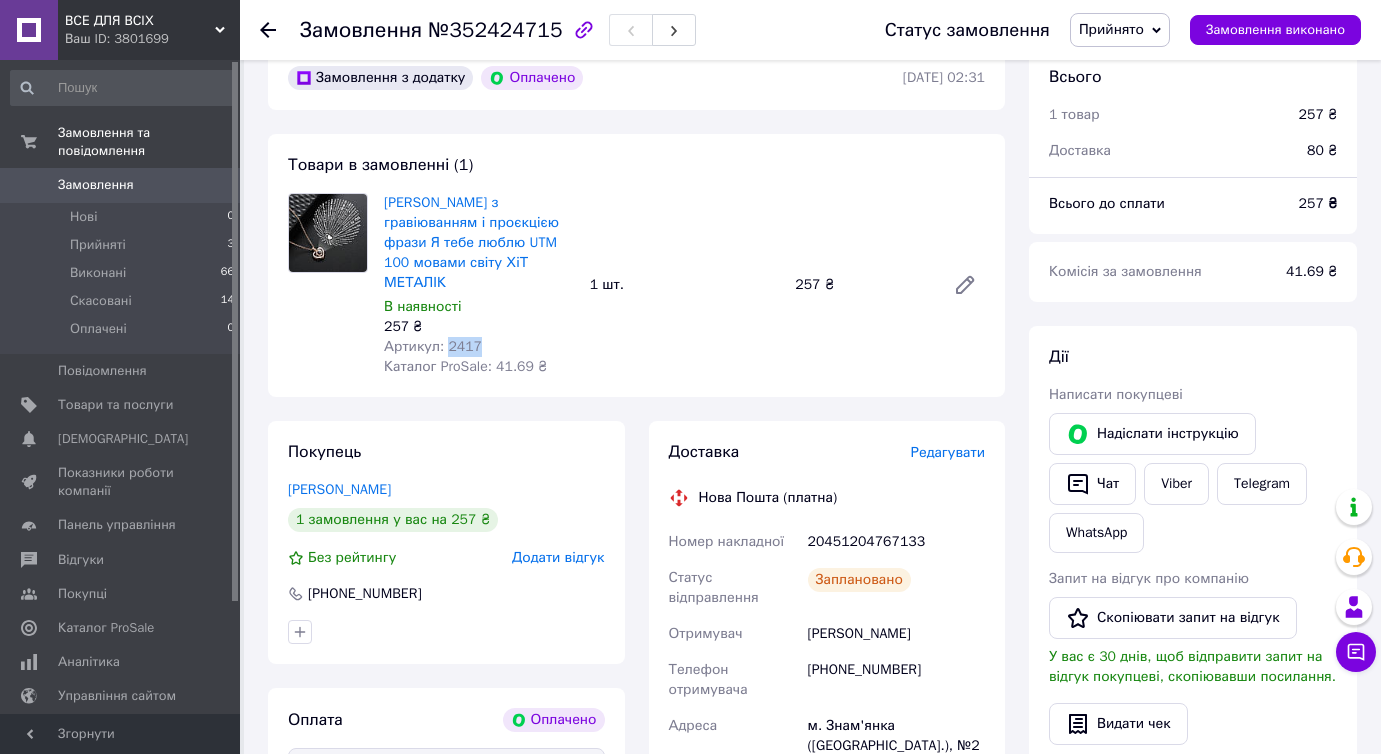 drag, startPoint x: 483, startPoint y: 323, endPoint x: 445, endPoint y: 330, distance: 38.63936 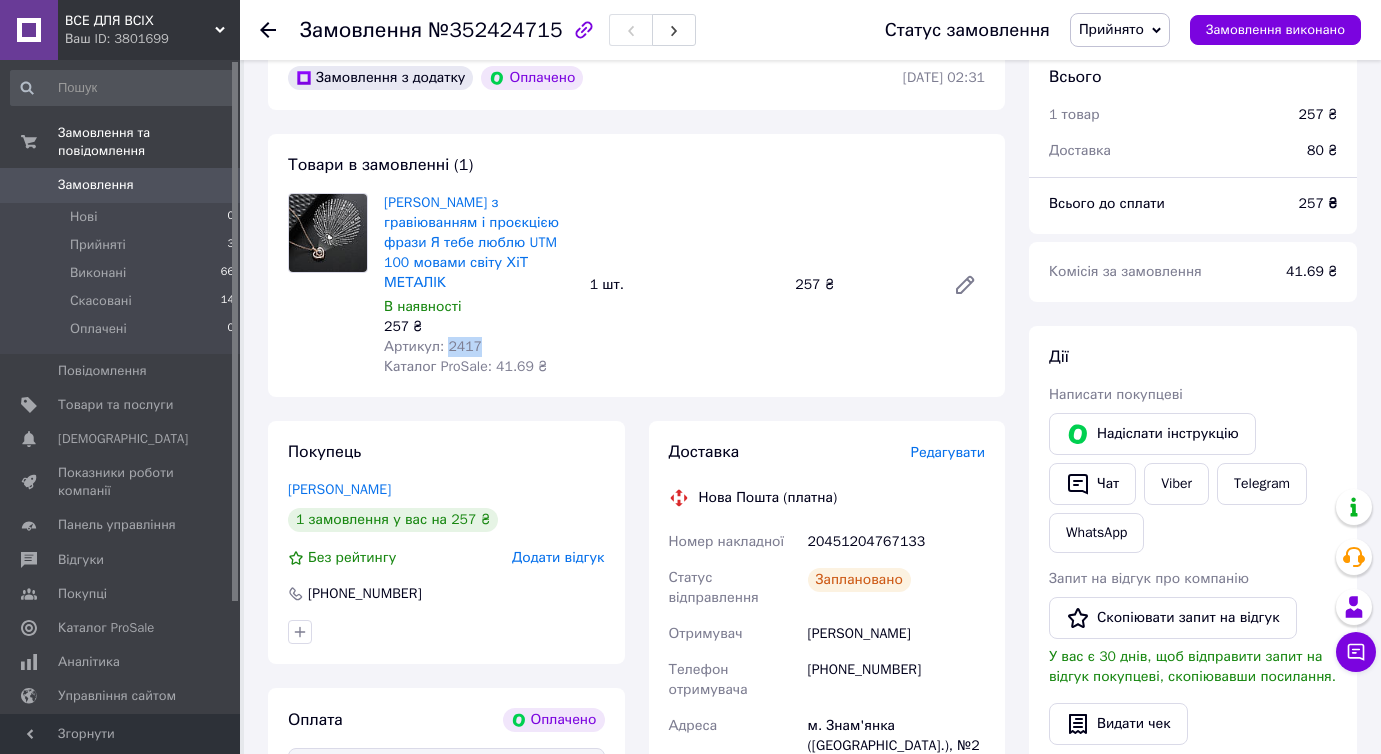 scroll, scrollTop: 300, scrollLeft: 0, axis: vertical 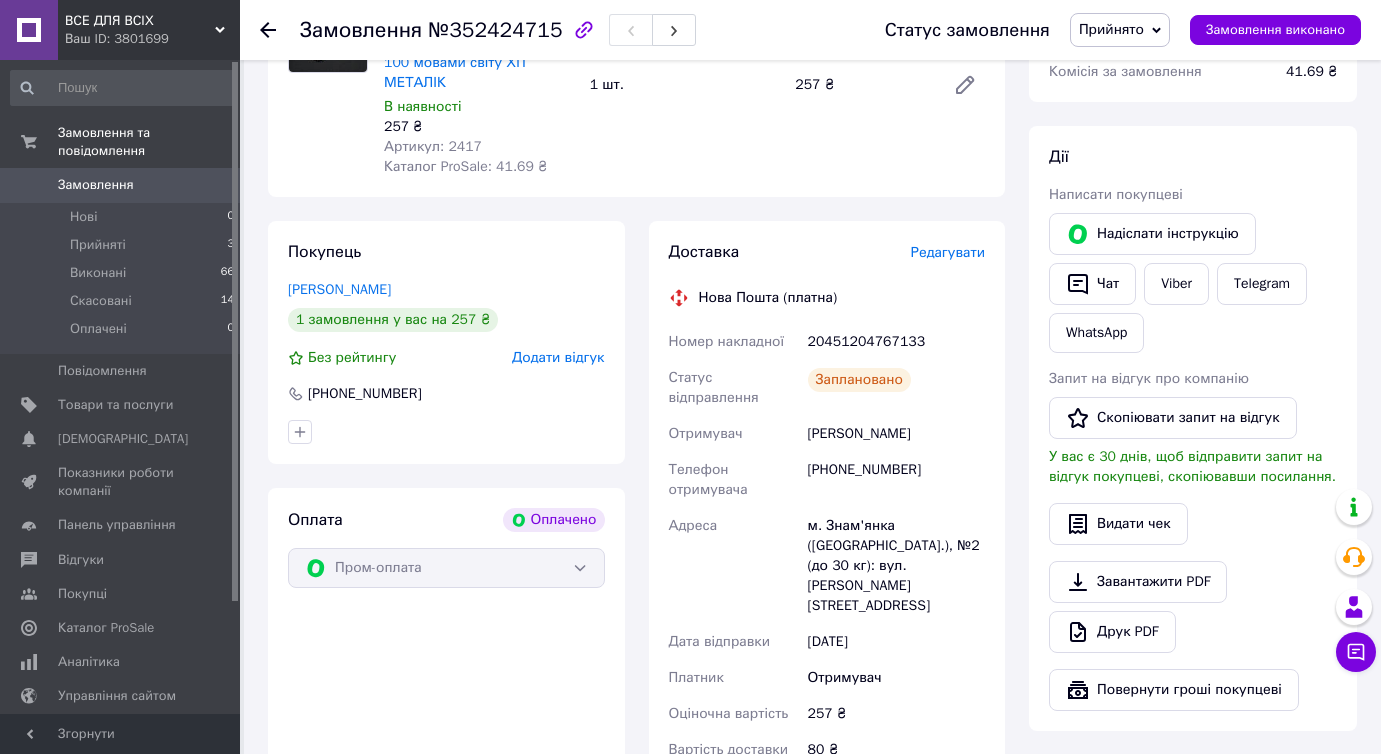 click on "Оплата Оплачено Пром-оплата" at bounding box center (446, 666) 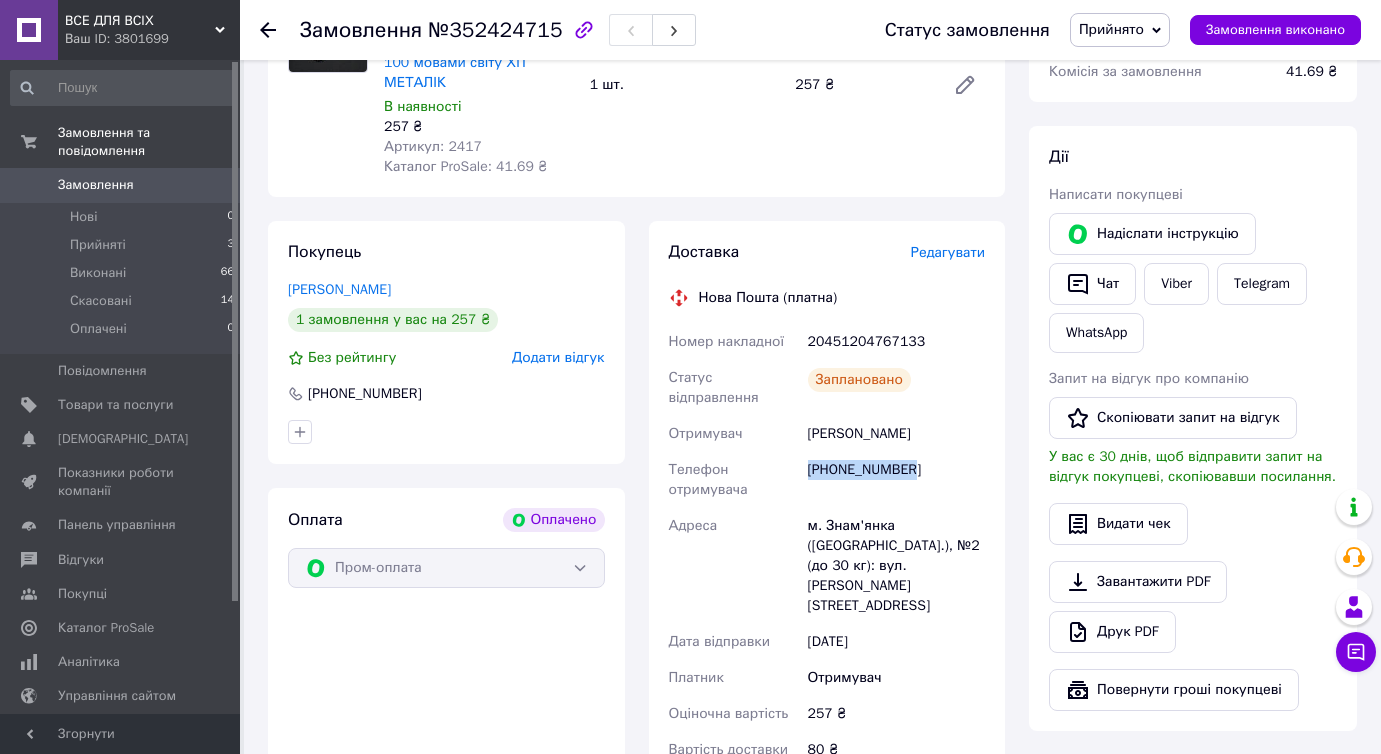 drag, startPoint x: 904, startPoint y: 453, endPoint x: 825, endPoint y: 454, distance: 79.00633 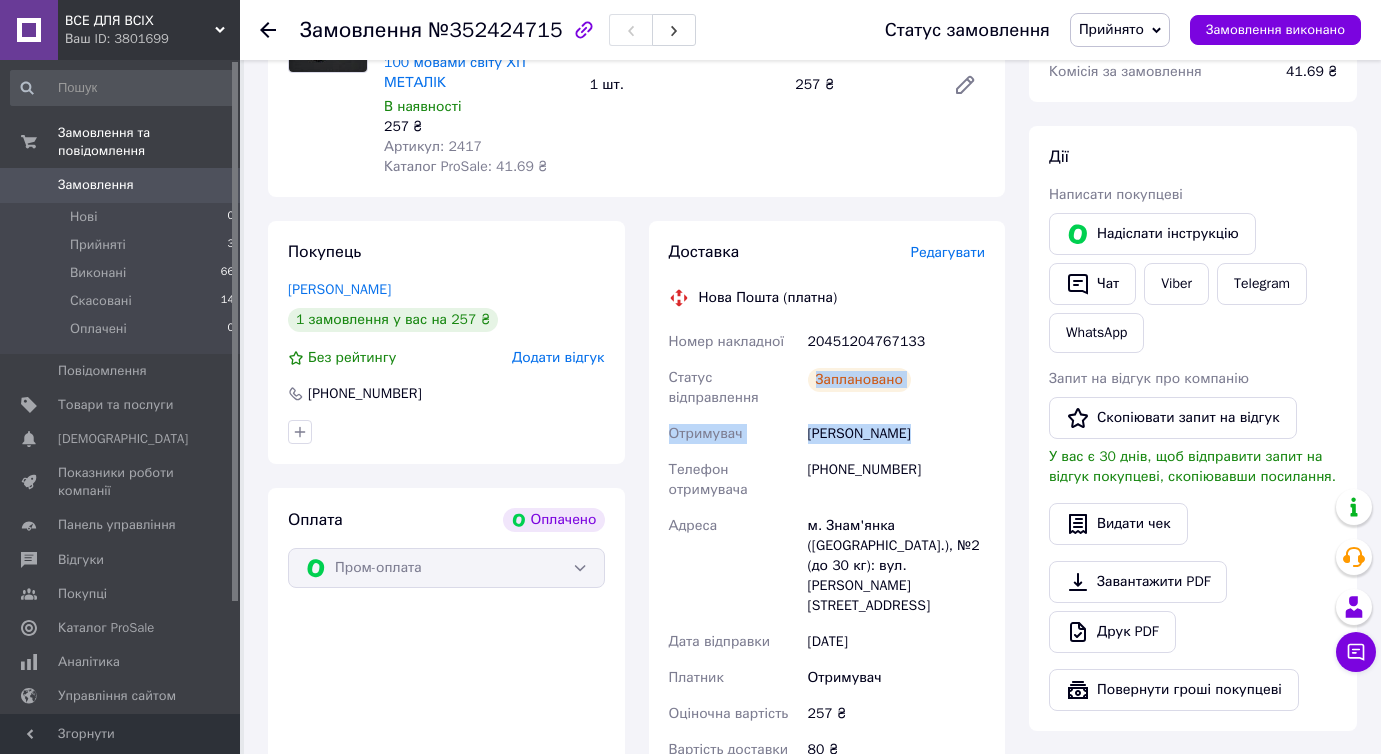 drag, startPoint x: 921, startPoint y: 418, endPoint x: 789, endPoint y: 389, distance: 135.14807 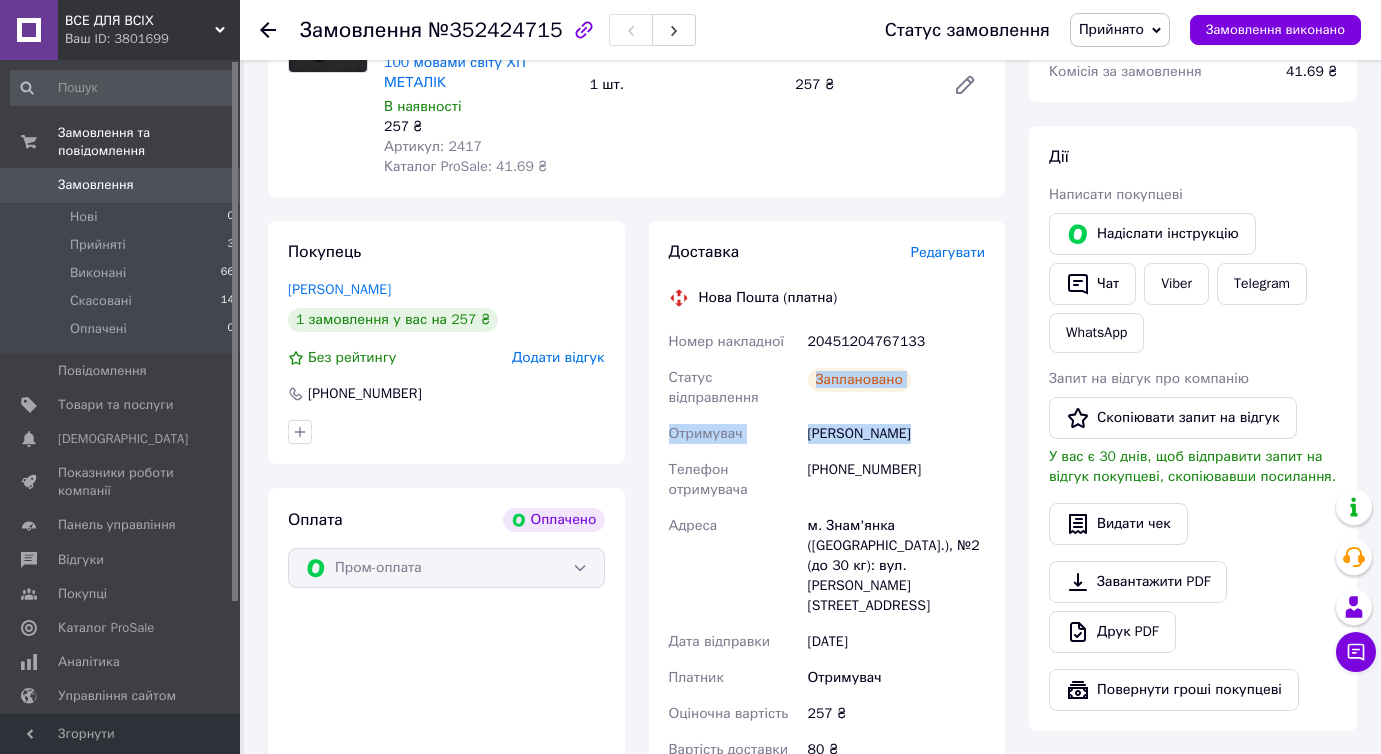 drag, startPoint x: 951, startPoint y: 431, endPoint x: 933, endPoint y: 427, distance: 18.439089 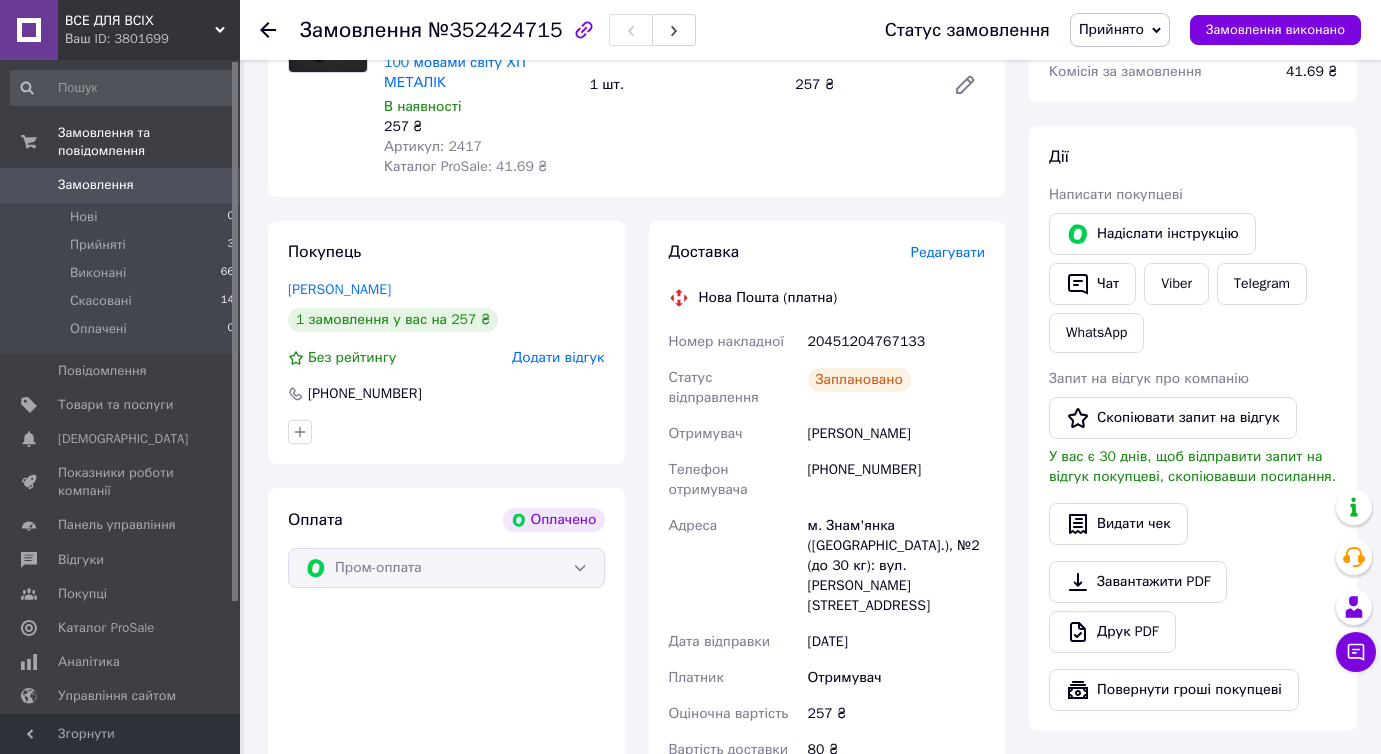 drag, startPoint x: 979, startPoint y: 510, endPoint x: 973, endPoint y: 470, distance: 40.4475 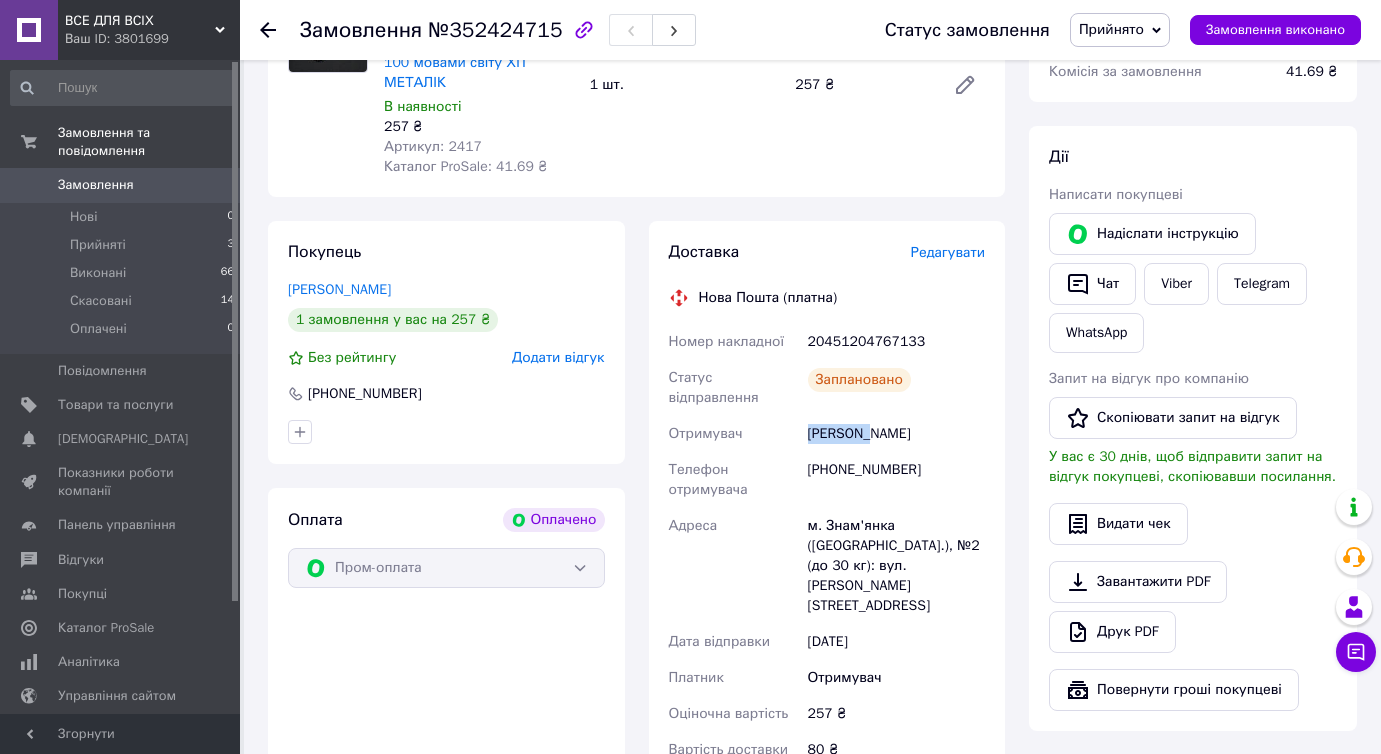 drag, startPoint x: 866, startPoint y: 416, endPoint x: 780, endPoint y: 402, distance: 87.13208 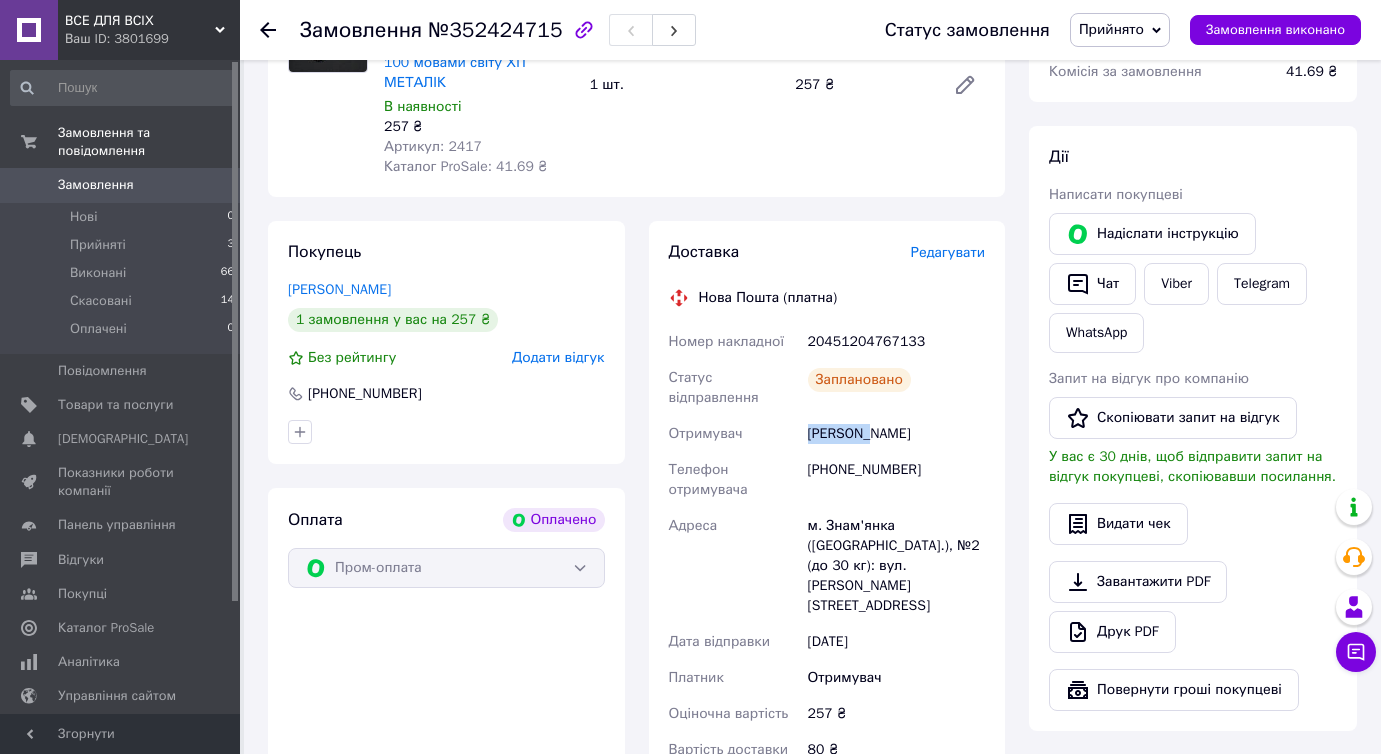 copy on "Отримувач Стасенко" 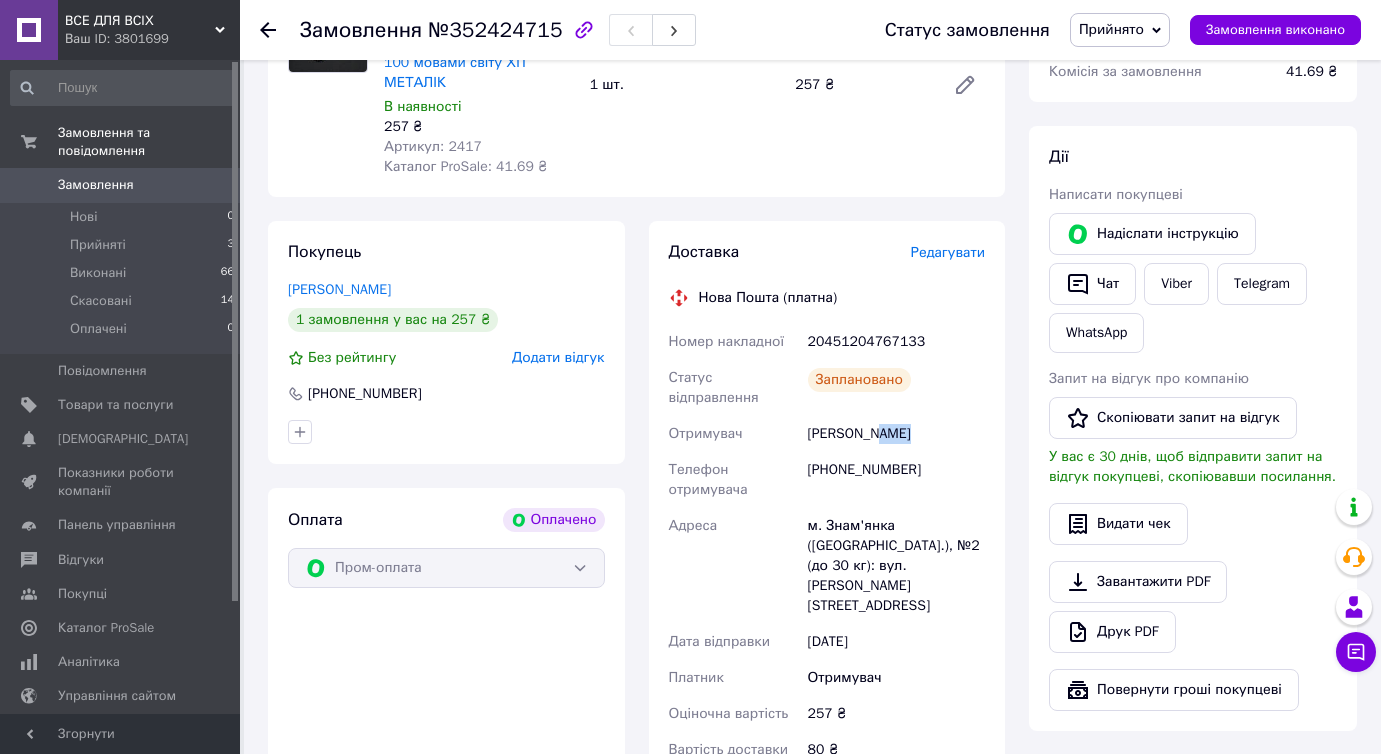 drag, startPoint x: 905, startPoint y: 412, endPoint x: 871, endPoint y: 424, distance: 36.05551 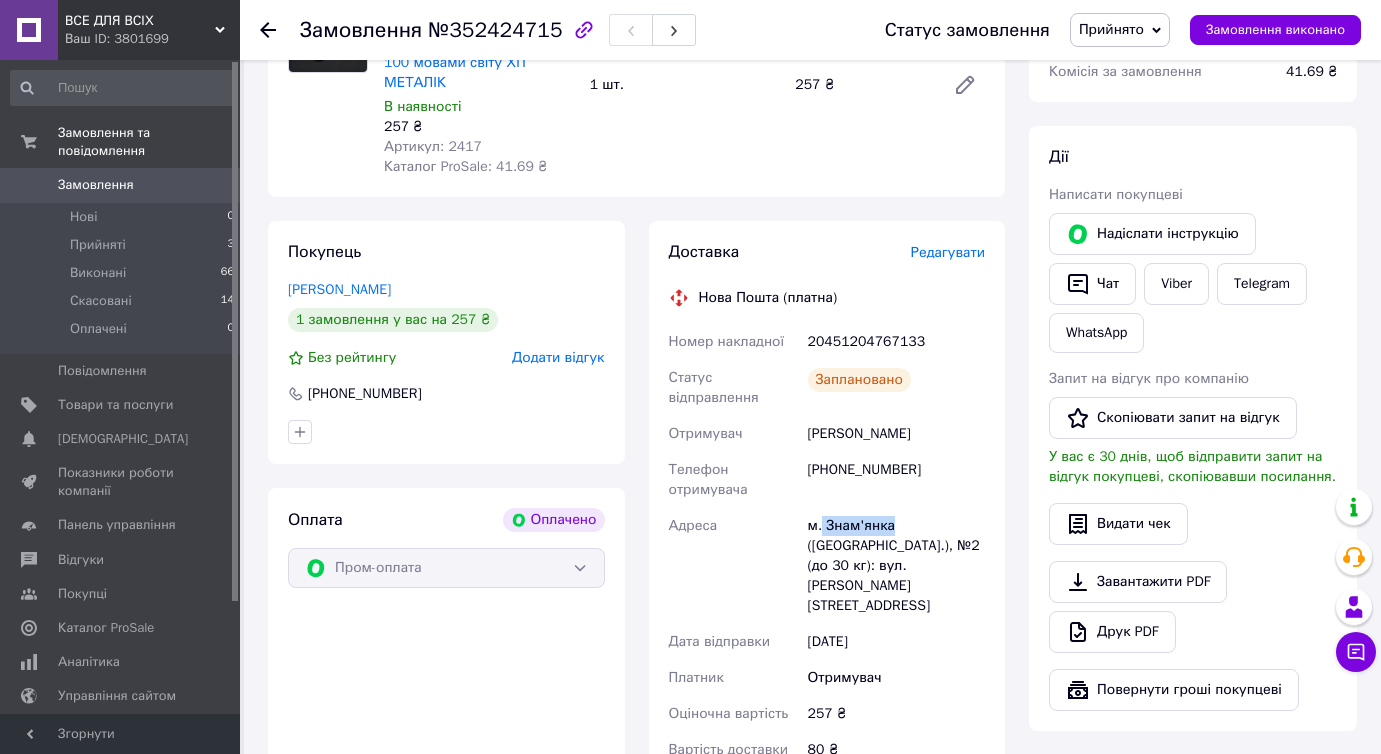 drag, startPoint x: 902, startPoint y: 507, endPoint x: 821, endPoint y: 510, distance: 81.055534 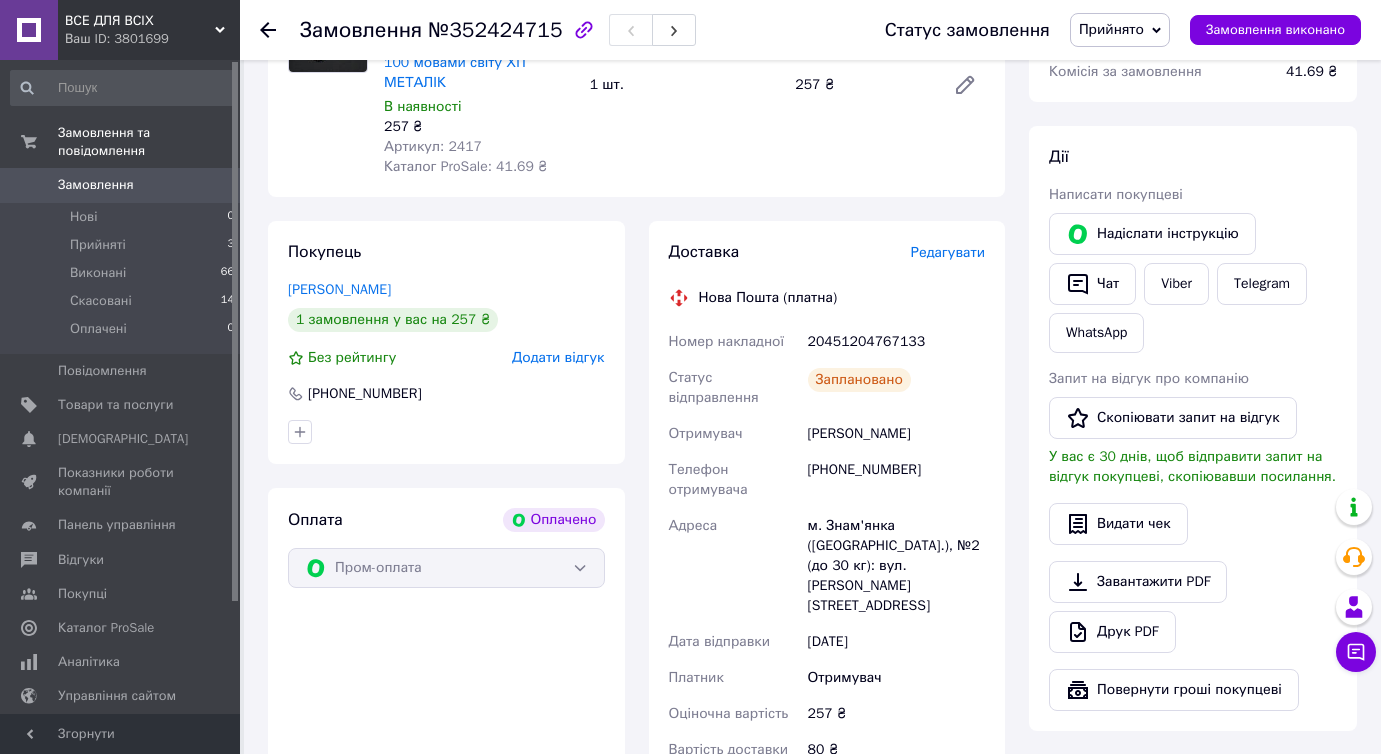 click on "Заплановано" at bounding box center (896, 388) 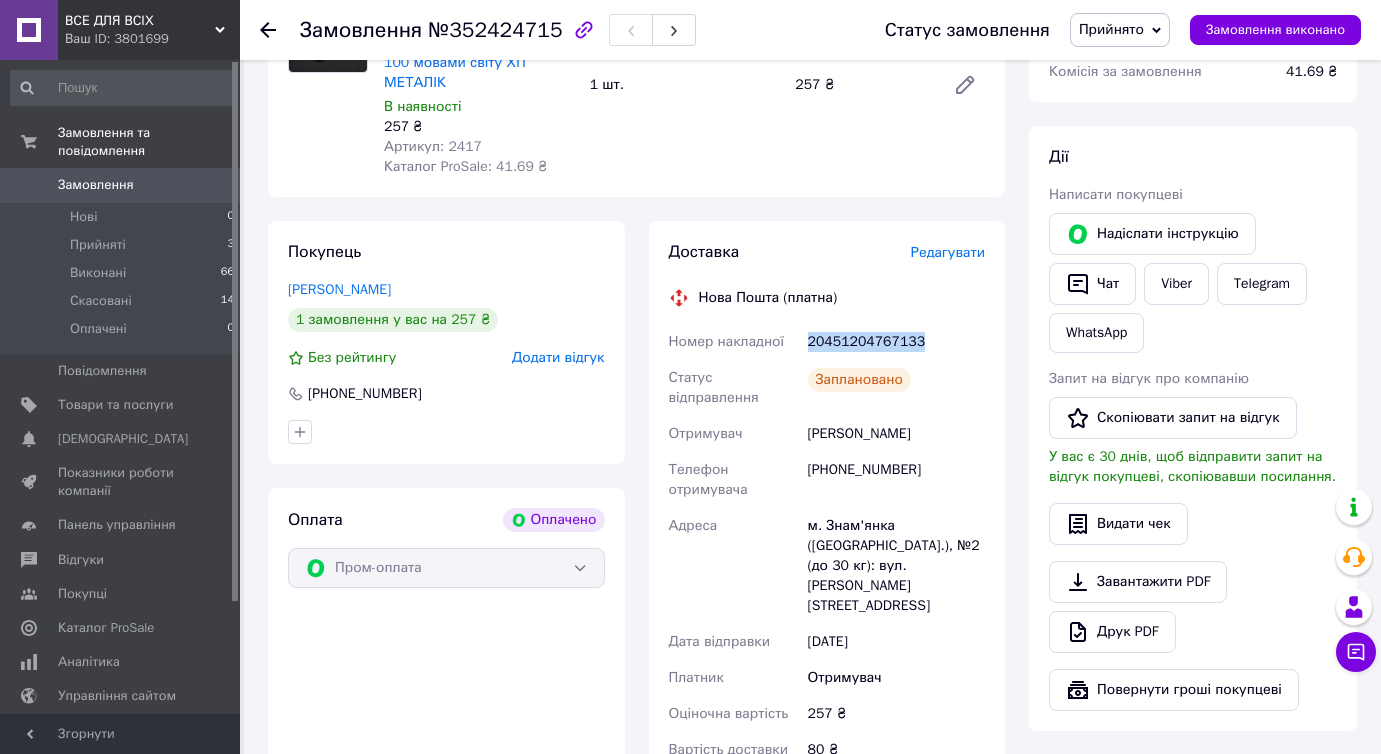 drag, startPoint x: 902, startPoint y: 326, endPoint x: 797, endPoint y: 327, distance: 105.00476 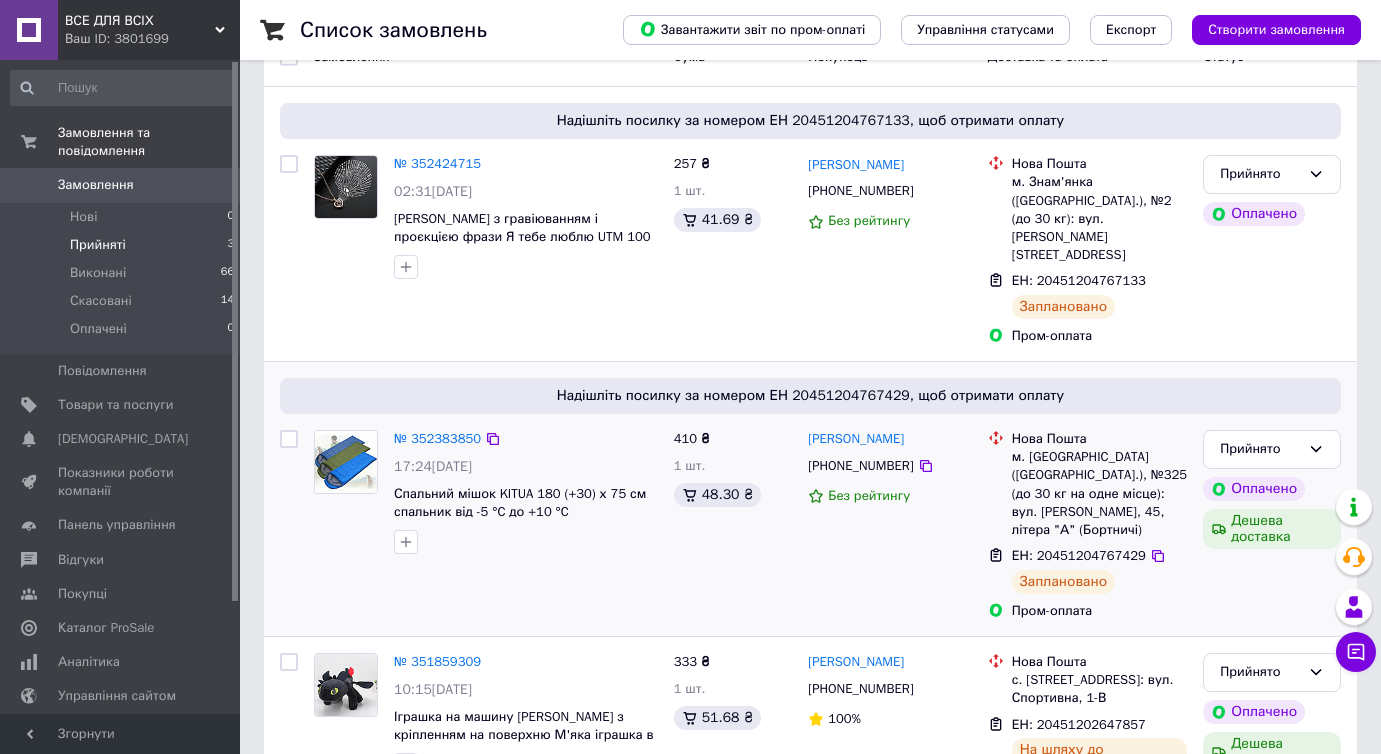 scroll, scrollTop: 254, scrollLeft: 0, axis: vertical 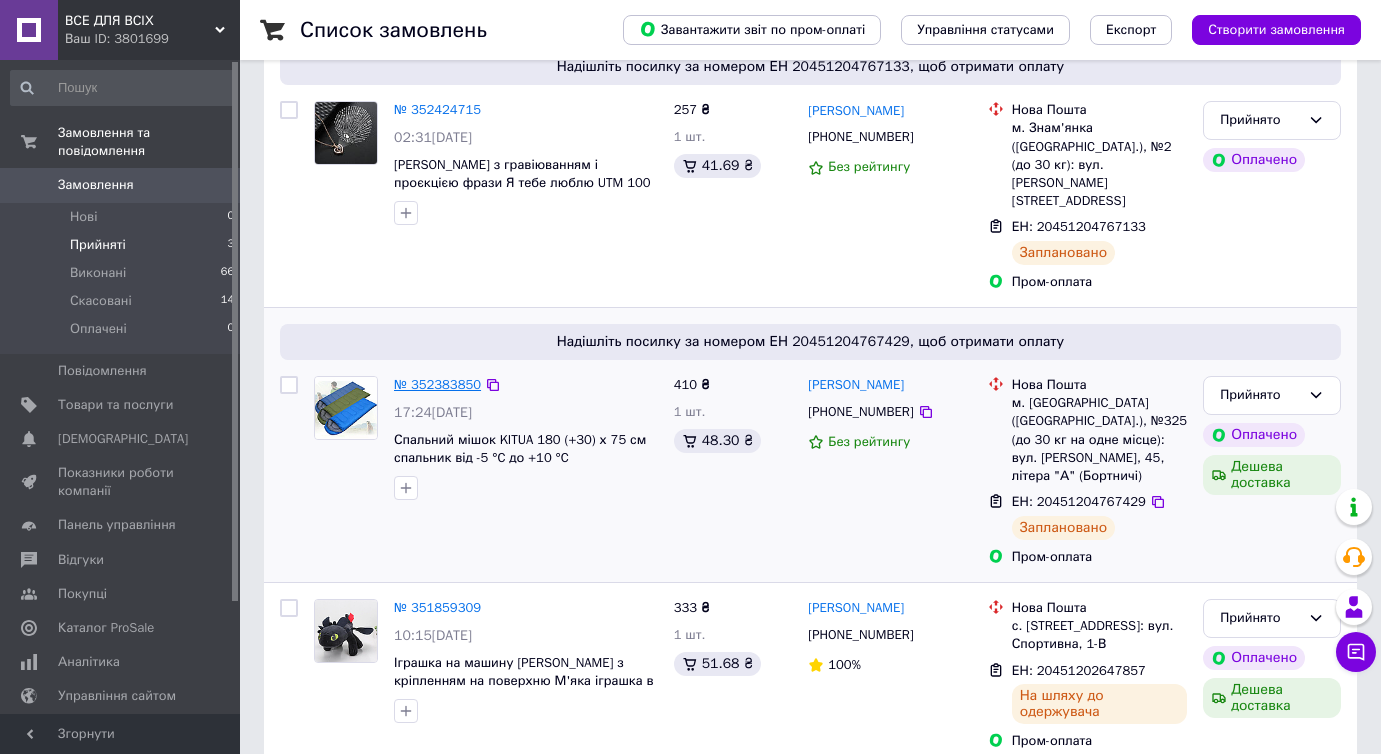 click on "№ 352383850" at bounding box center [437, 384] 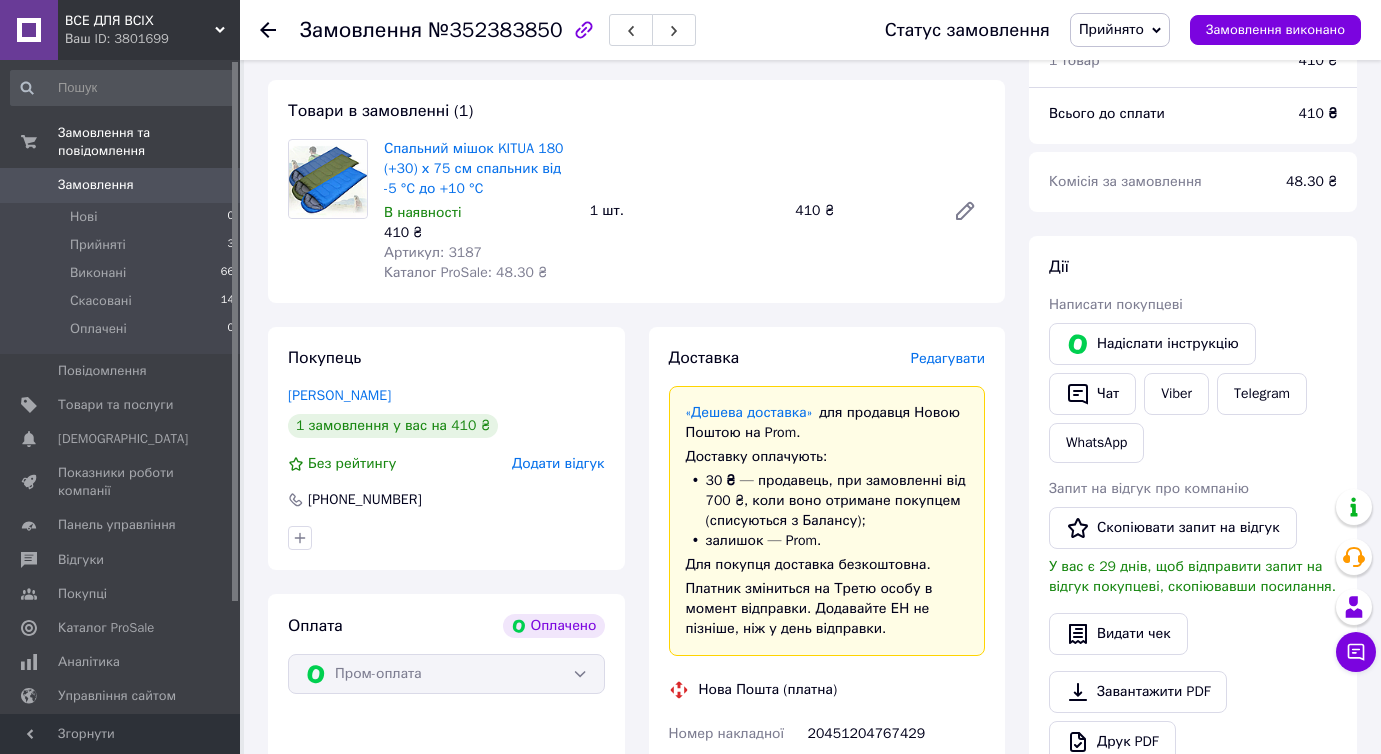 scroll, scrollTop: 54, scrollLeft: 0, axis: vertical 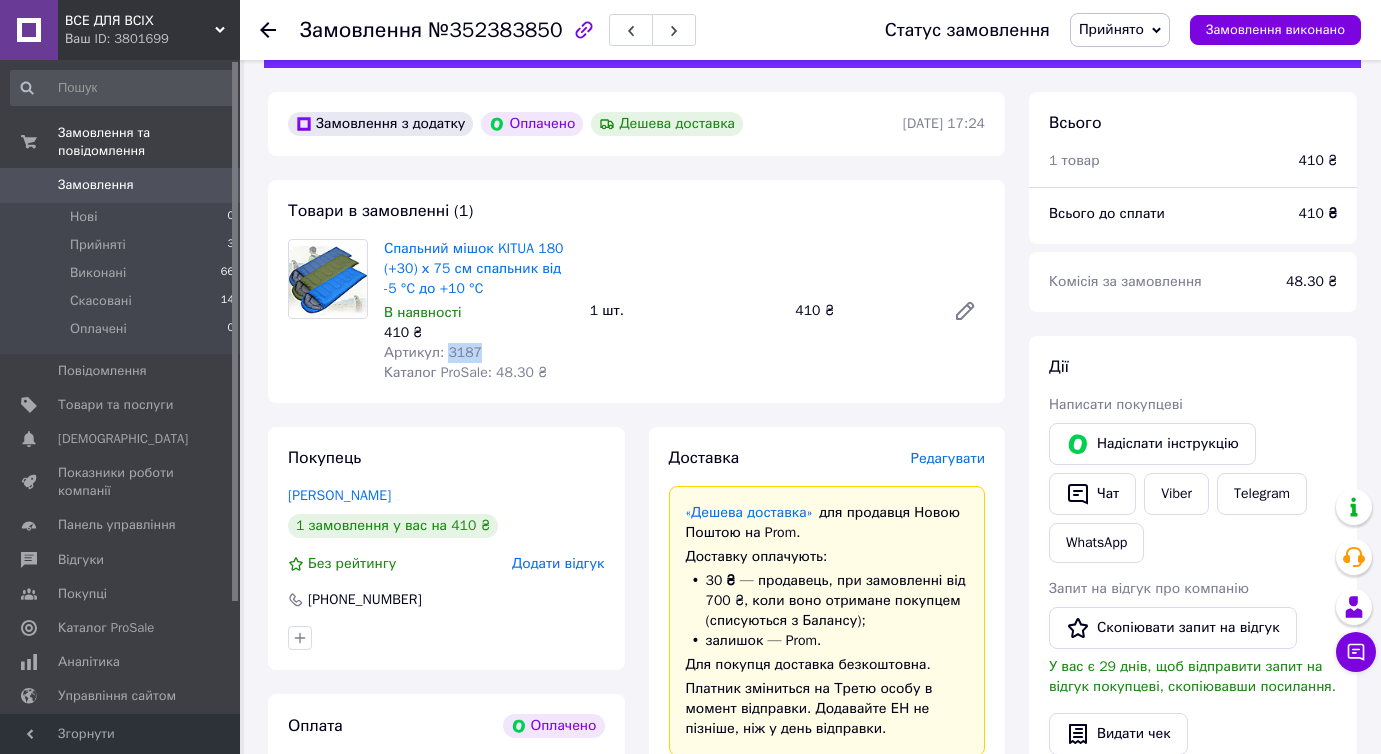 drag, startPoint x: 477, startPoint y: 356, endPoint x: 444, endPoint y: 361, distance: 33.37664 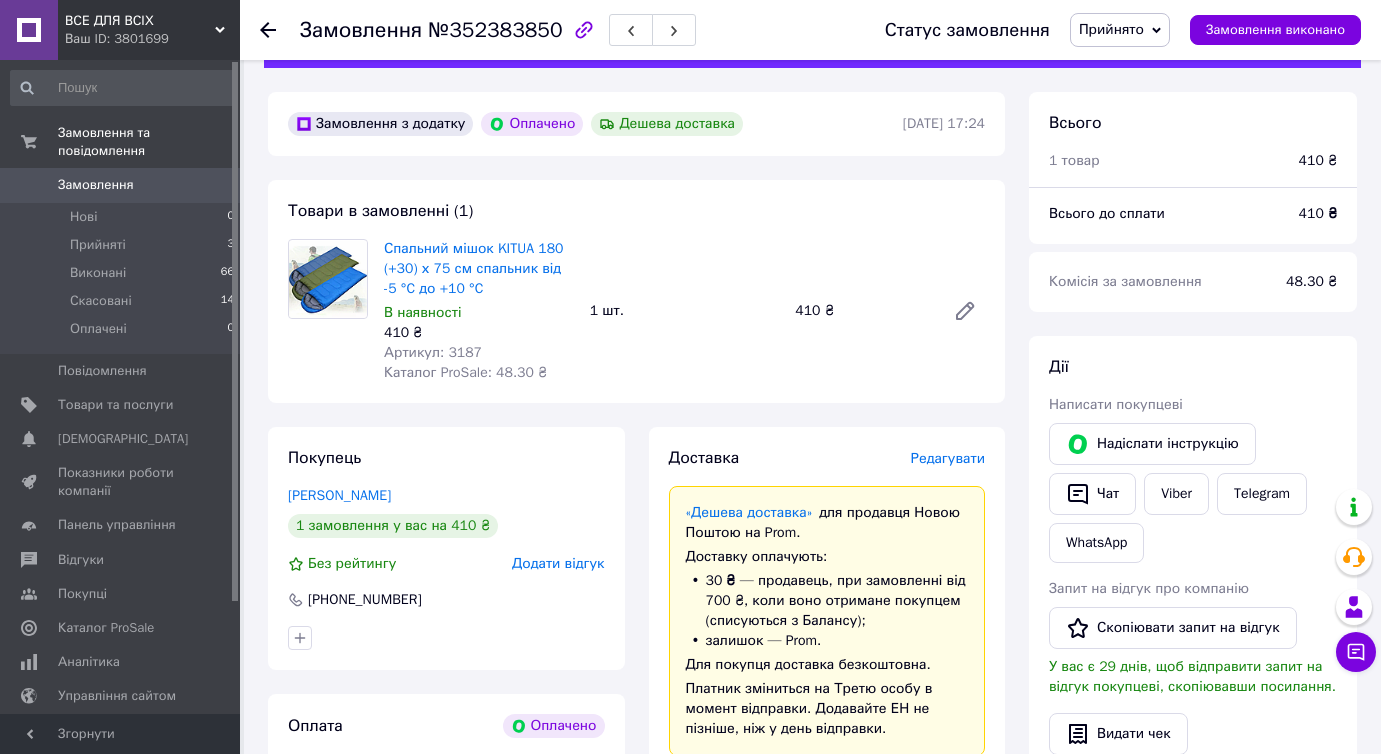 click on "Спальний мішок KITUA 180 (+30) х 75 см спальник від -5 °C до +10 °C В наявності 410 ₴ Артикул: 3187 Каталог ProSale: 48.30 ₴  1 шт. 410 ₴" at bounding box center [684, 311] 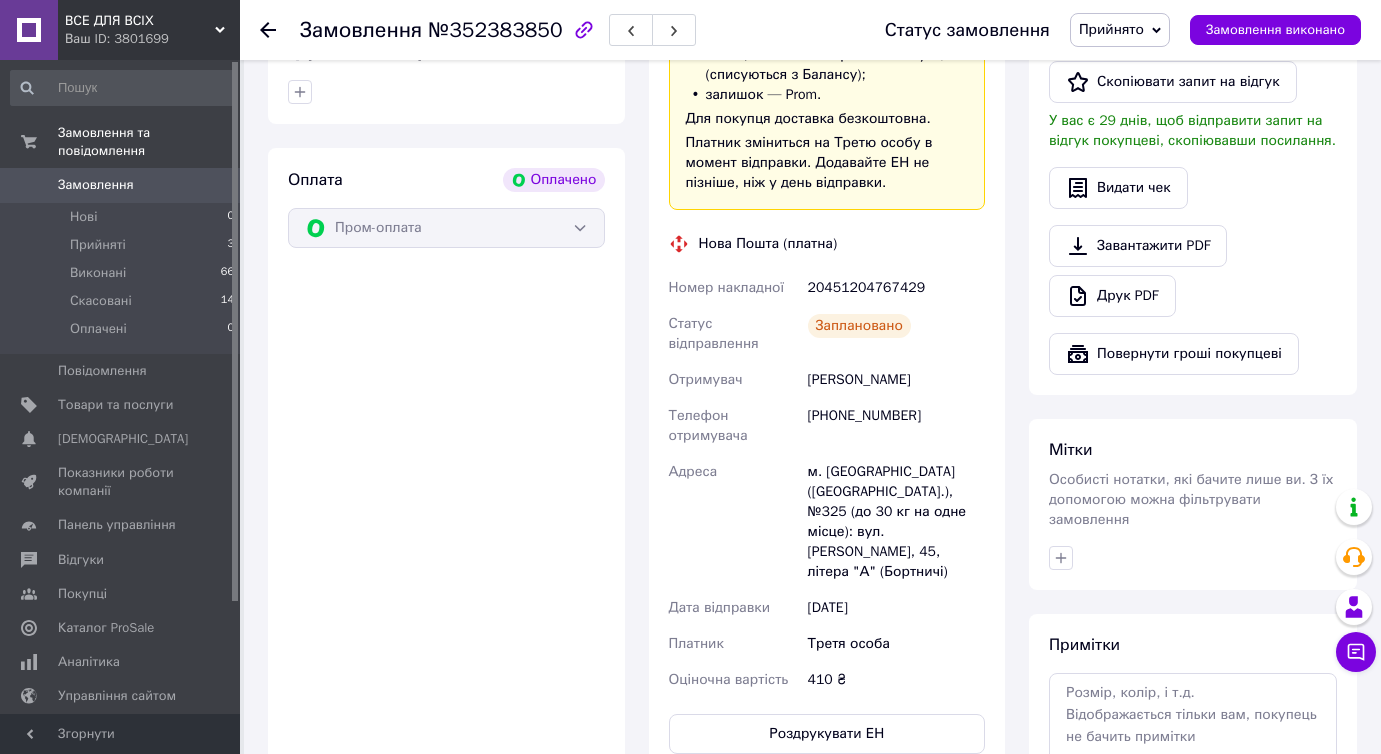 scroll, scrollTop: 700, scrollLeft: 0, axis: vertical 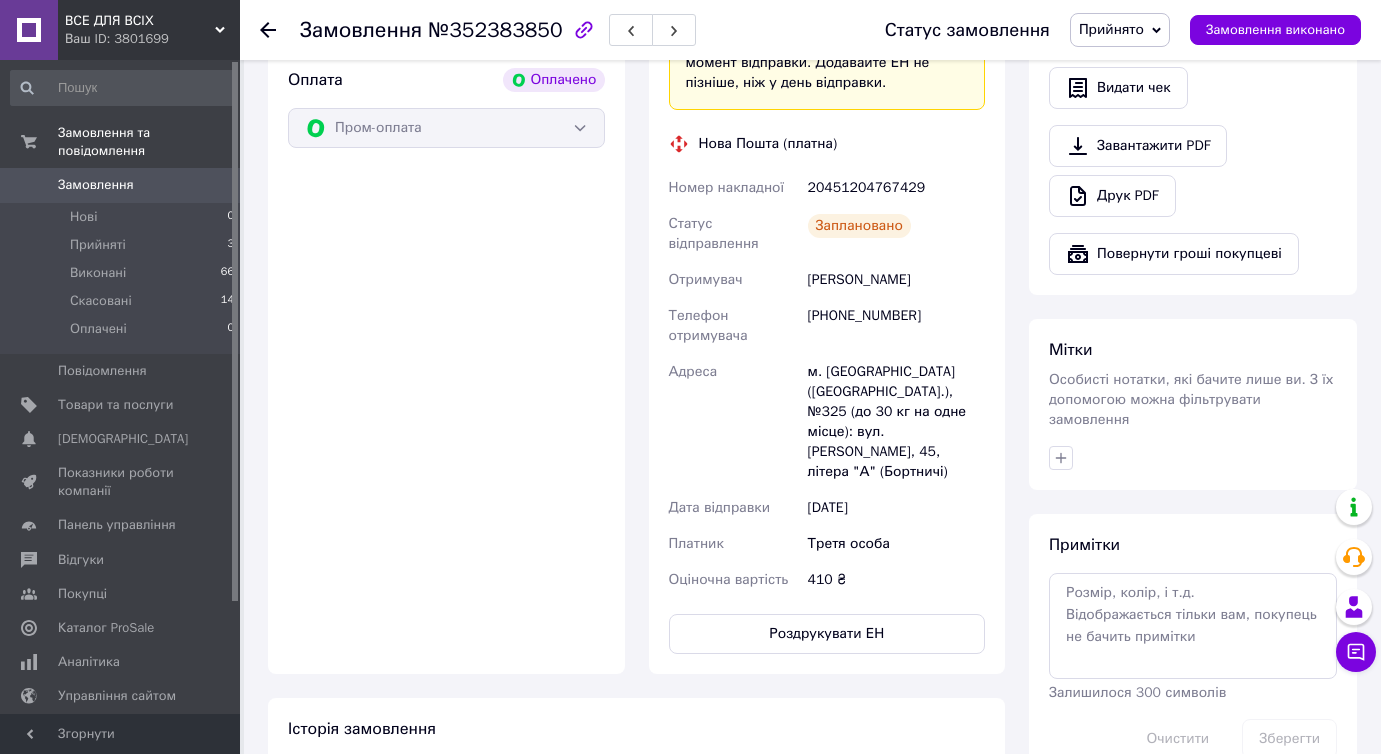 drag, startPoint x: 916, startPoint y: 284, endPoint x: 856, endPoint y: 289, distance: 60.207973 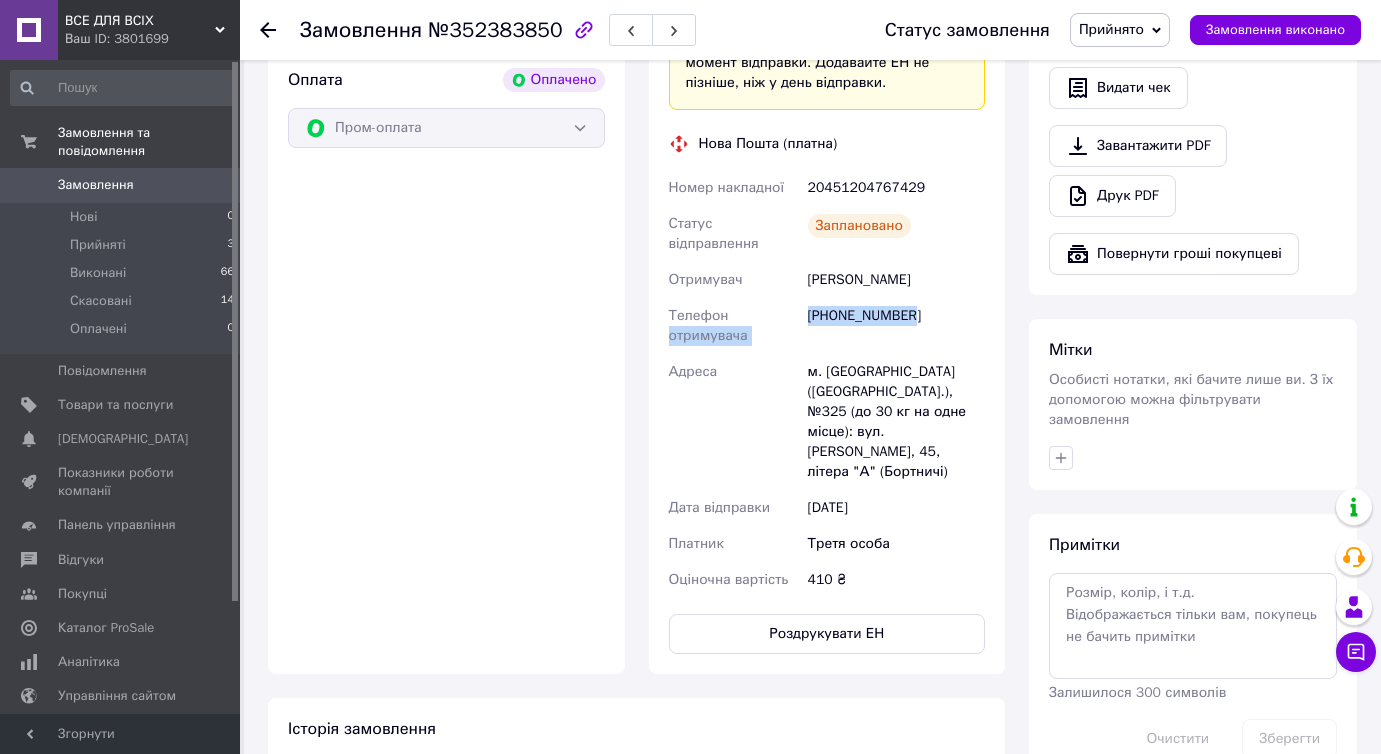 drag, startPoint x: 925, startPoint y: 315, endPoint x: 799, endPoint y: 310, distance: 126.09917 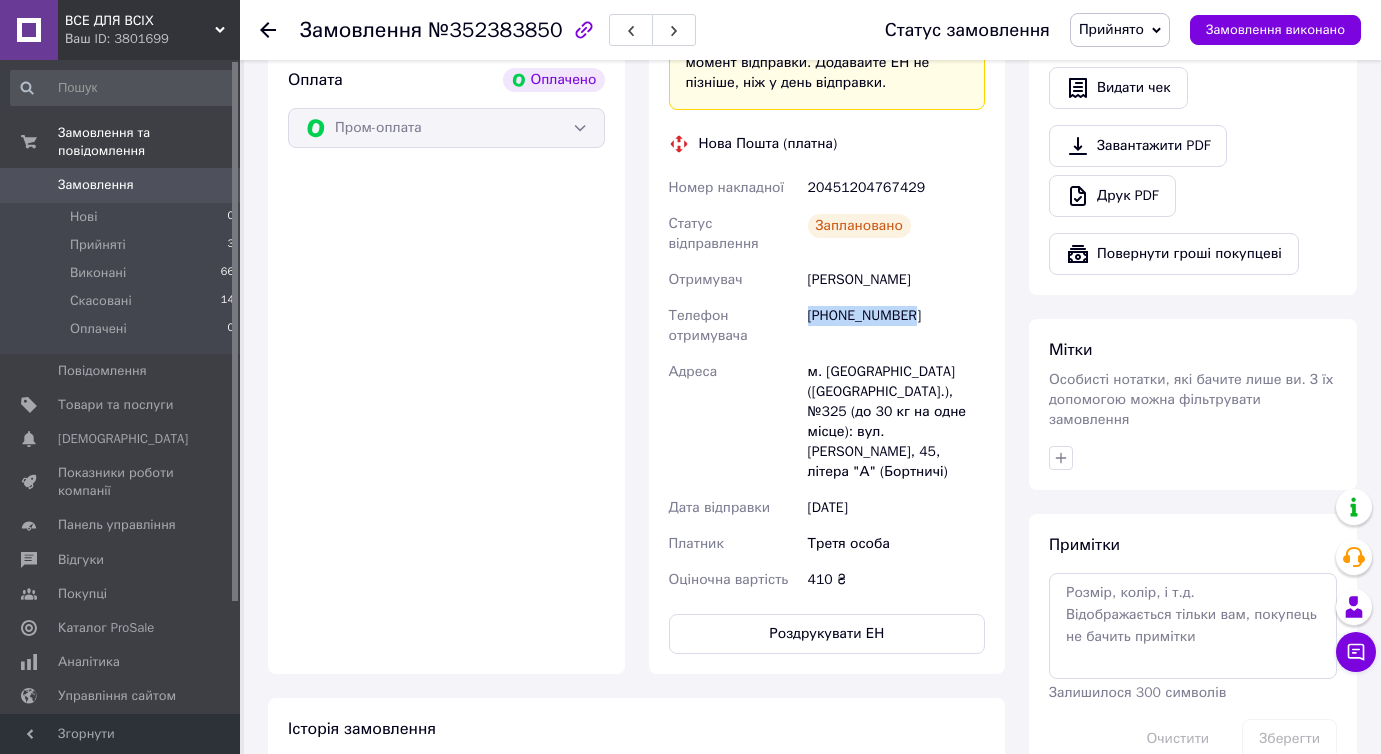 drag, startPoint x: 926, startPoint y: 321, endPoint x: 810, endPoint y: 318, distance: 116.03879 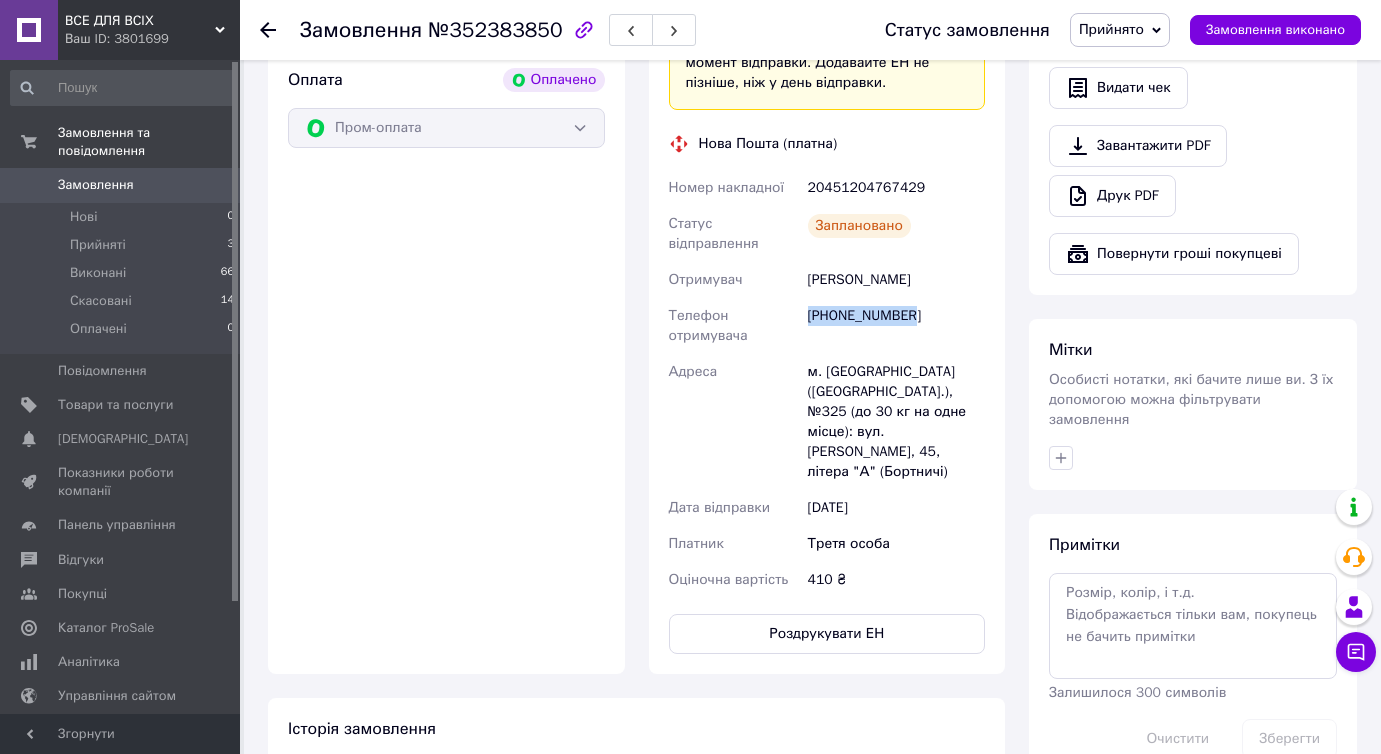 drag, startPoint x: 928, startPoint y: 276, endPoint x: 905, endPoint y: 278, distance: 23.086792 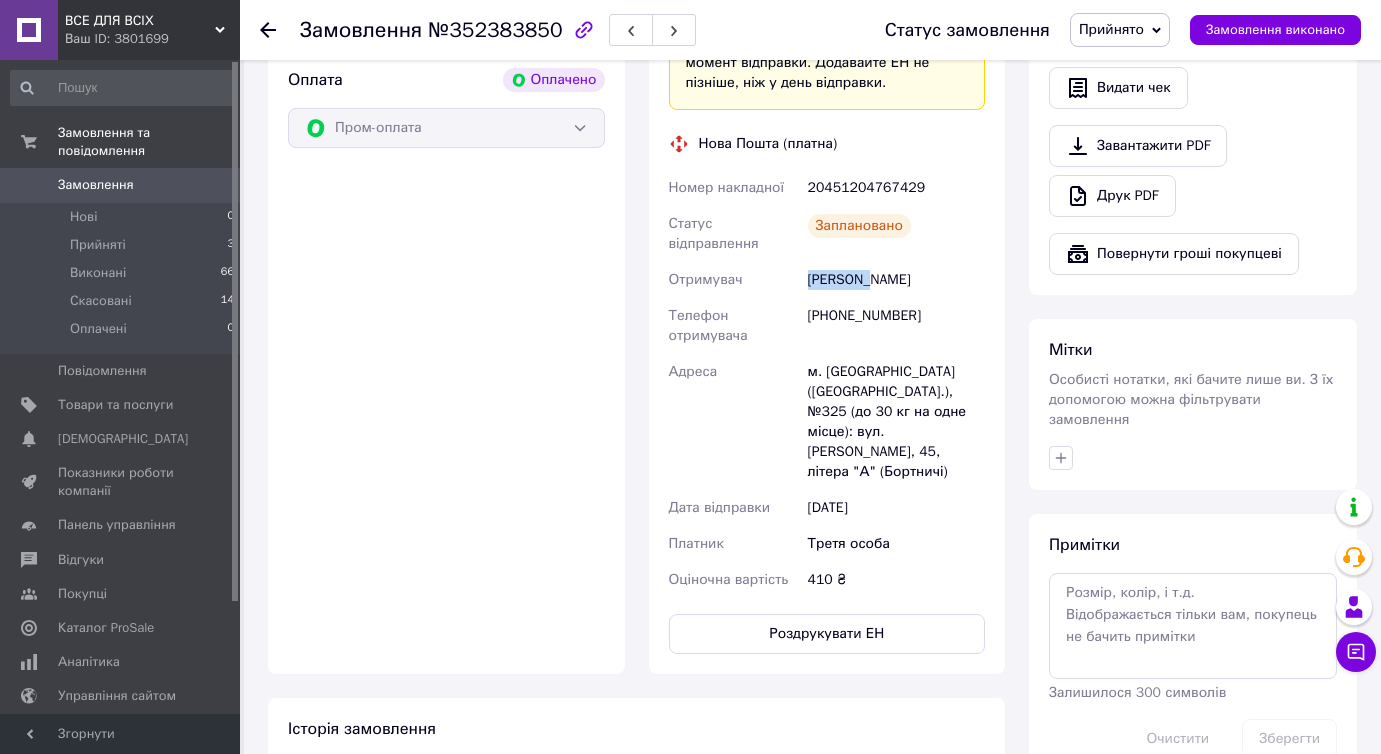 drag, startPoint x: 859, startPoint y: 278, endPoint x: 798, endPoint y: 285, distance: 61.400326 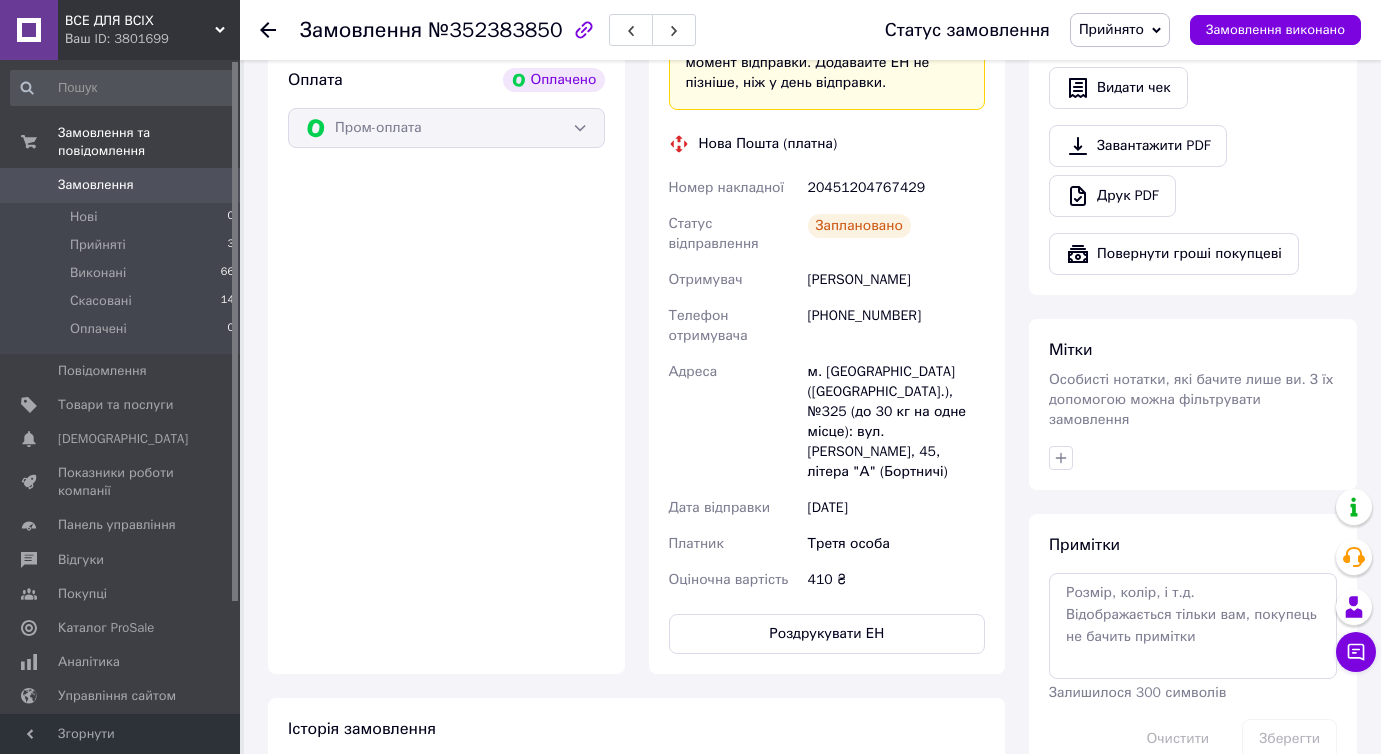 click on "[PHONE_NUMBER]" at bounding box center (896, 326) 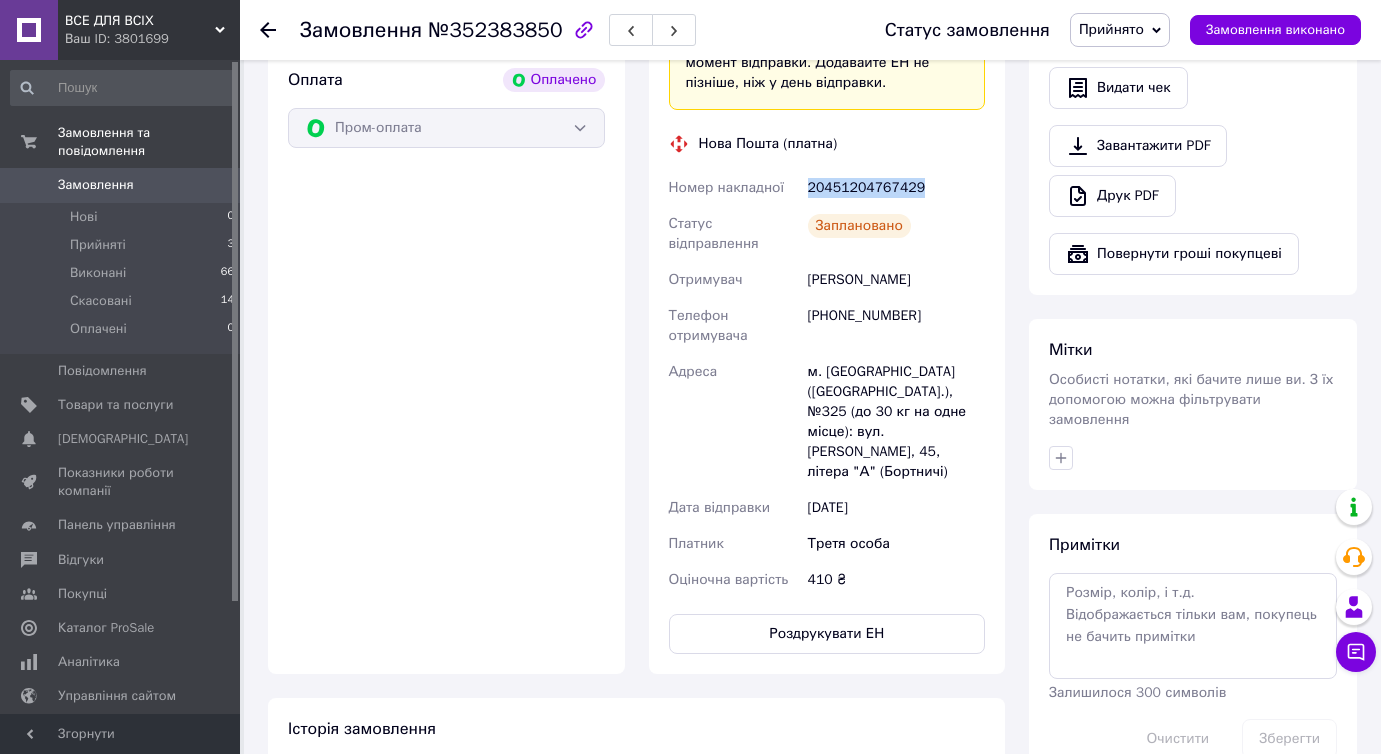 drag, startPoint x: 929, startPoint y: 192, endPoint x: 809, endPoint y: 186, distance: 120.14991 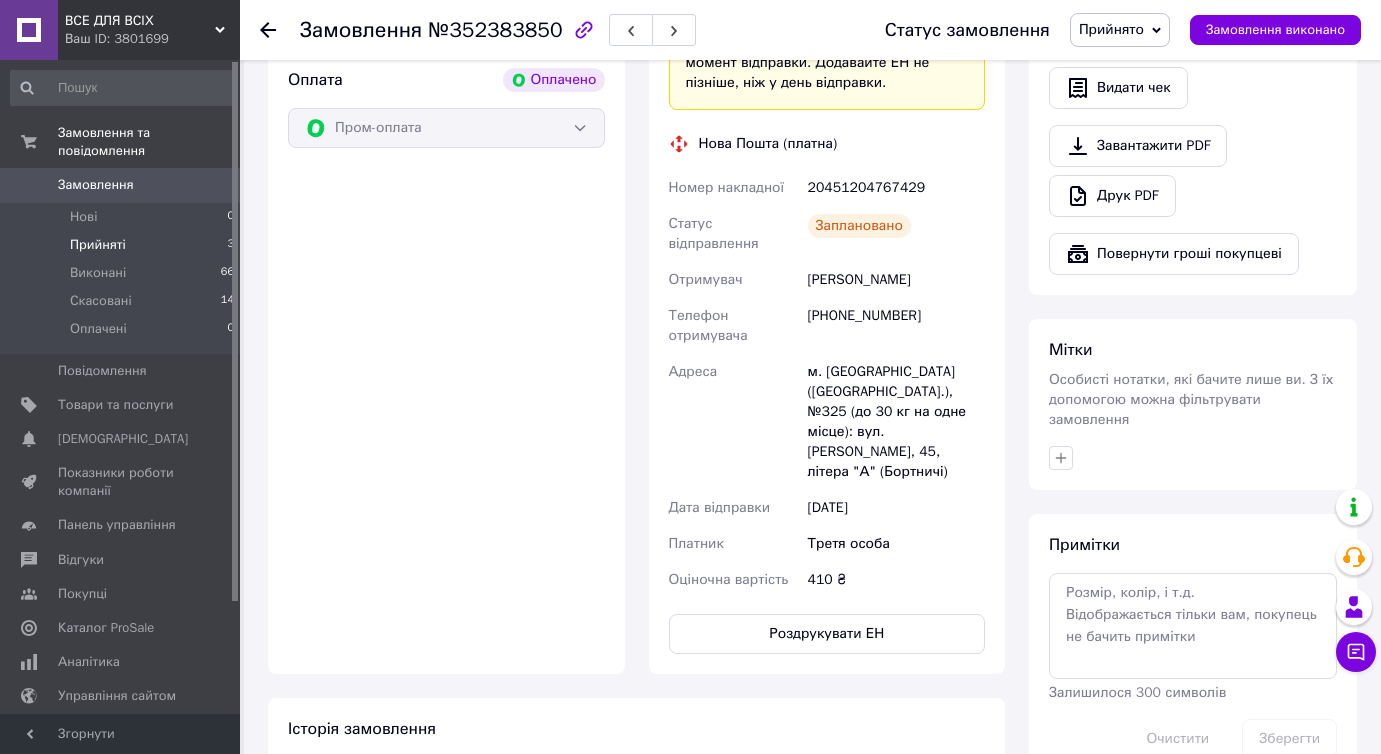 click on "Прийняті" at bounding box center [98, 245] 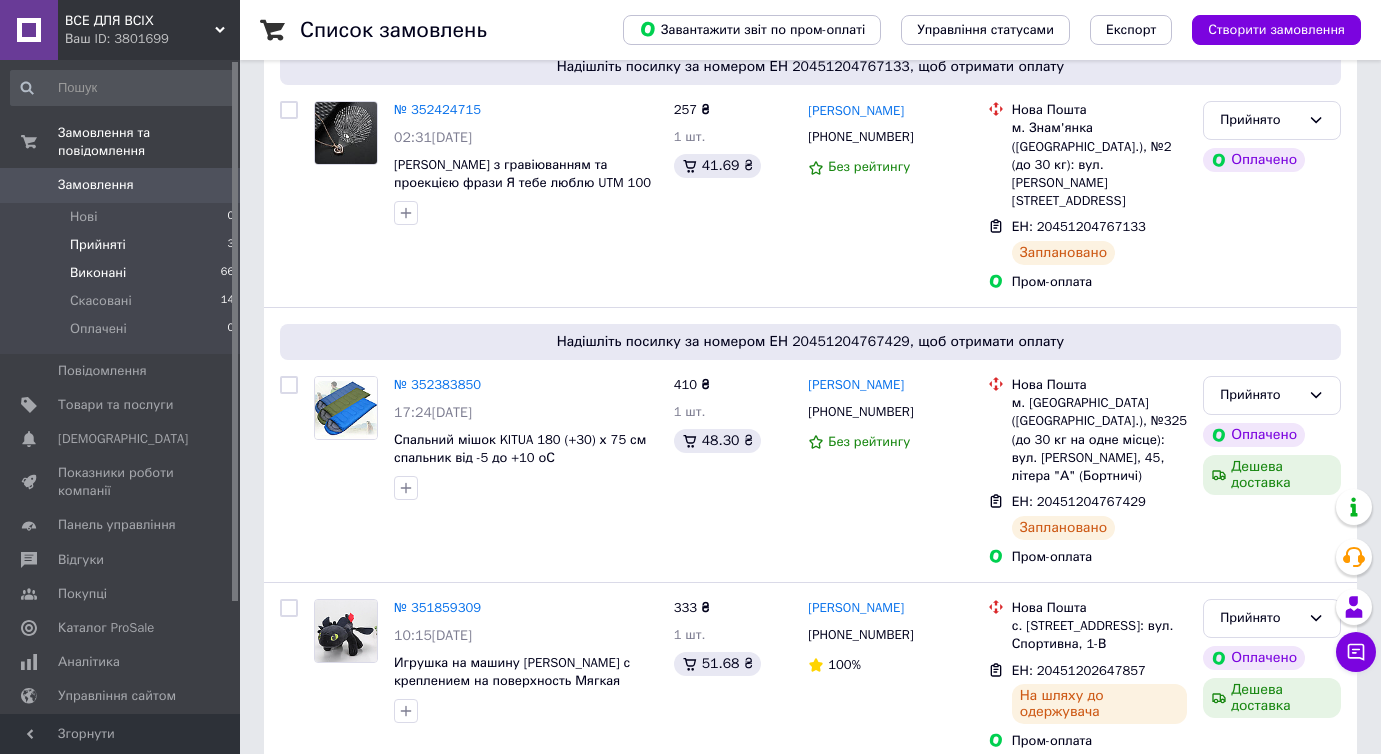 scroll, scrollTop: 54, scrollLeft: 0, axis: vertical 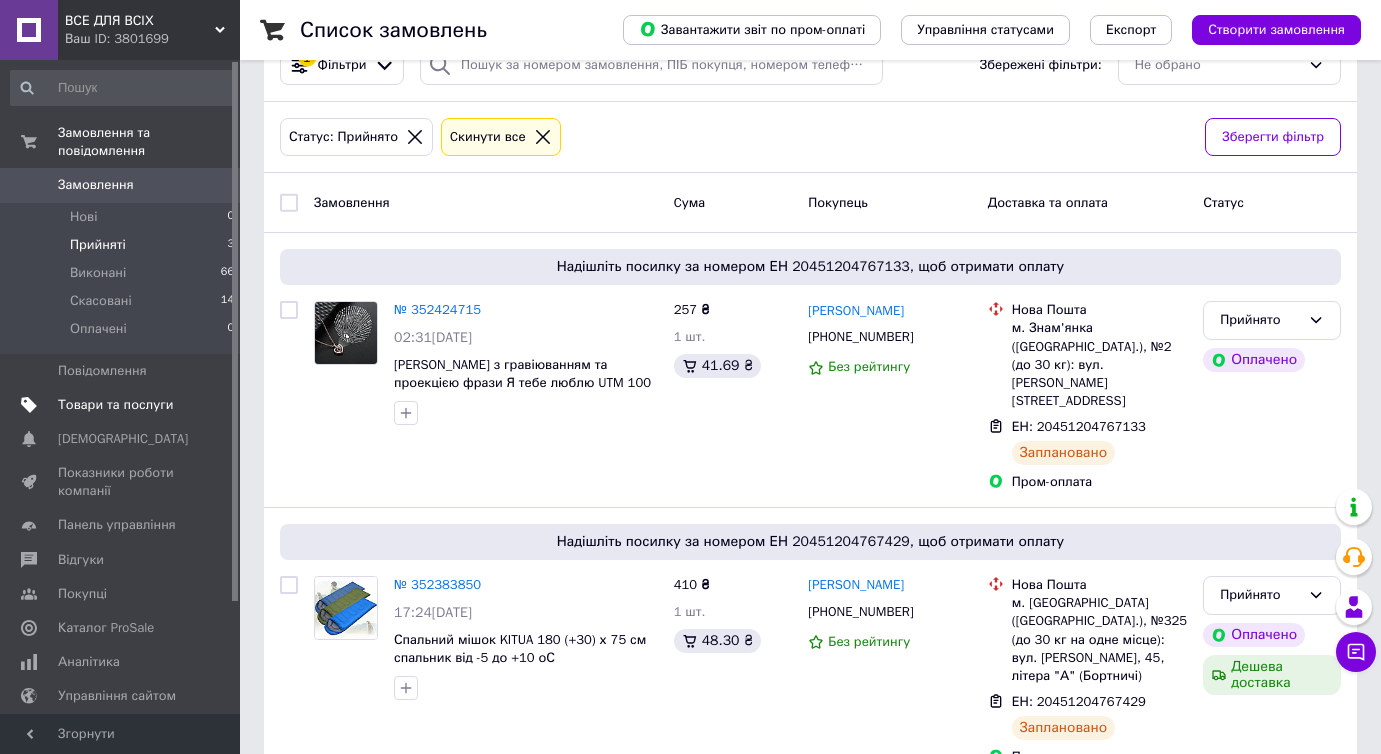 click on "Товари та послуги" at bounding box center (115, 405) 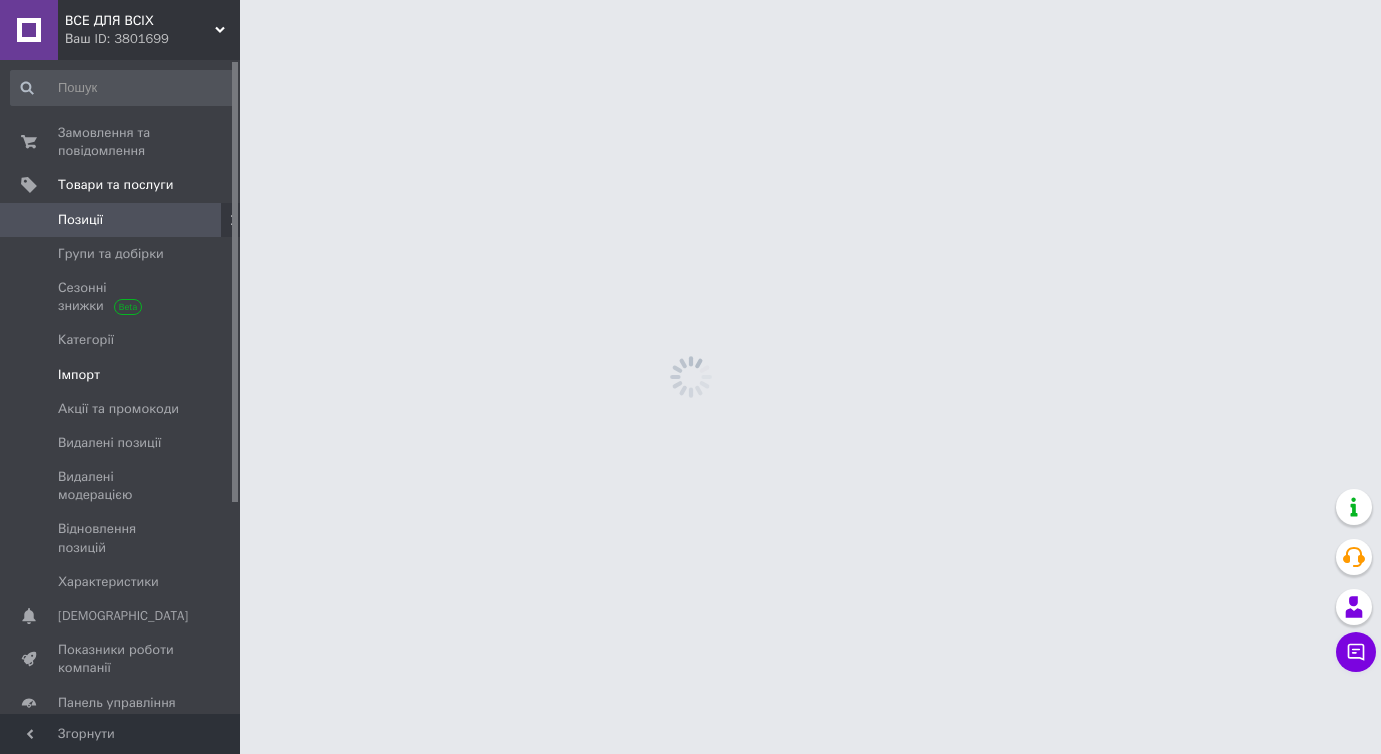 scroll, scrollTop: 0, scrollLeft: 0, axis: both 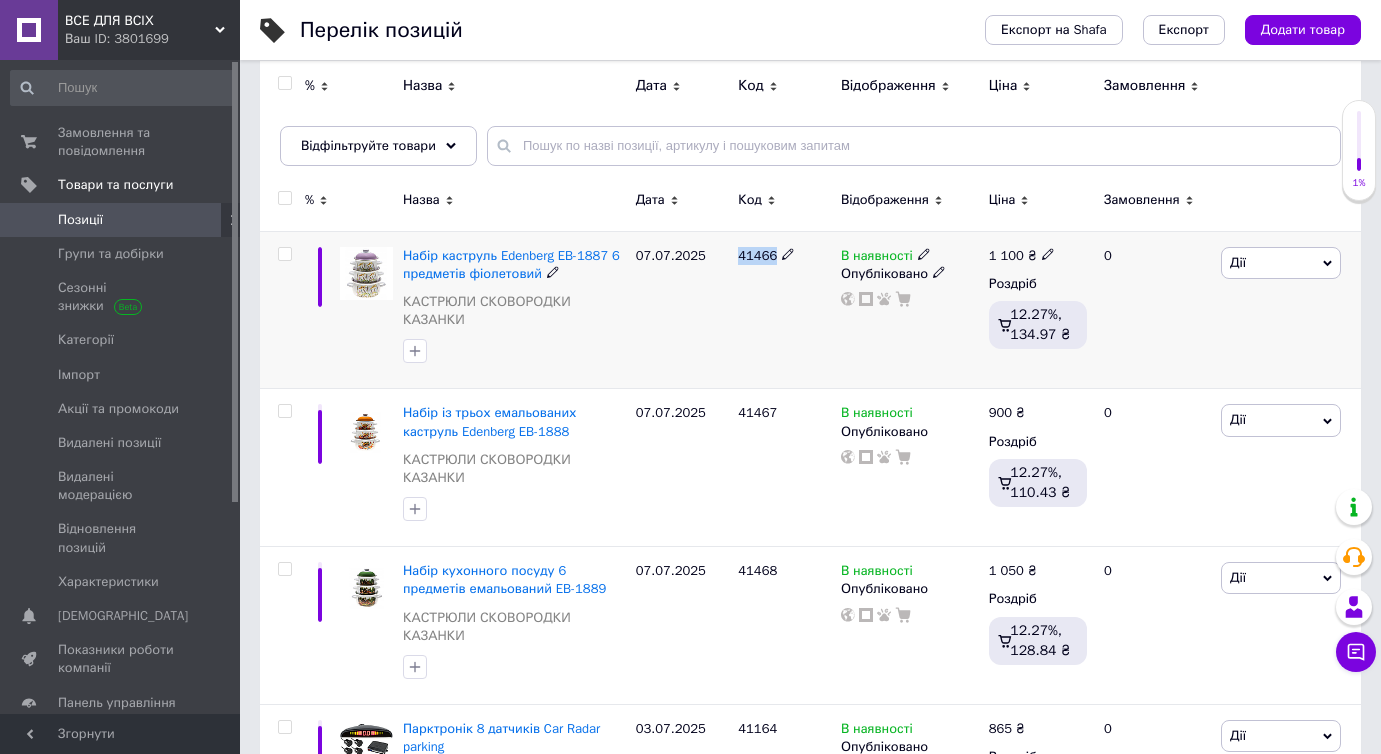 drag, startPoint x: 776, startPoint y: 251, endPoint x: 736, endPoint y: 263, distance: 41.761227 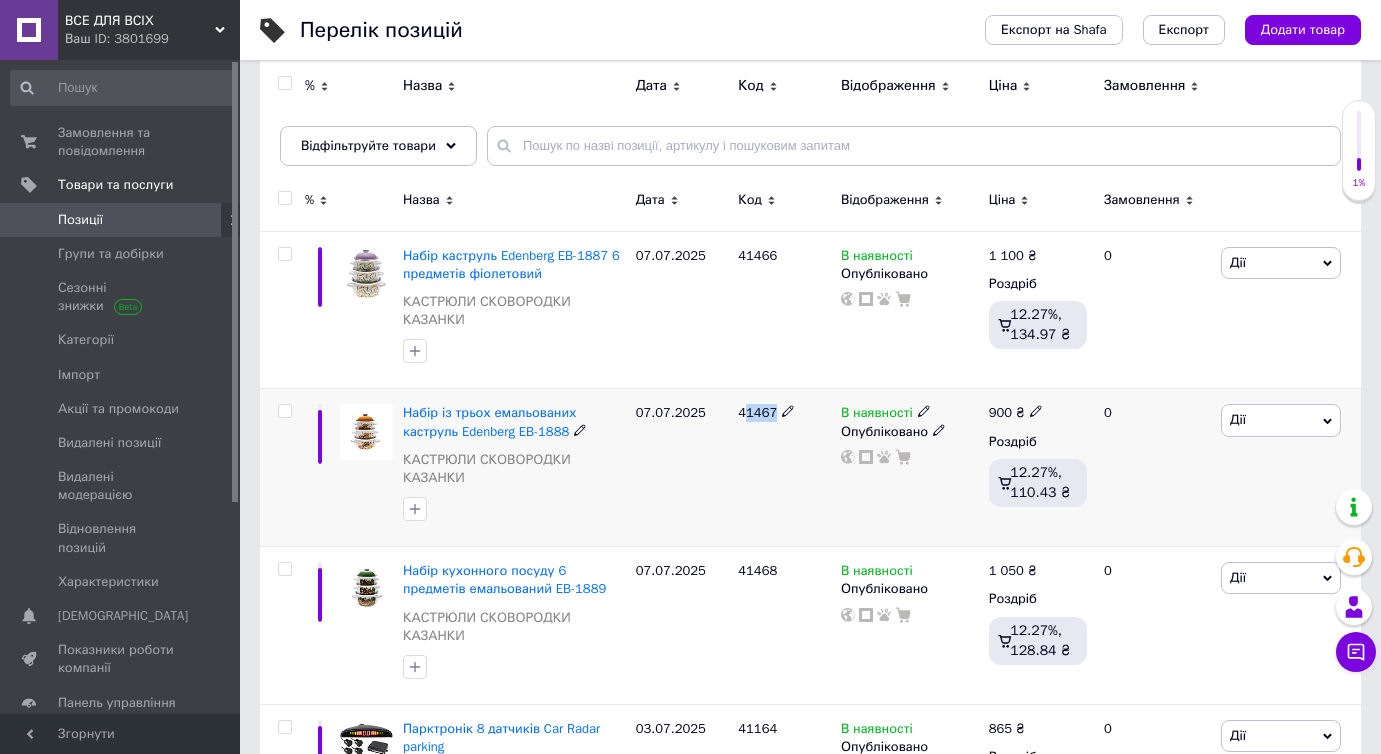 drag, startPoint x: 773, startPoint y: 391, endPoint x: 750, endPoint y: 397, distance: 23.769728 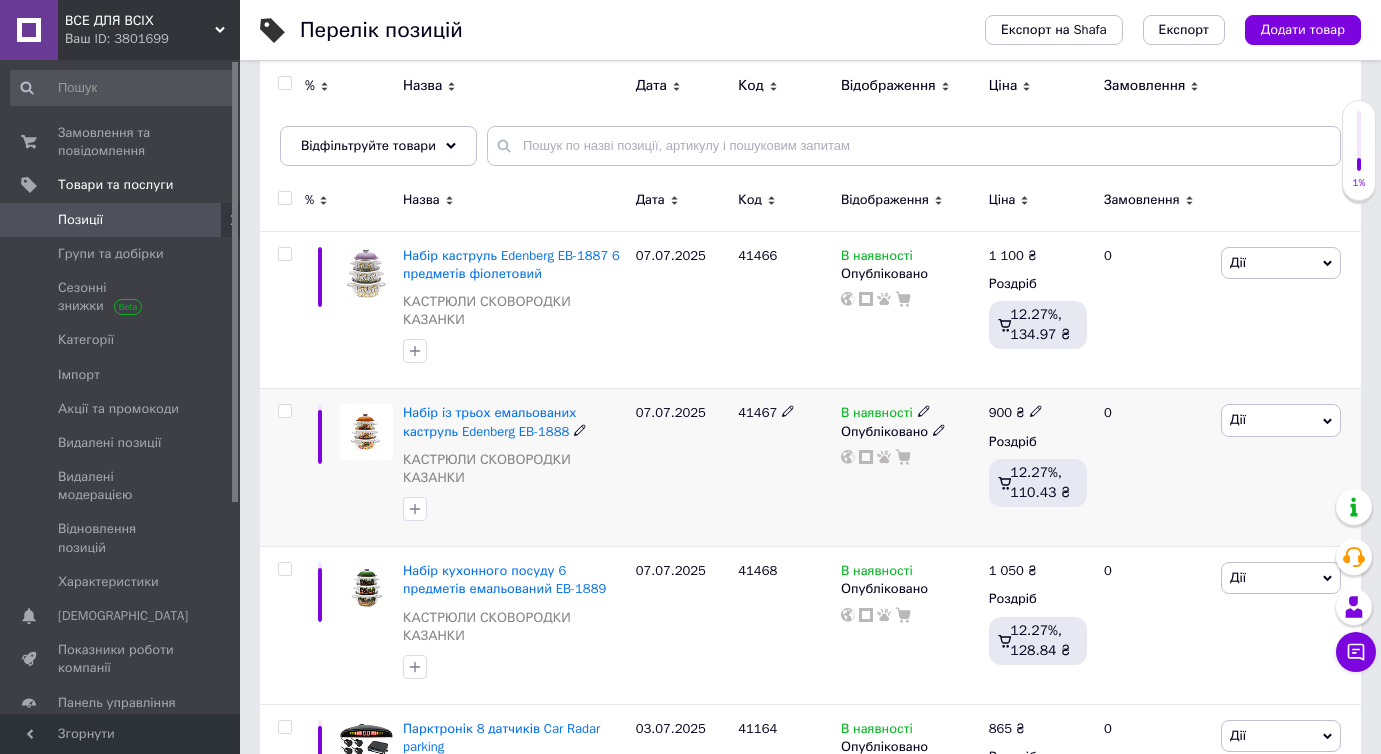 click 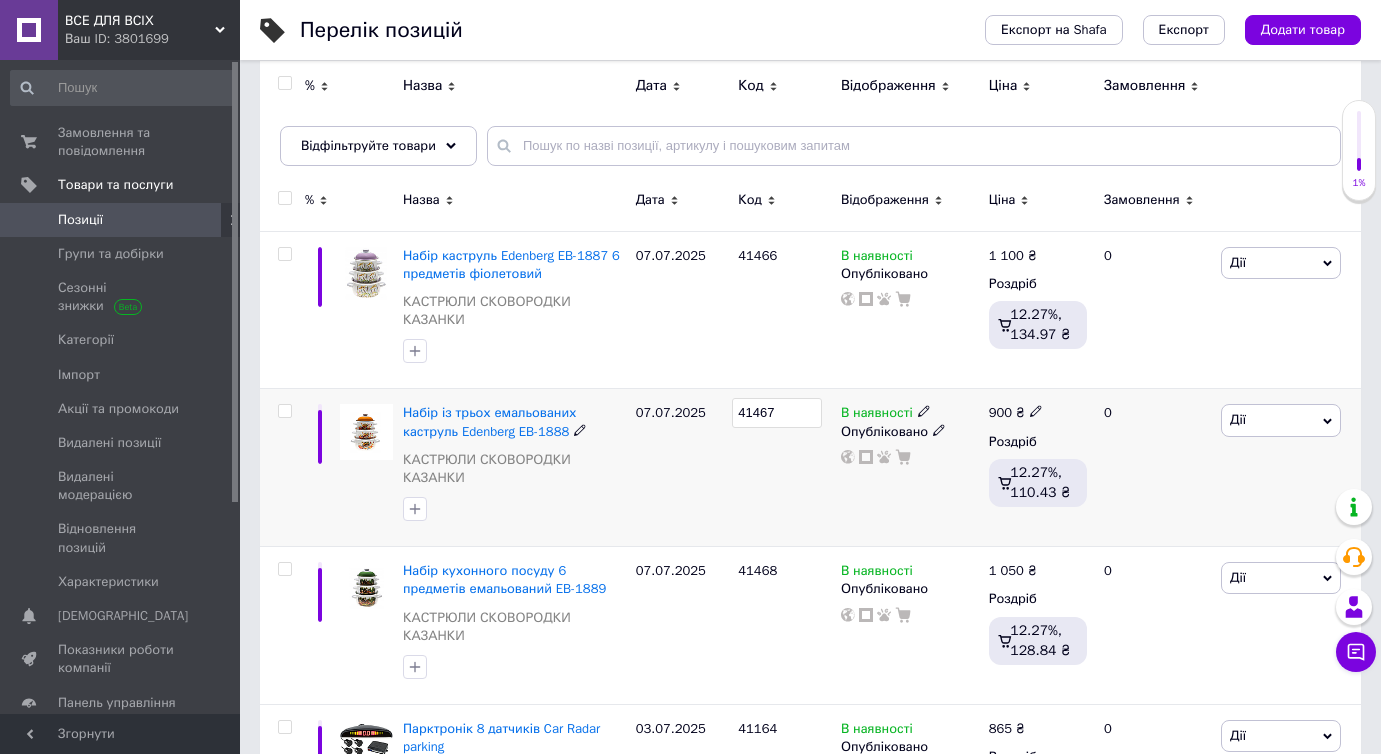 click on "41467" at bounding box center [784, 468] 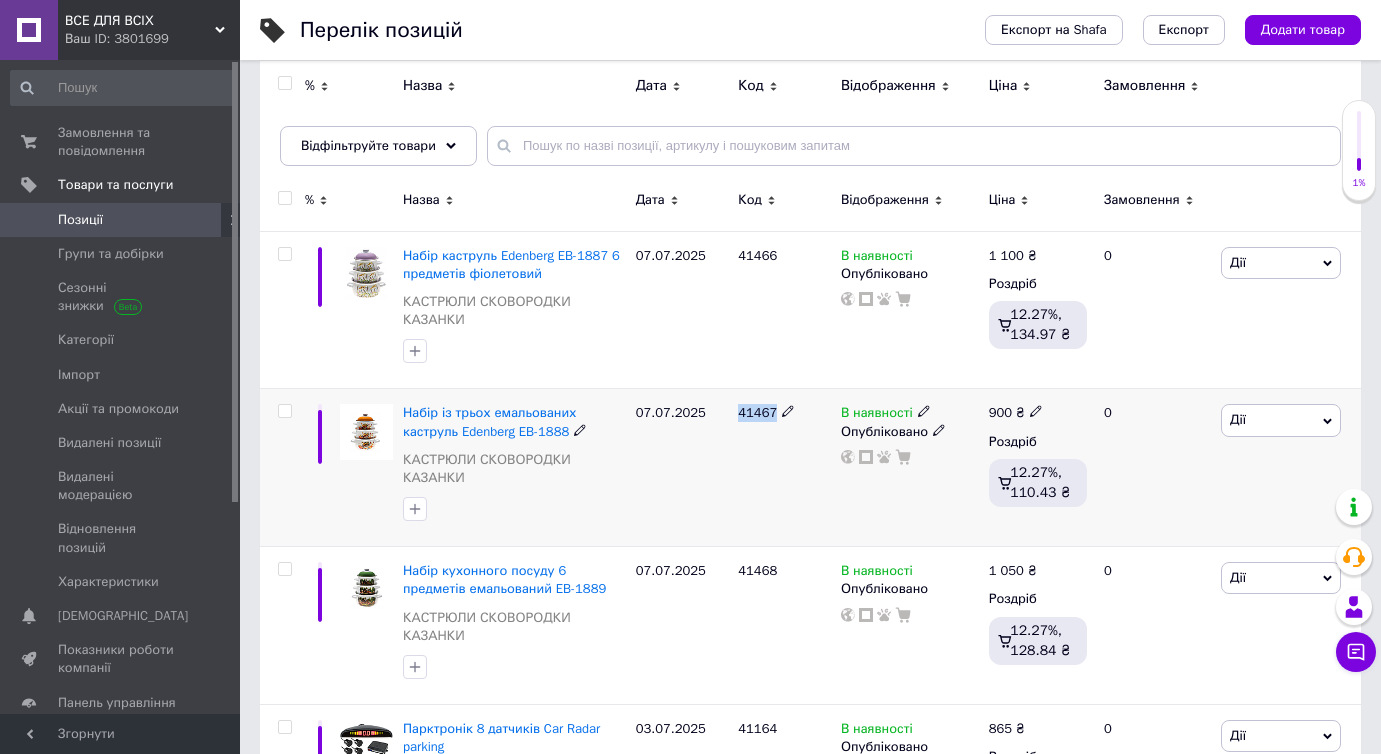 drag, startPoint x: 776, startPoint y: 397, endPoint x: 738, endPoint y: 400, distance: 38.118237 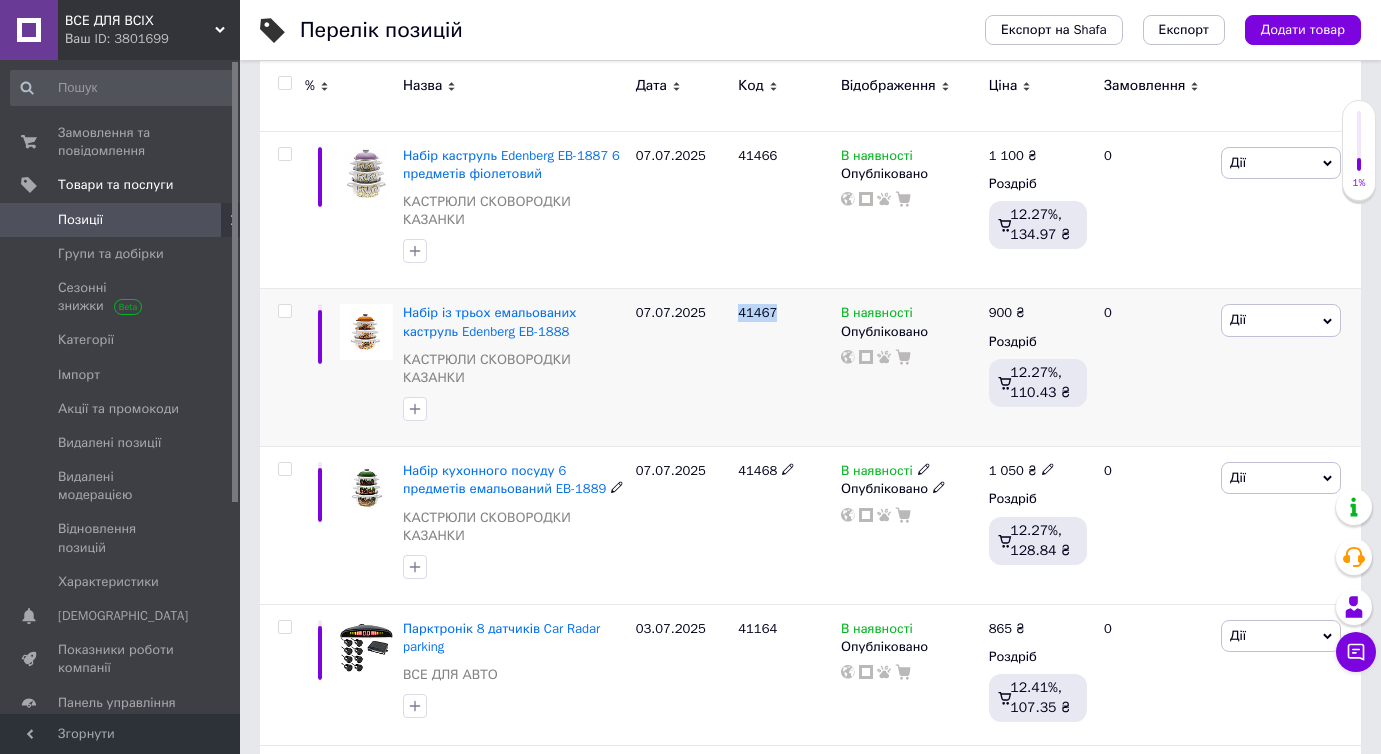 scroll, scrollTop: 400, scrollLeft: 0, axis: vertical 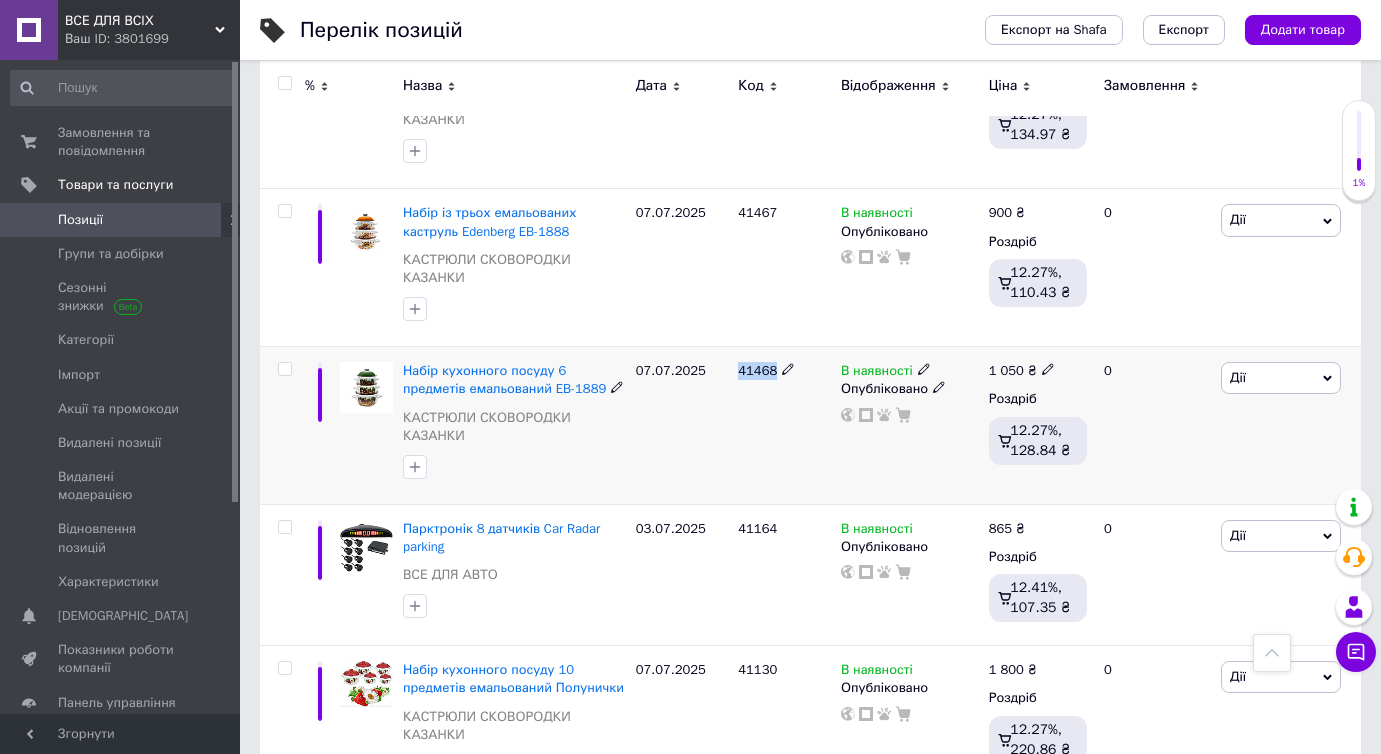 drag, startPoint x: 781, startPoint y: 334, endPoint x: 748, endPoint y: 346, distance: 35.1141 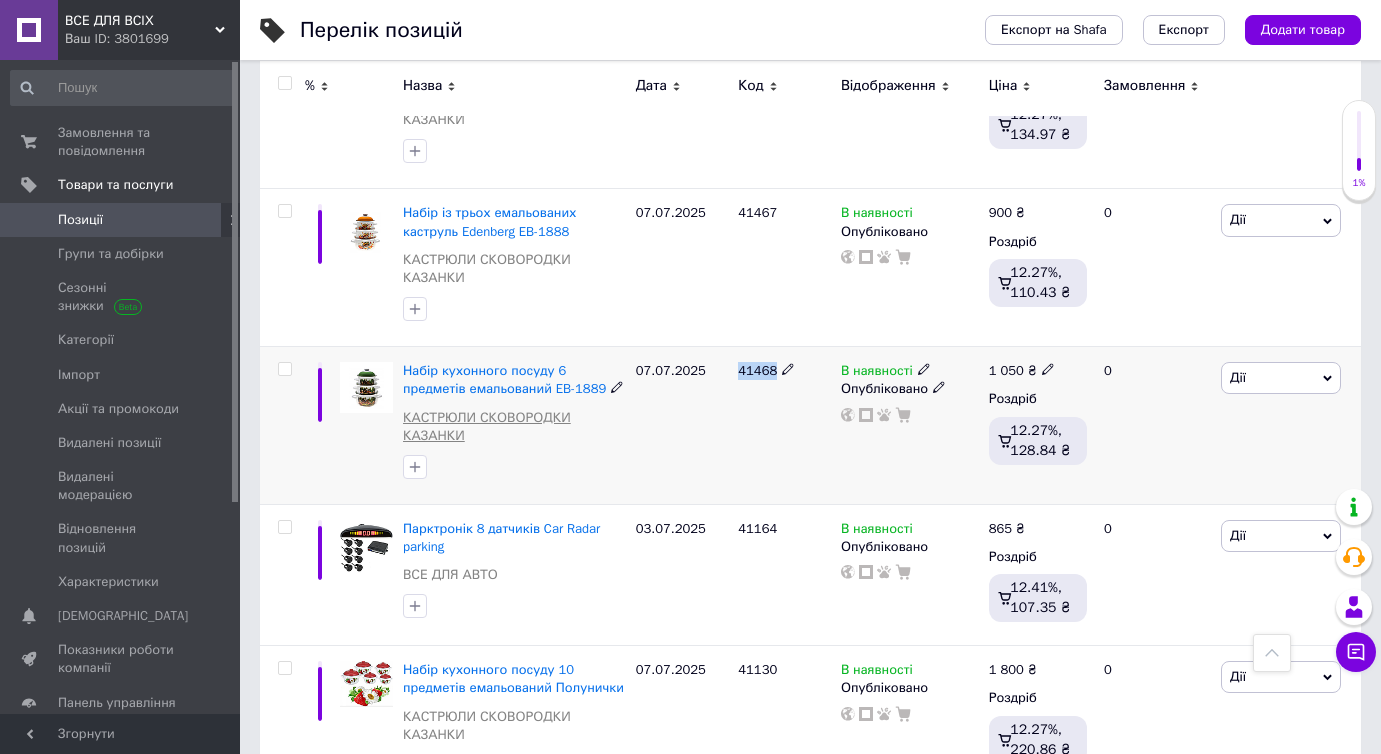 scroll, scrollTop: 500, scrollLeft: 0, axis: vertical 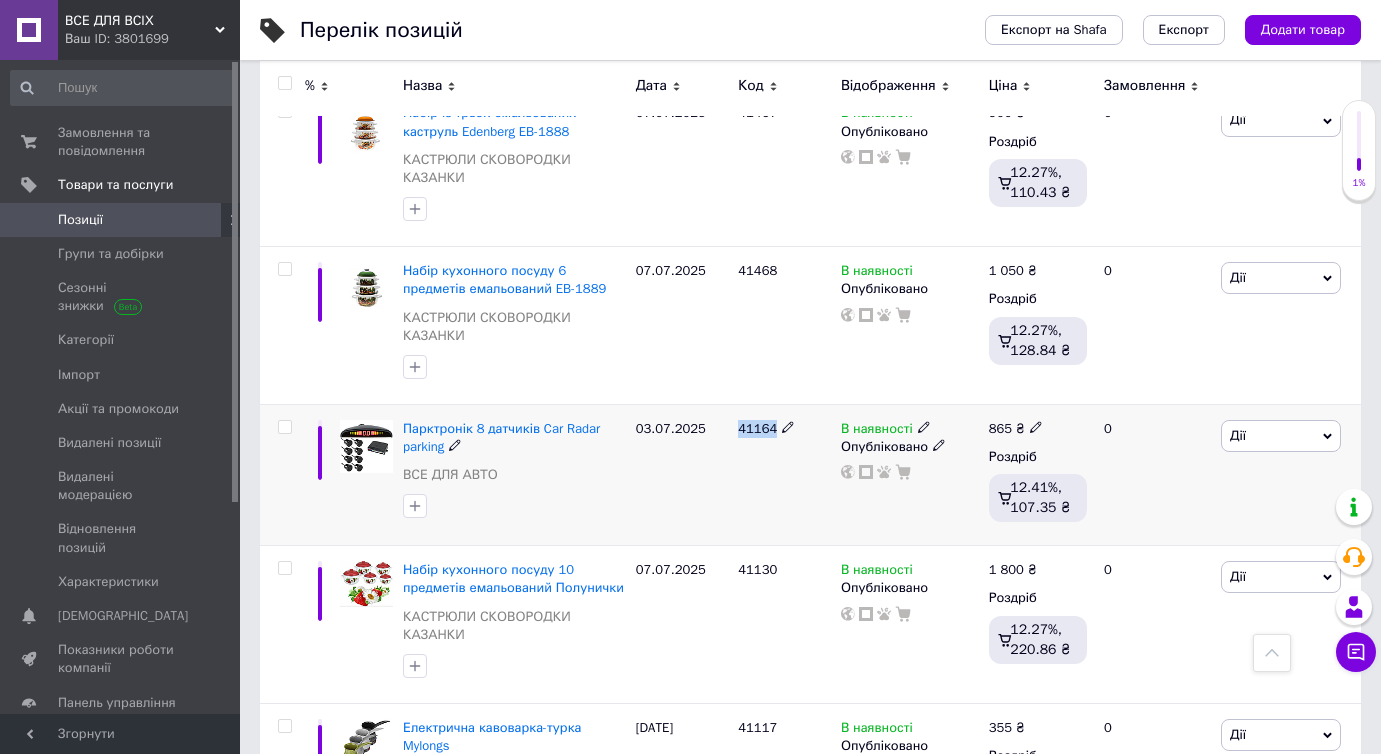 click on "Парктронік 8 датчиків Car Radar parking ВСЕ ДЛЯ АВТО 03.07.2025 41164 В наявності Опубліковано 865   ₴ Роздріб 12.41%, 107.35 ₴ 0 Дії Редагувати Підняти на початок групи Копіювати Знижка Подарунок Супутні Приховати Ярлик Додати на вітрину Додати в кампанію Каталог ProSale Видалити" at bounding box center (810, 474) 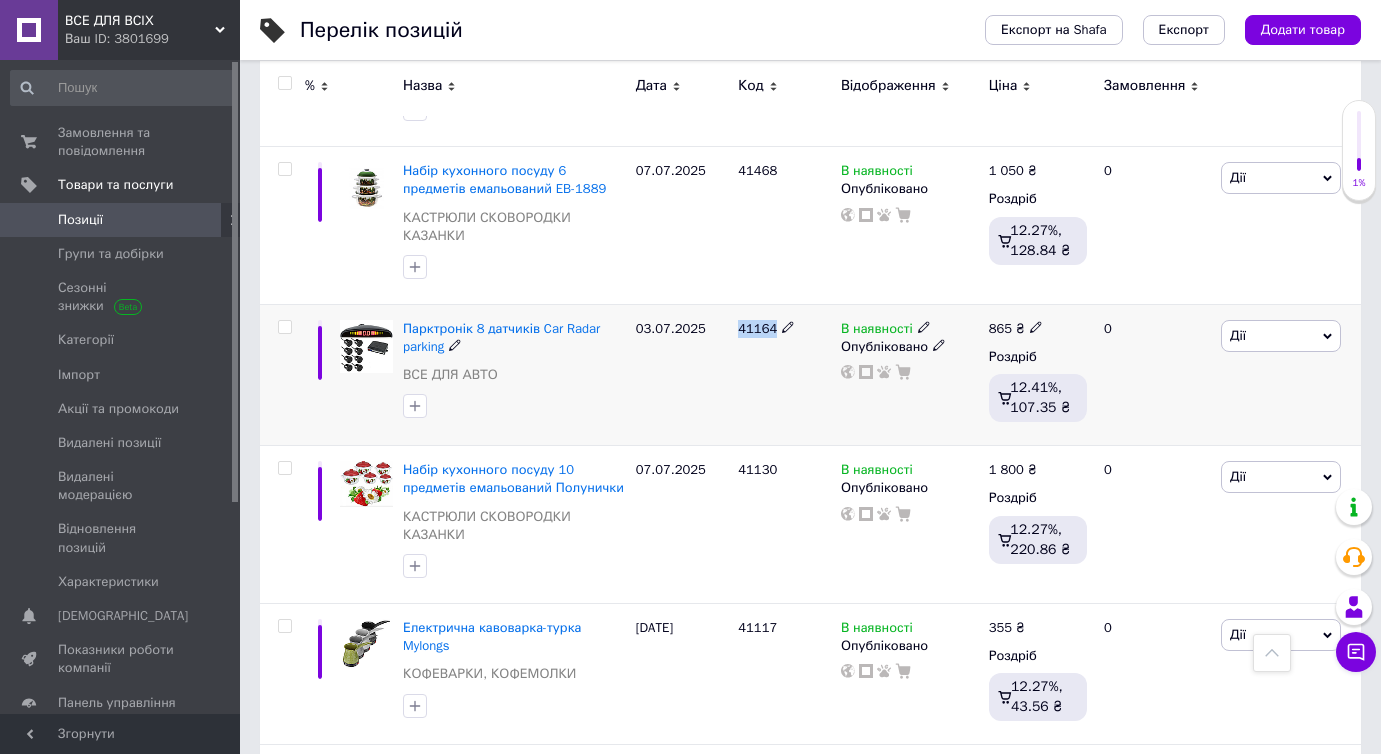 scroll, scrollTop: 700, scrollLeft: 0, axis: vertical 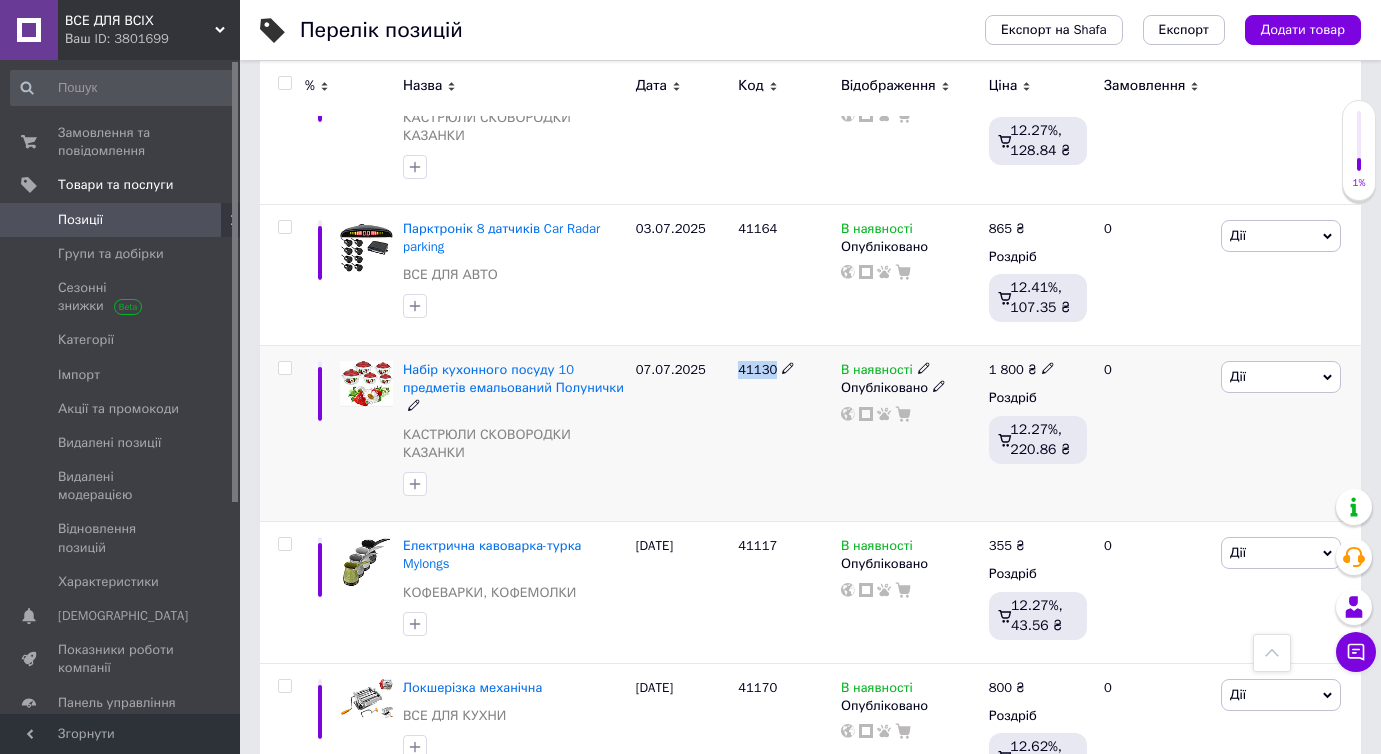 drag, startPoint x: 776, startPoint y: 320, endPoint x: 724, endPoint y: 324, distance: 52.153618 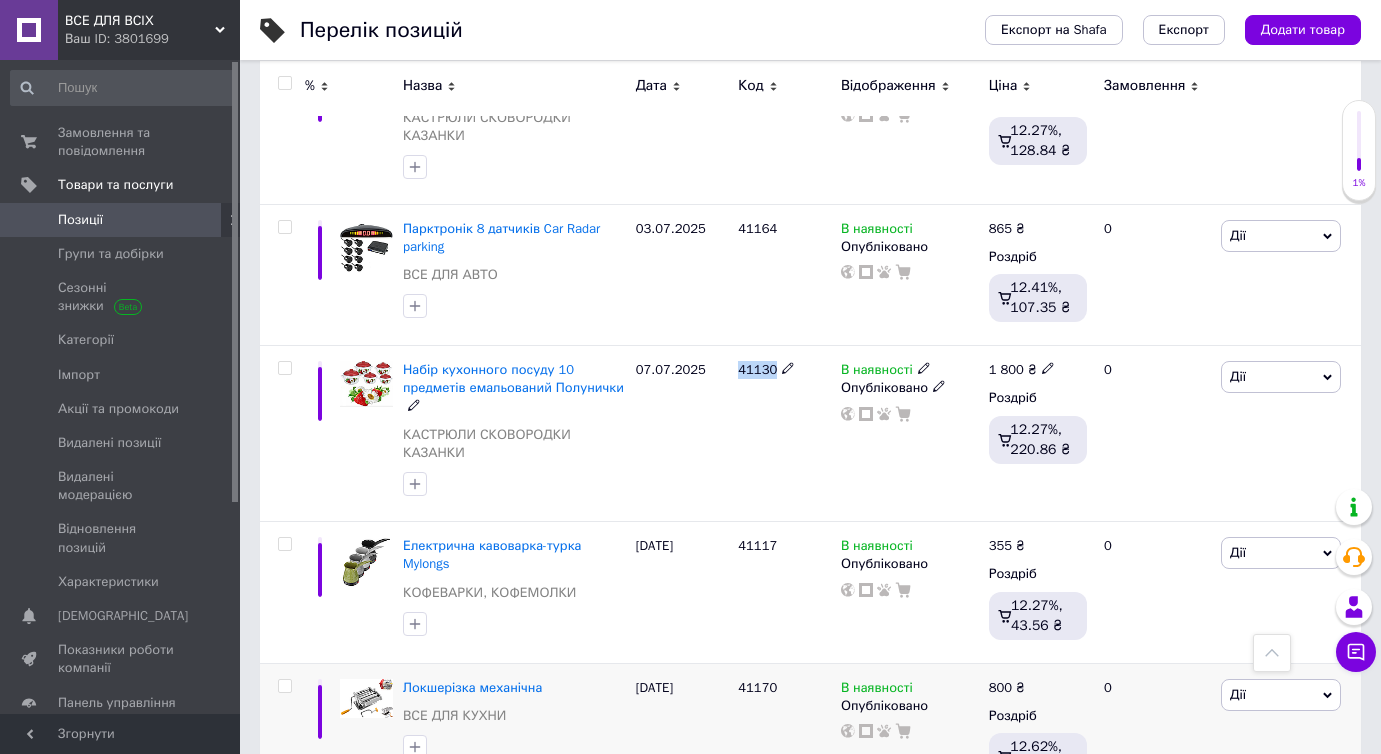 scroll, scrollTop: 900, scrollLeft: 0, axis: vertical 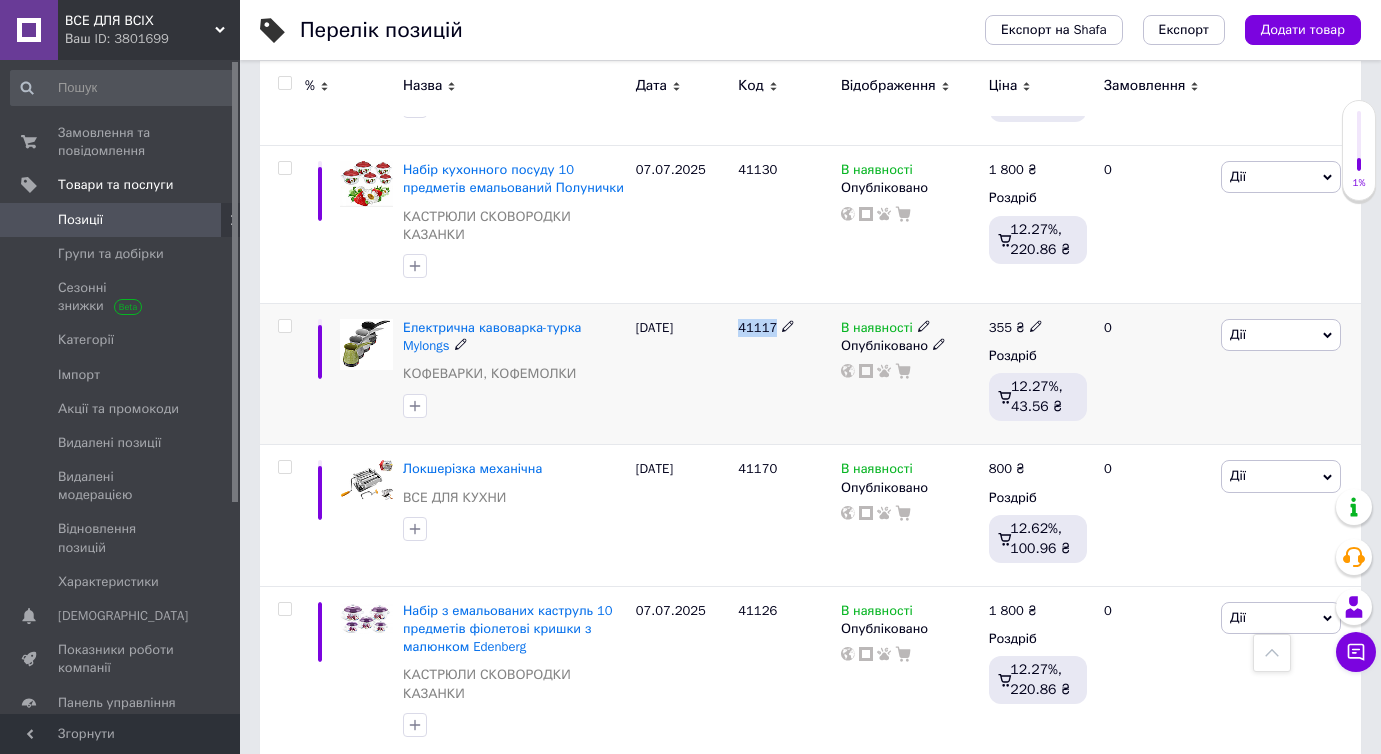 drag, startPoint x: 771, startPoint y: 262, endPoint x: 736, endPoint y: 261, distance: 35.014282 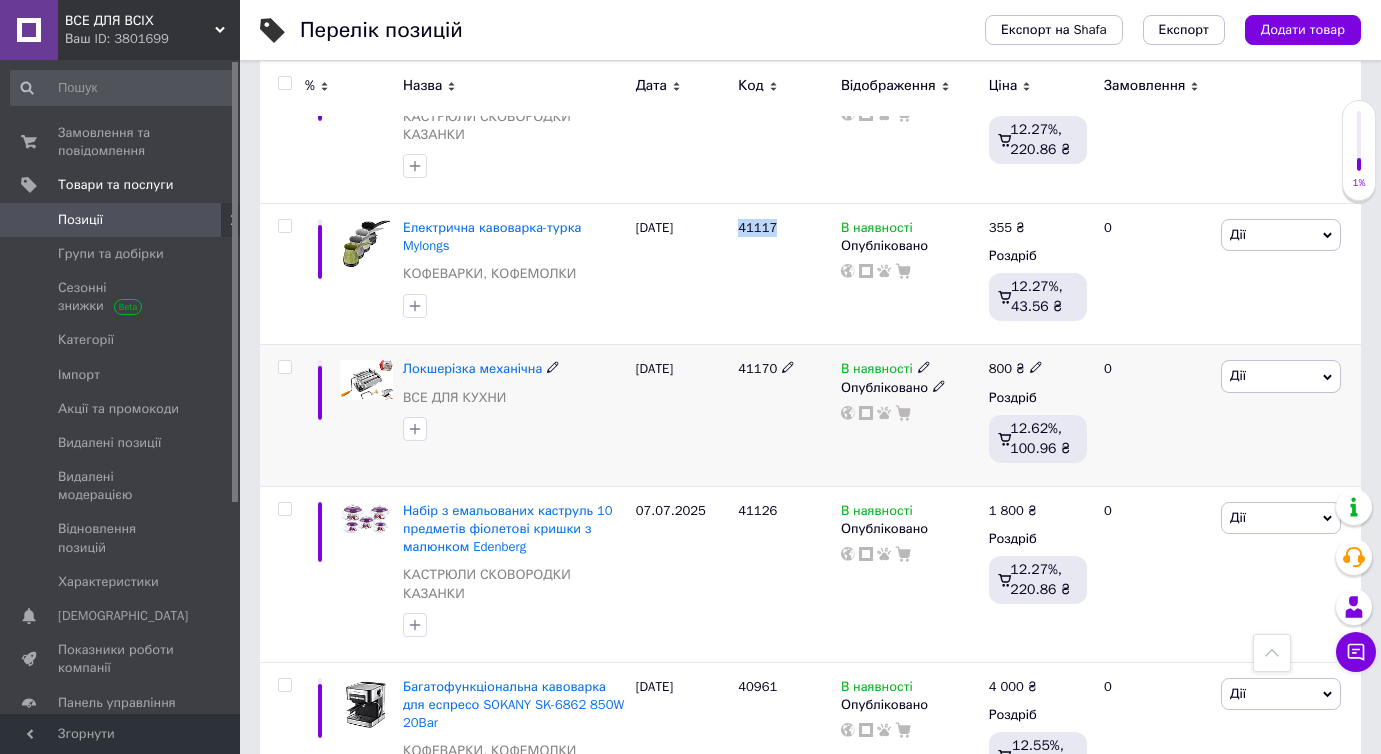 scroll, scrollTop: 1100, scrollLeft: 0, axis: vertical 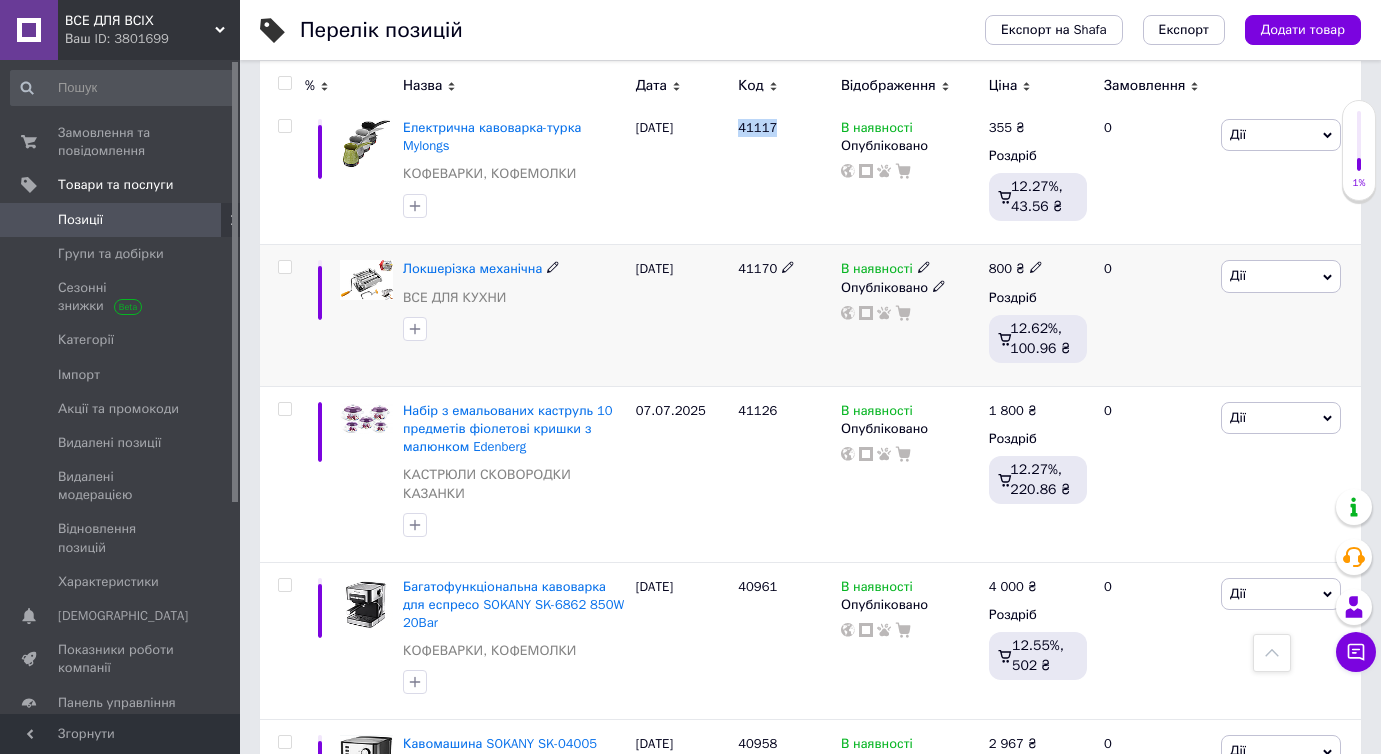 drag, startPoint x: 774, startPoint y: 207, endPoint x: 728, endPoint y: 206, distance: 46.010868 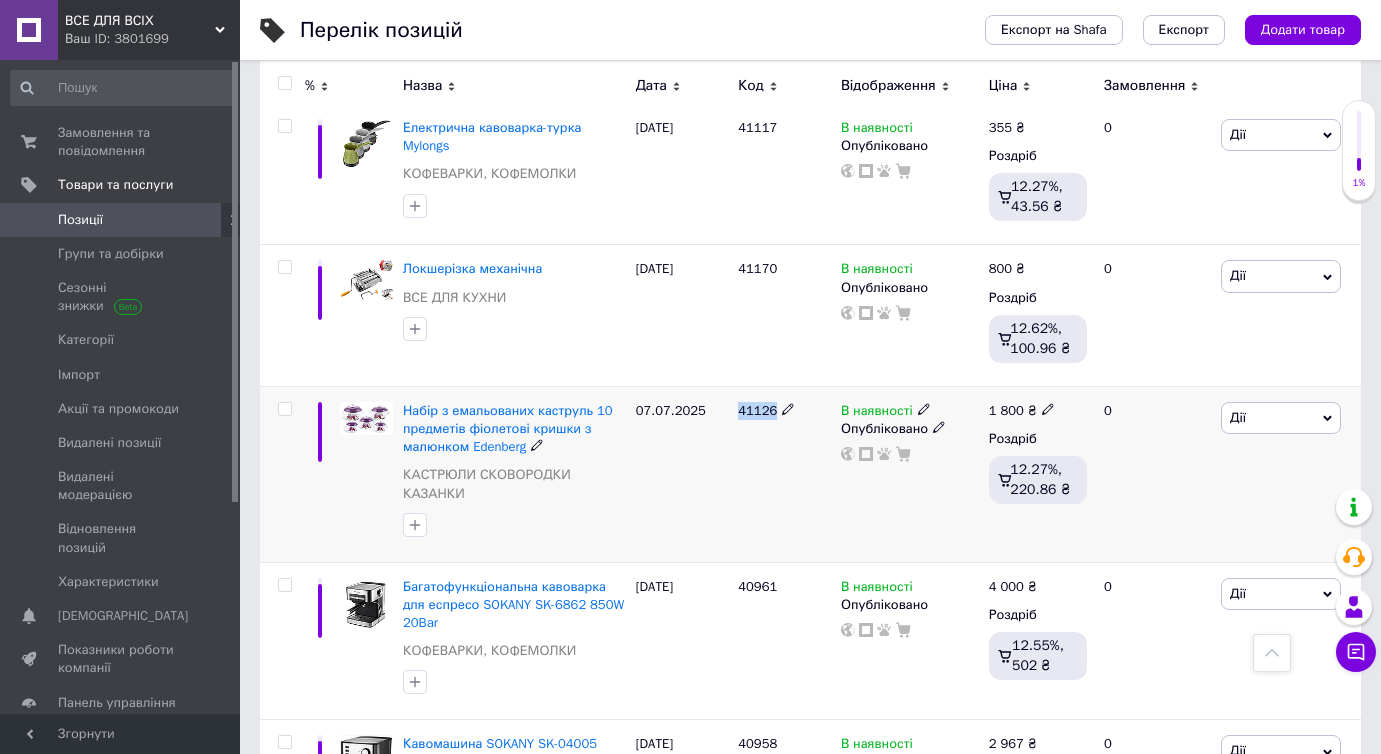 drag, startPoint x: 777, startPoint y: 345, endPoint x: 736, endPoint y: 350, distance: 41.303753 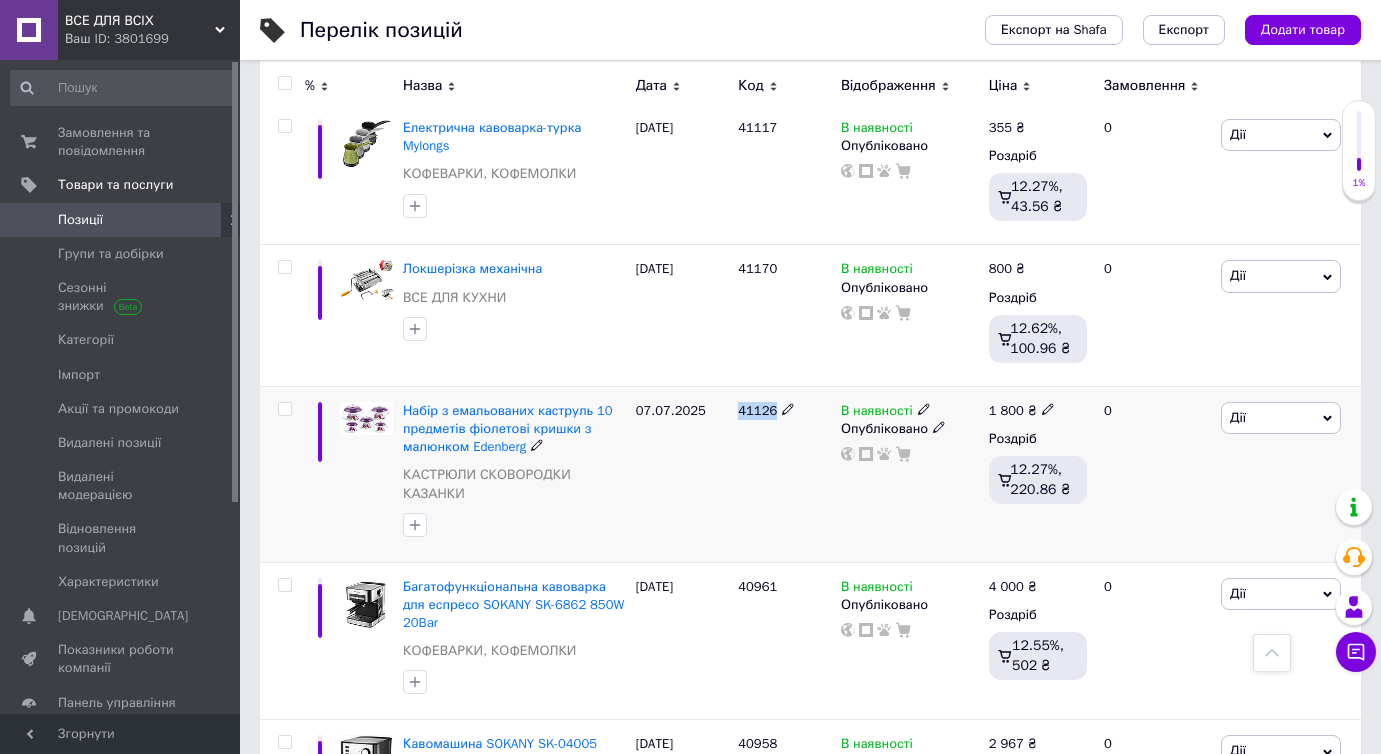 scroll, scrollTop: 1300, scrollLeft: 0, axis: vertical 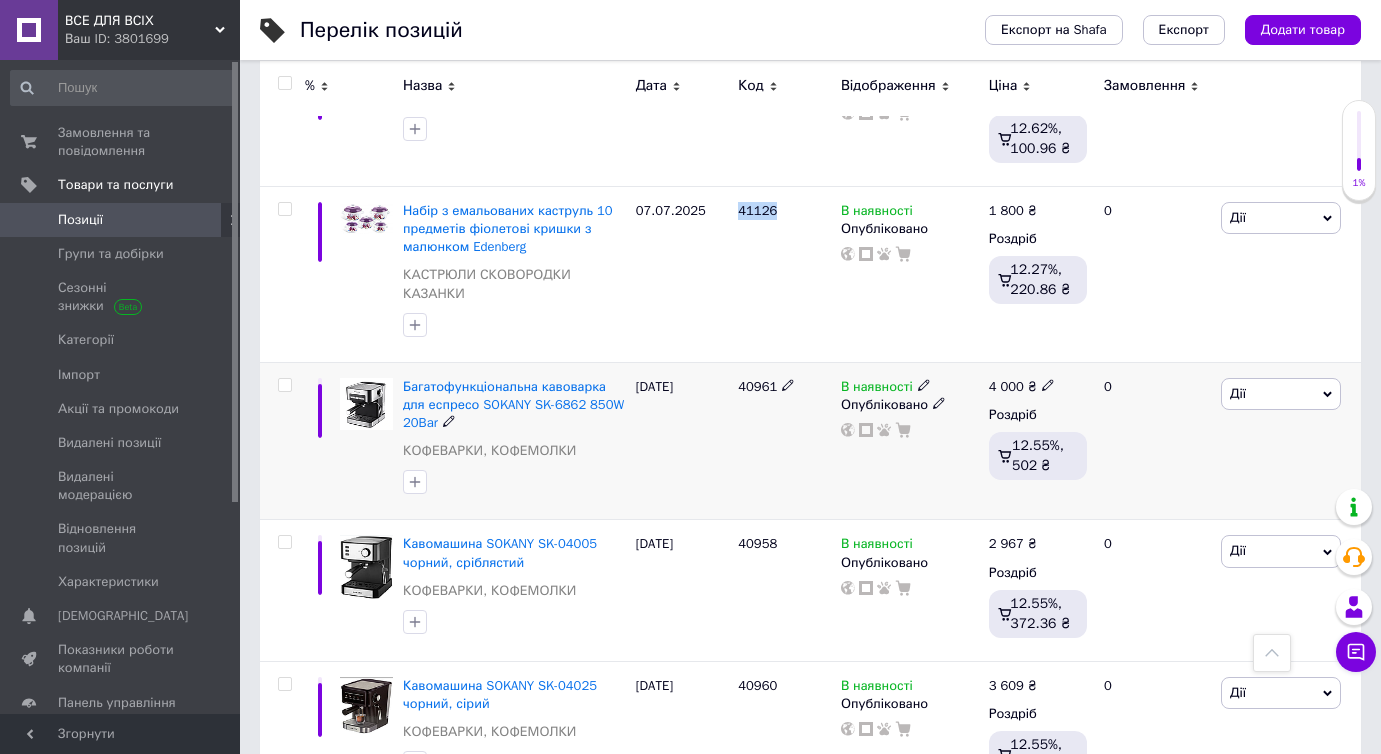 drag, startPoint x: 775, startPoint y: 291, endPoint x: 741, endPoint y: 306, distance: 37.161808 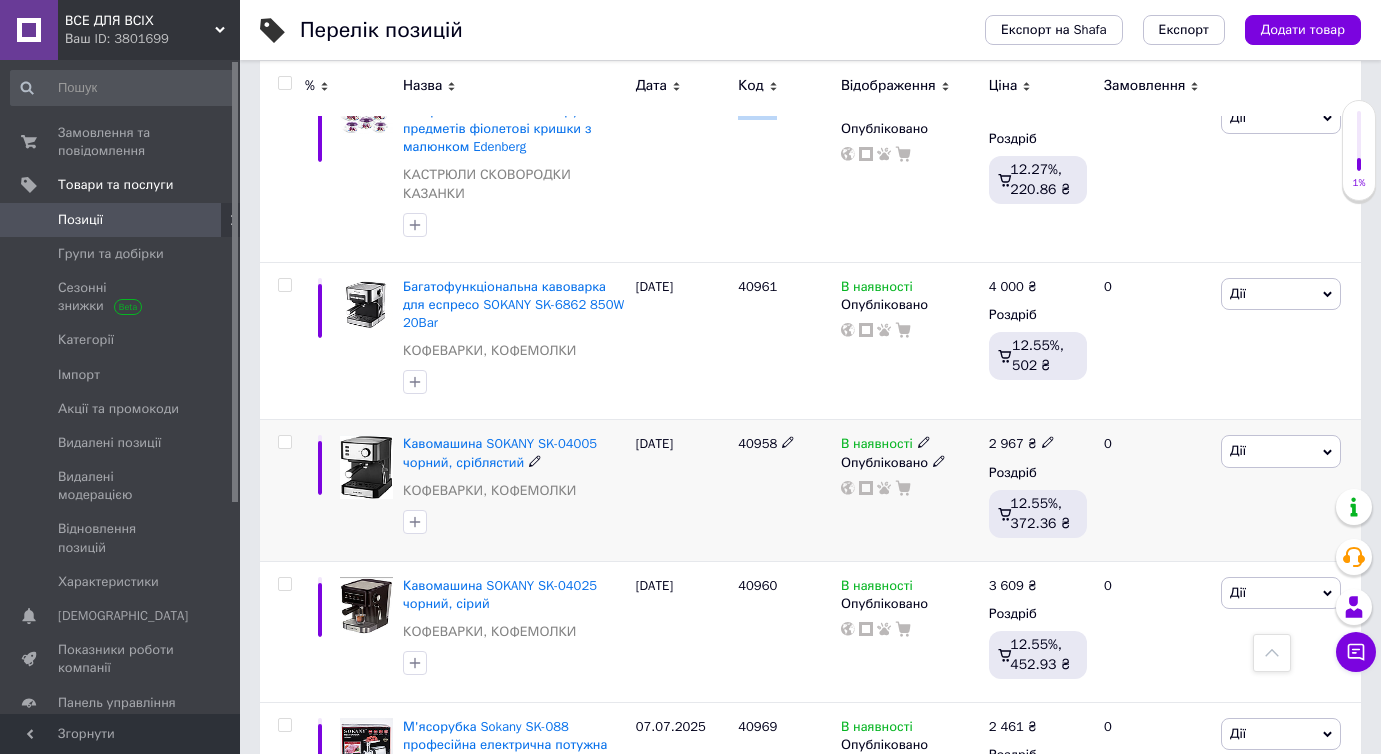 drag, startPoint x: 779, startPoint y: 358, endPoint x: 719, endPoint y: 358, distance: 60 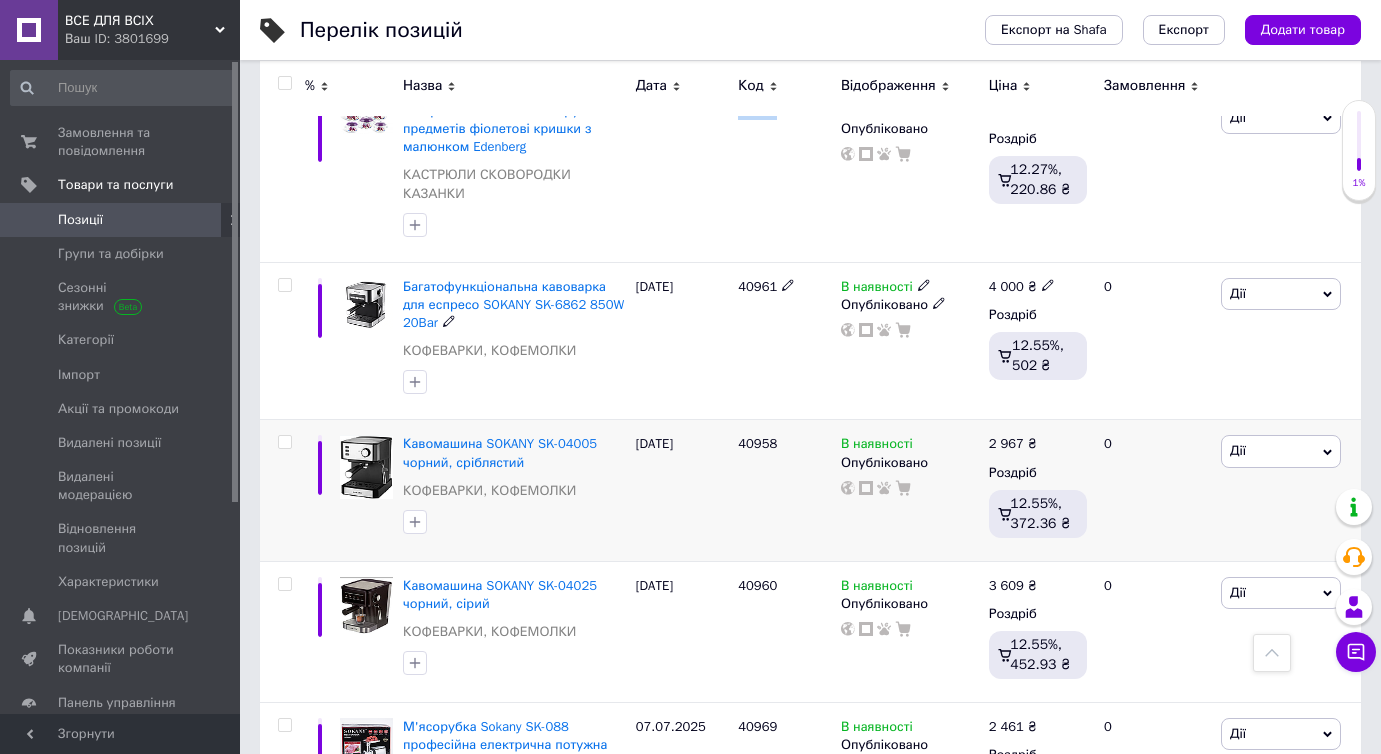 scroll, scrollTop: 1600, scrollLeft: 0, axis: vertical 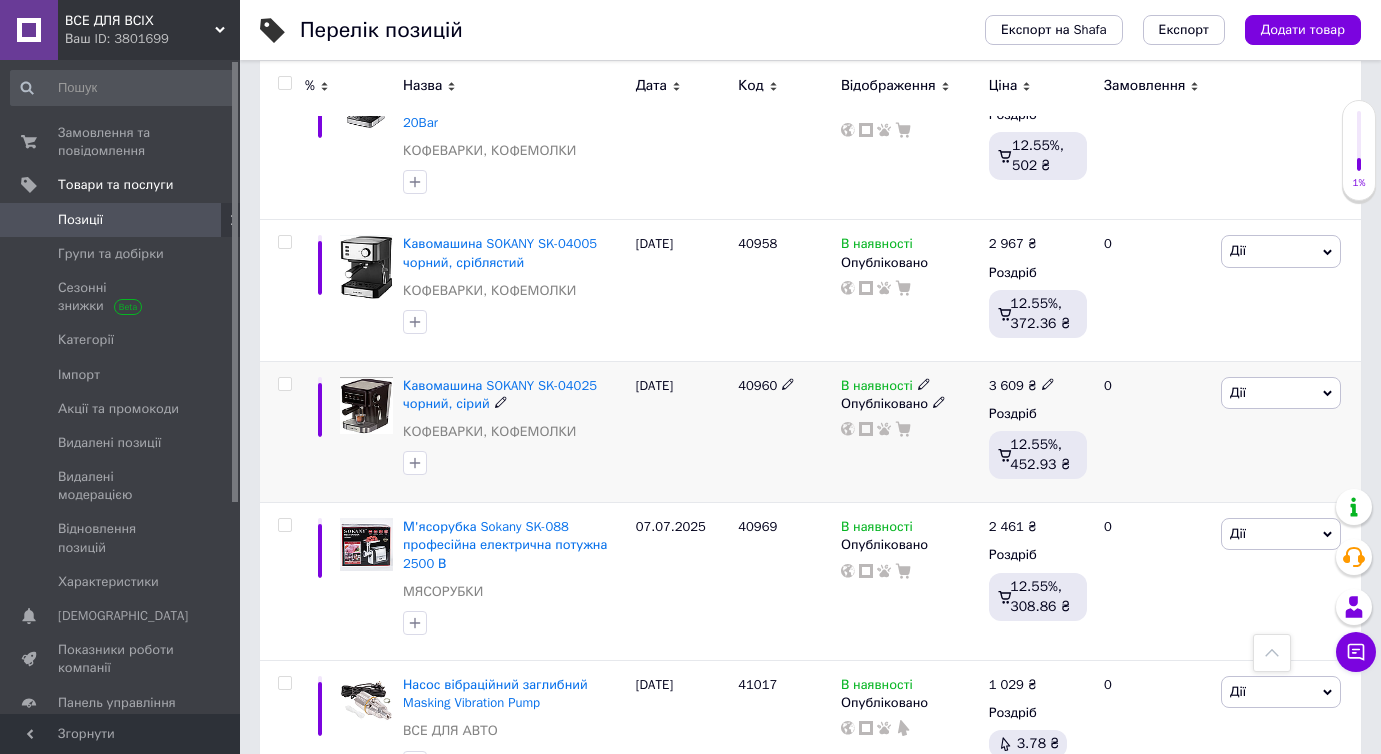 drag, startPoint x: 775, startPoint y: 300, endPoint x: 724, endPoint y: 301, distance: 51.009804 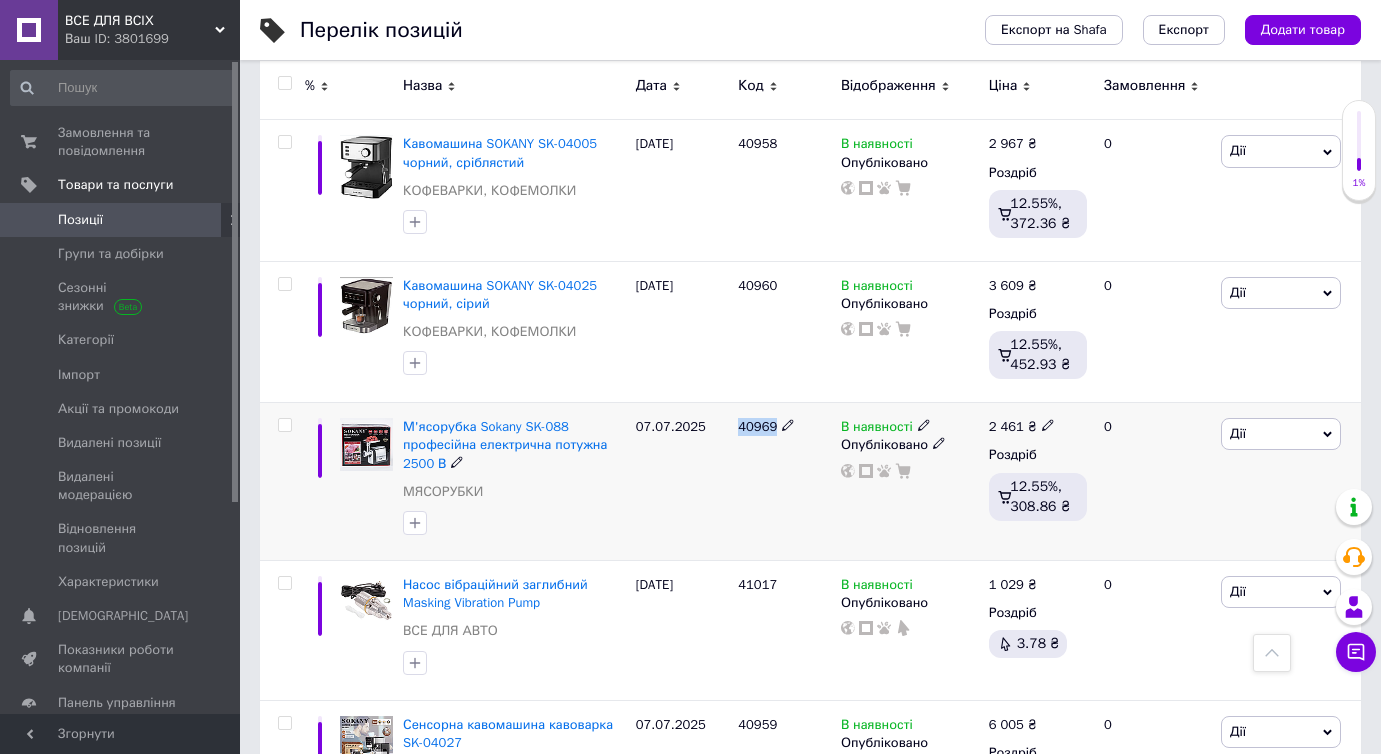 drag, startPoint x: 767, startPoint y: 347, endPoint x: 730, endPoint y: 346, distance: 37.01351 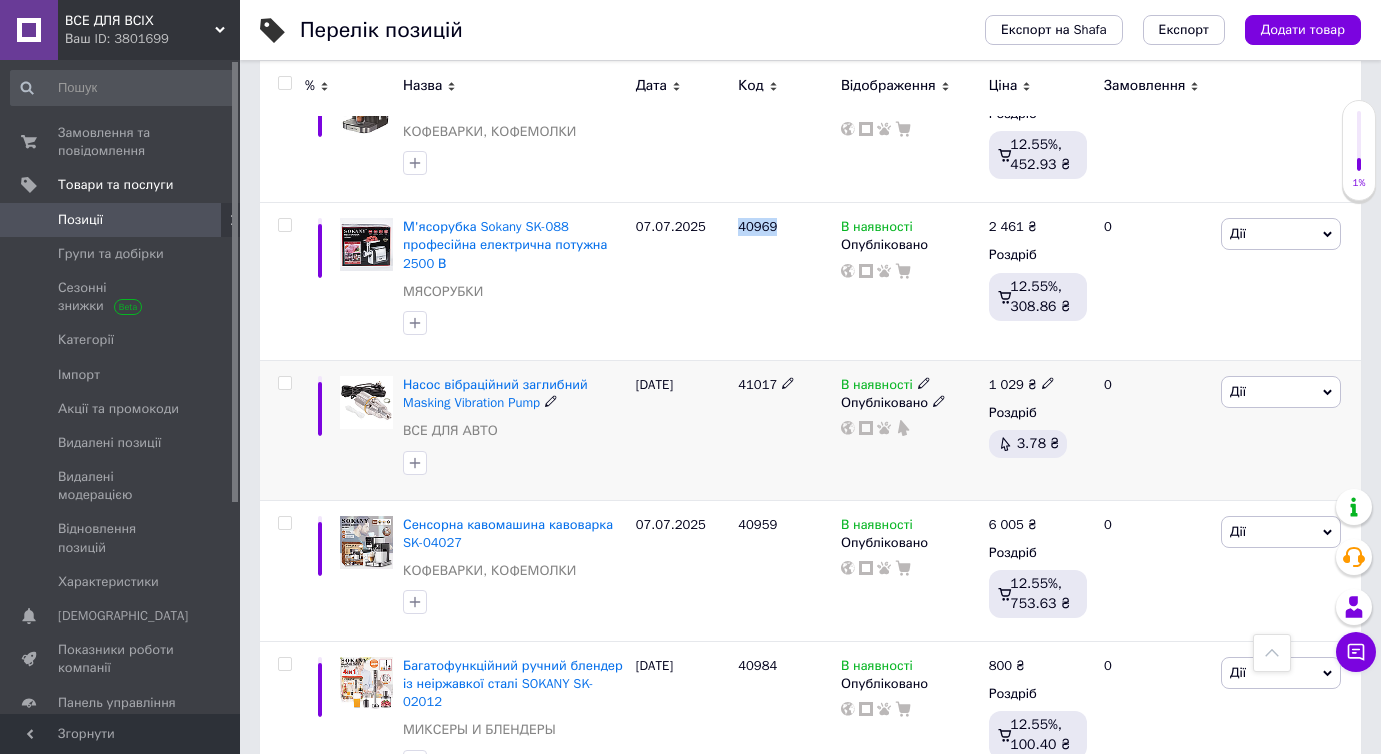 drag, startPoint x: 773, startPoint y: 302, endPoint x: 753, endPoint y: 292, distance: 22.36068 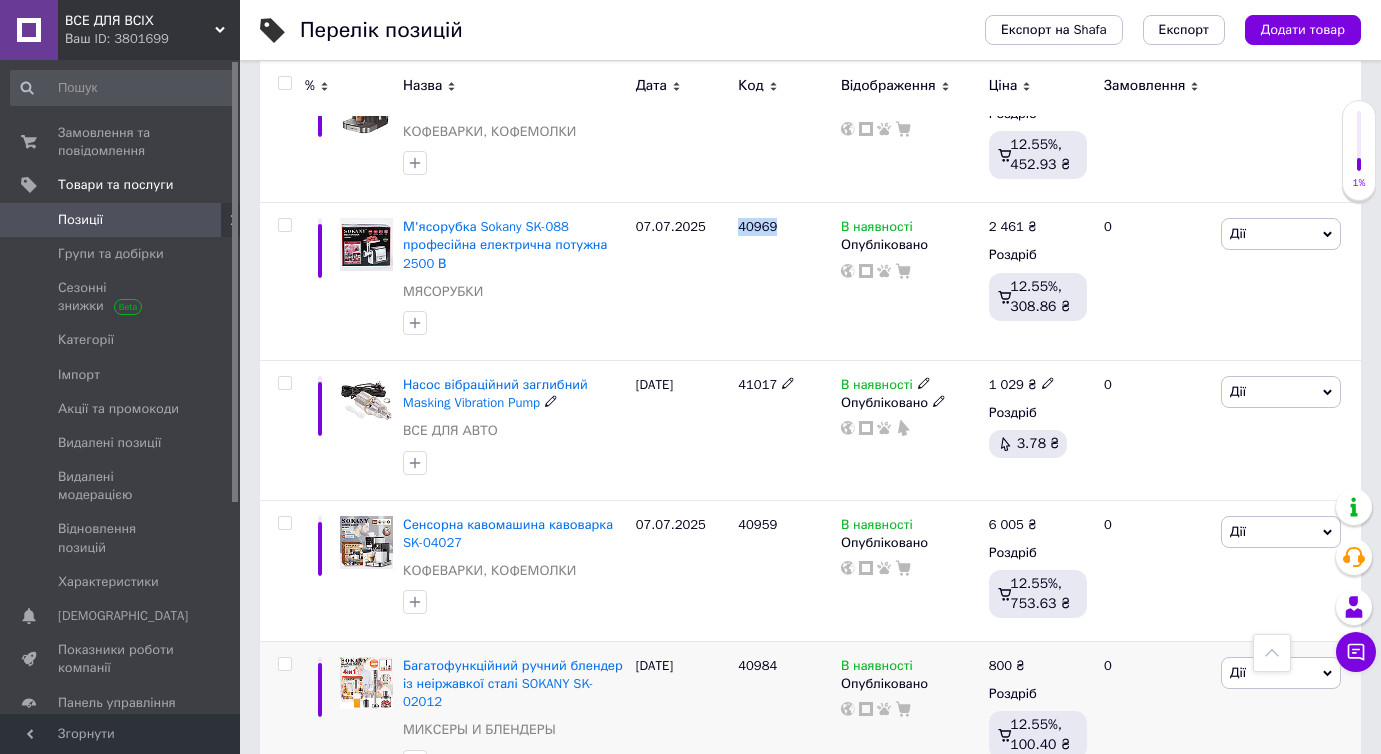 scroll, scrollTop: 2100, scrollLeft: 0, axis: vertical 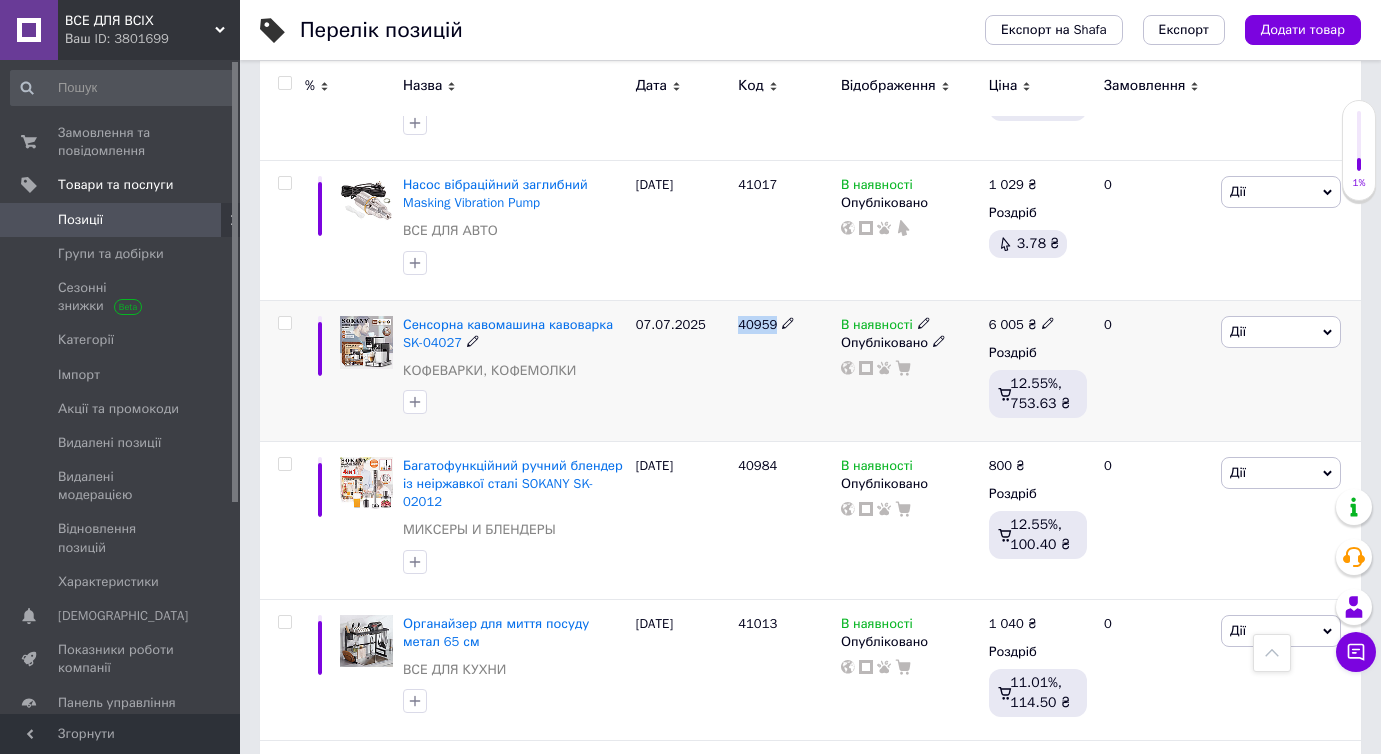 drag, startPoint x: 773, startPoint y: 241, endPoint x: 736, endPoint y: 247, distance: 37.48333 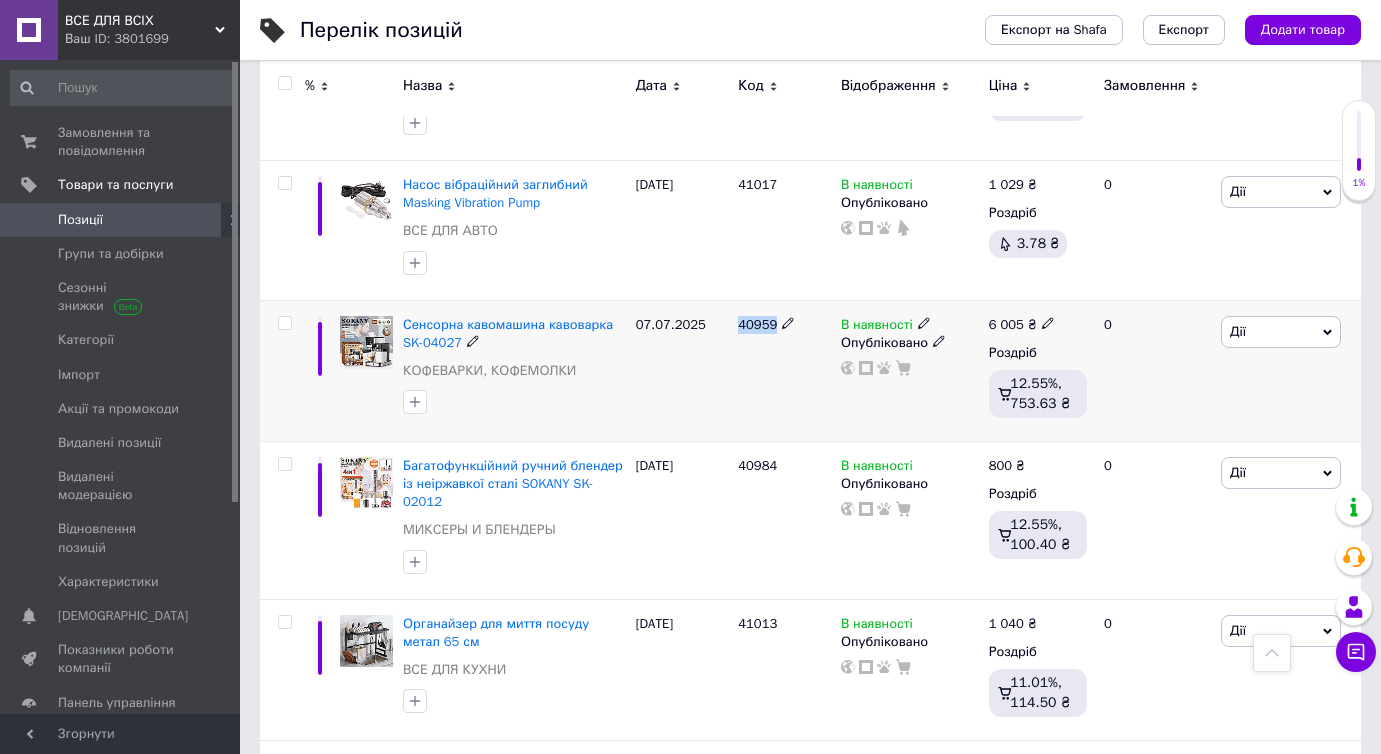 click on "Дії" at bounding box center [1281, 332] 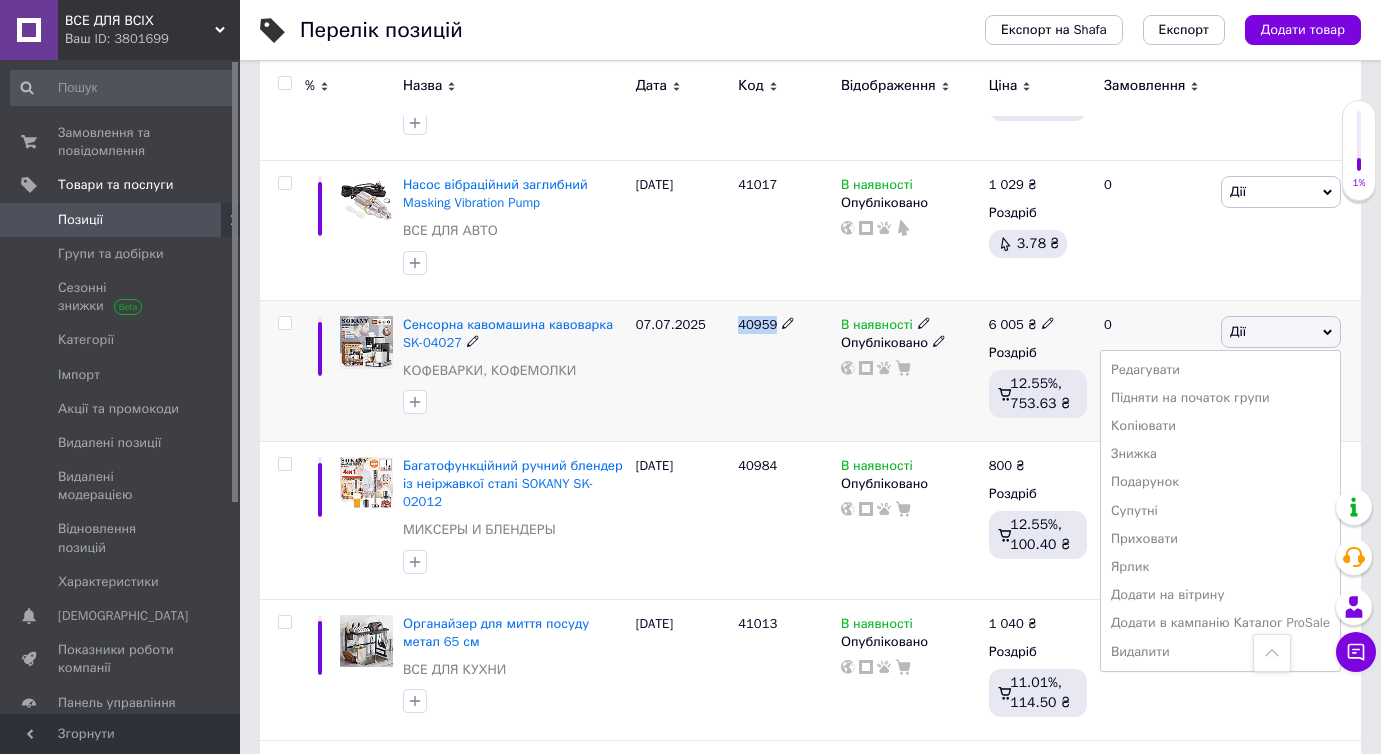 click on "Дії" at bounding box center [1281, 332] 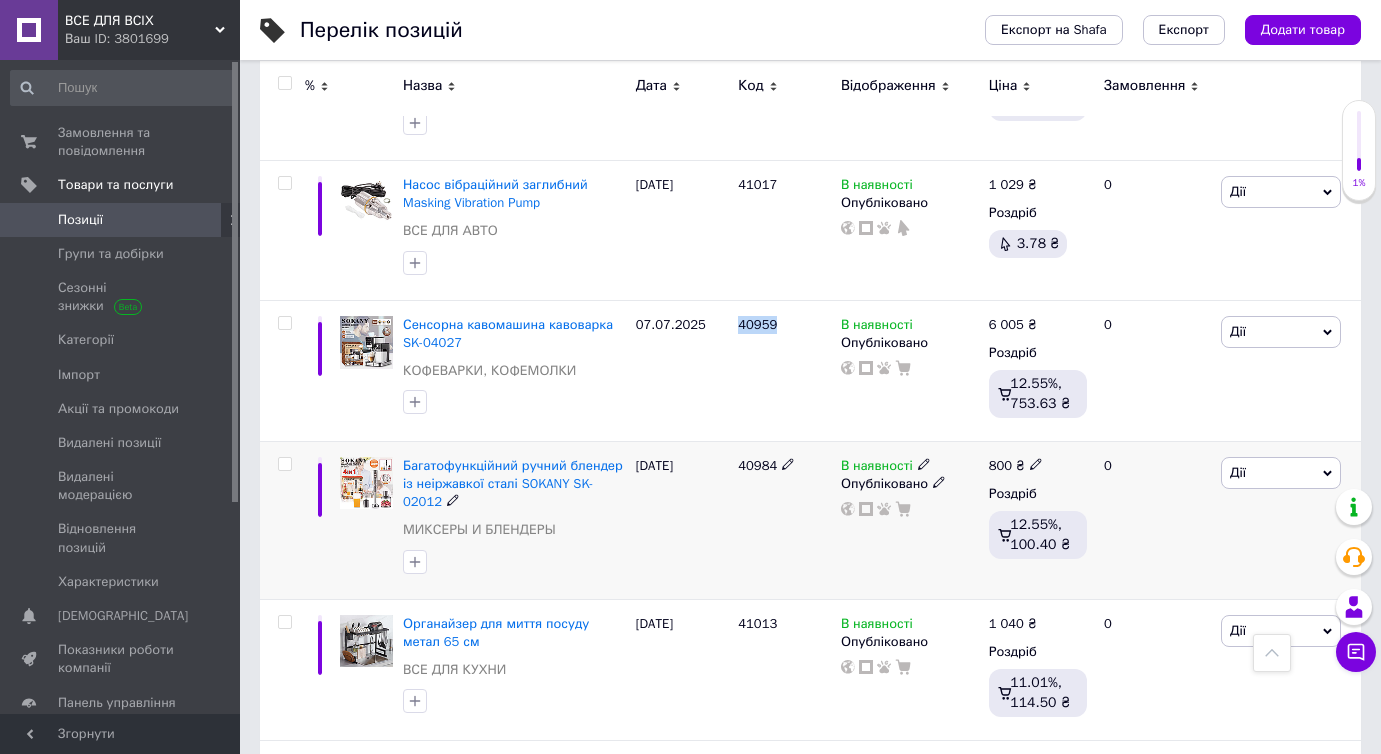 scroll, scrollTop: 2200, scrollLeft: 0, axis: vertical 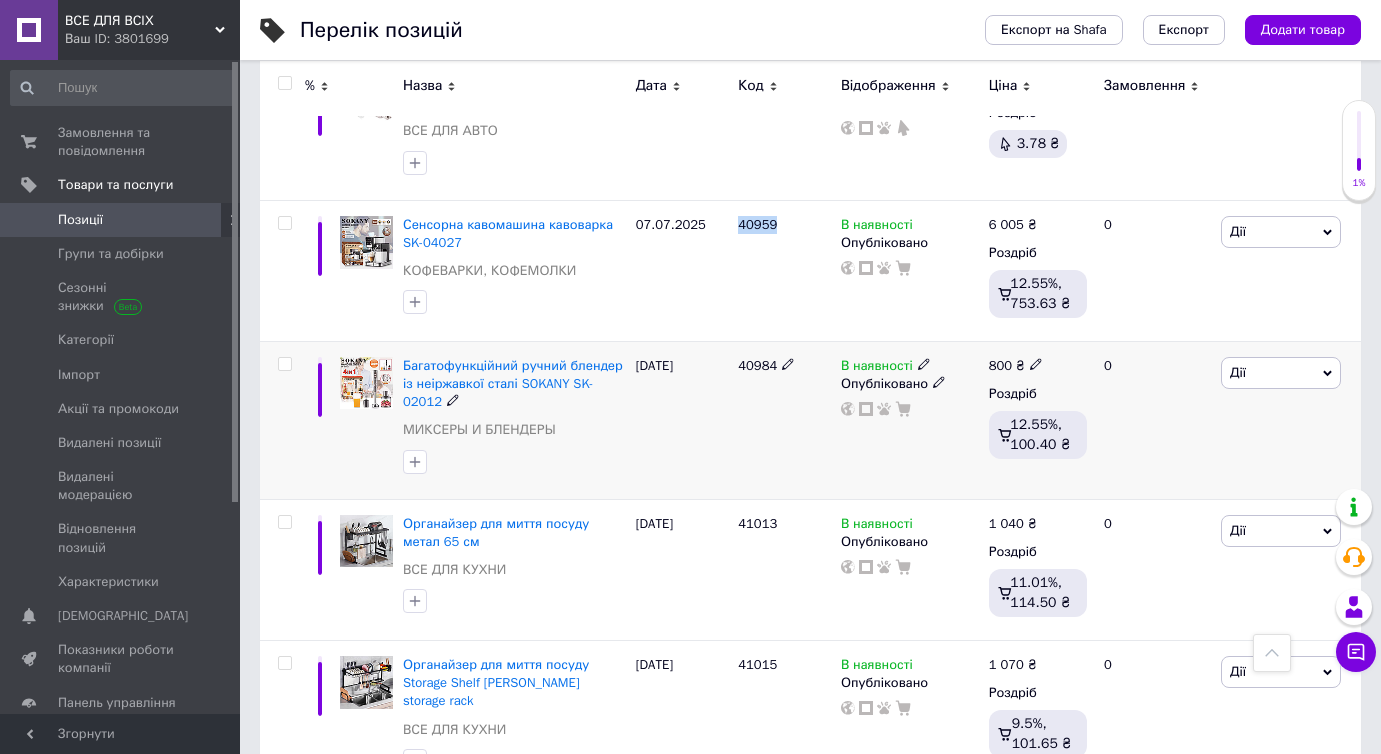 drag, startPoint x: 761, startPoint y: 282, endPoint x: 735, endPoint y: 284, distance: 26.076809 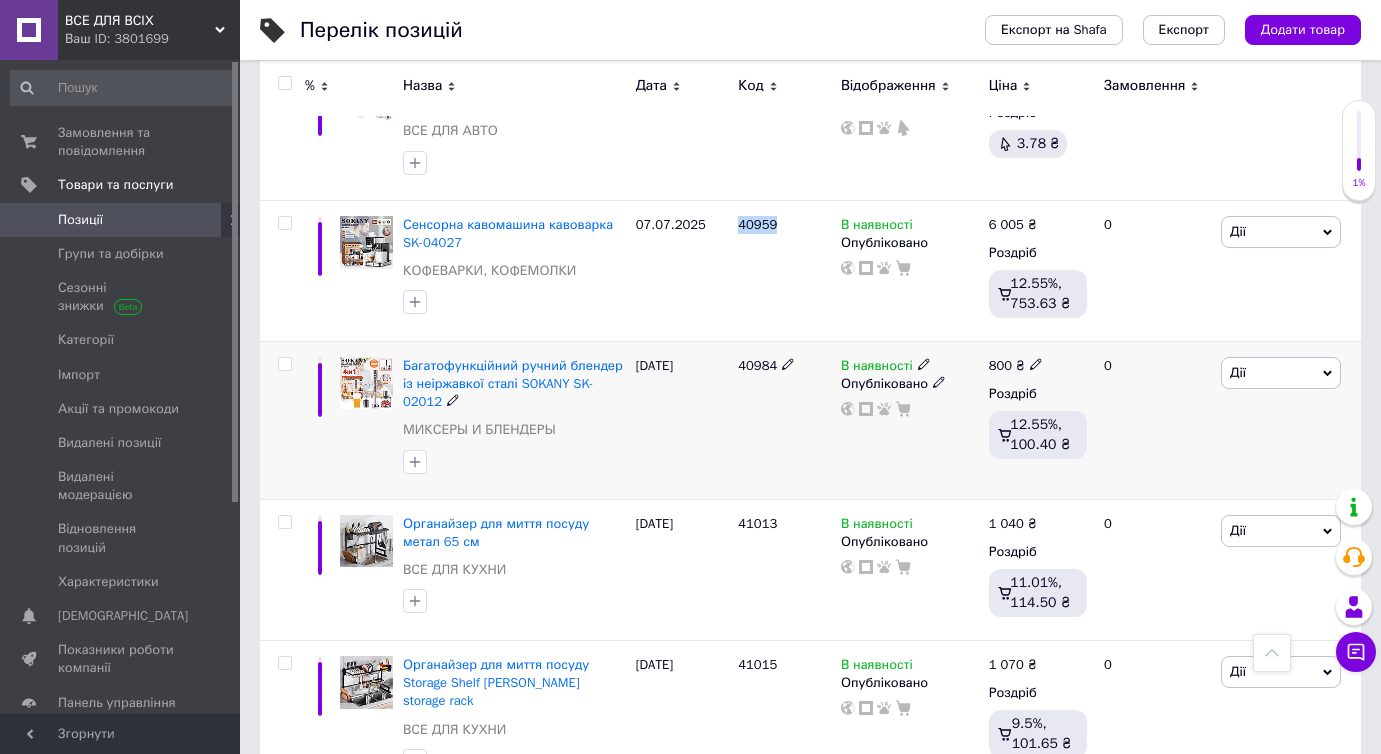 scroll, scrollTop: 2400, scrollLeft: 0, axis: vertical 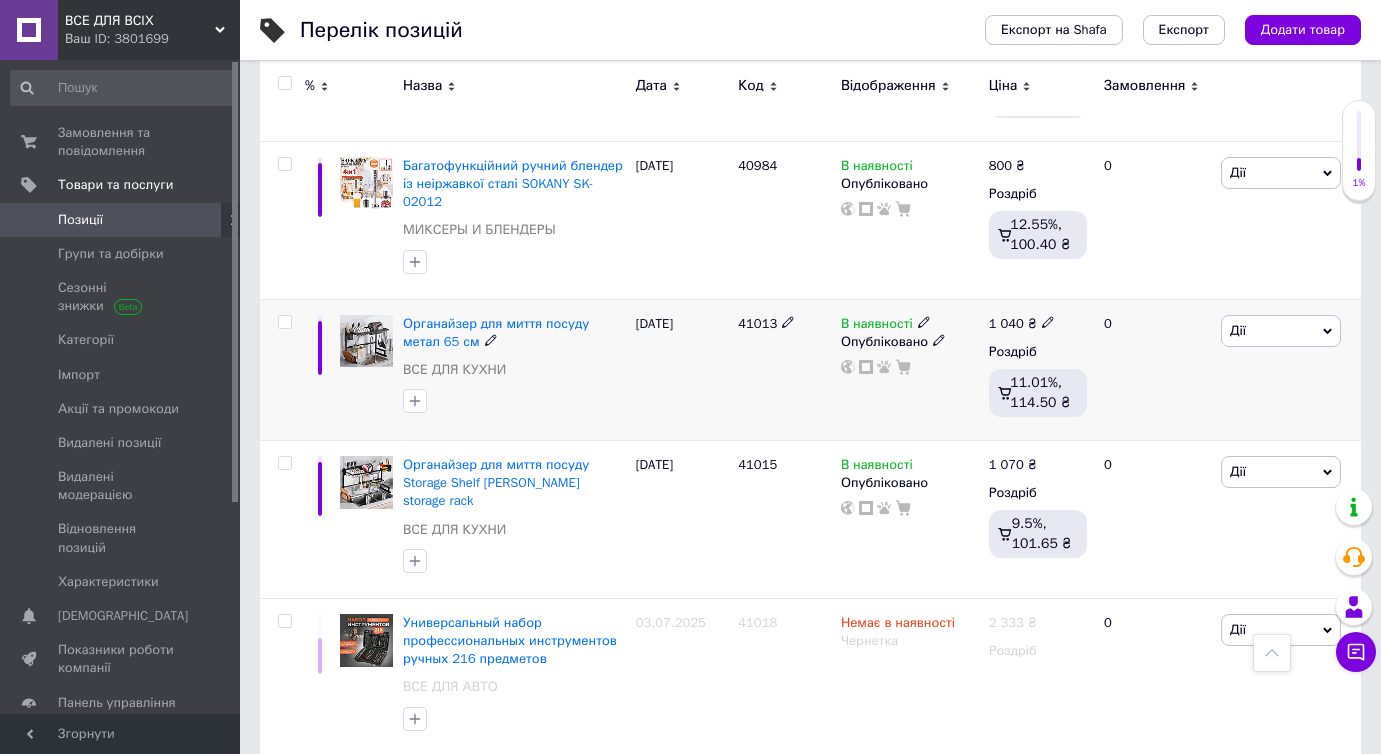 drag, startPoint x: 773, startPoint y: 223, endPoint x: 756, endPoint y: 220, distance: 17.262676 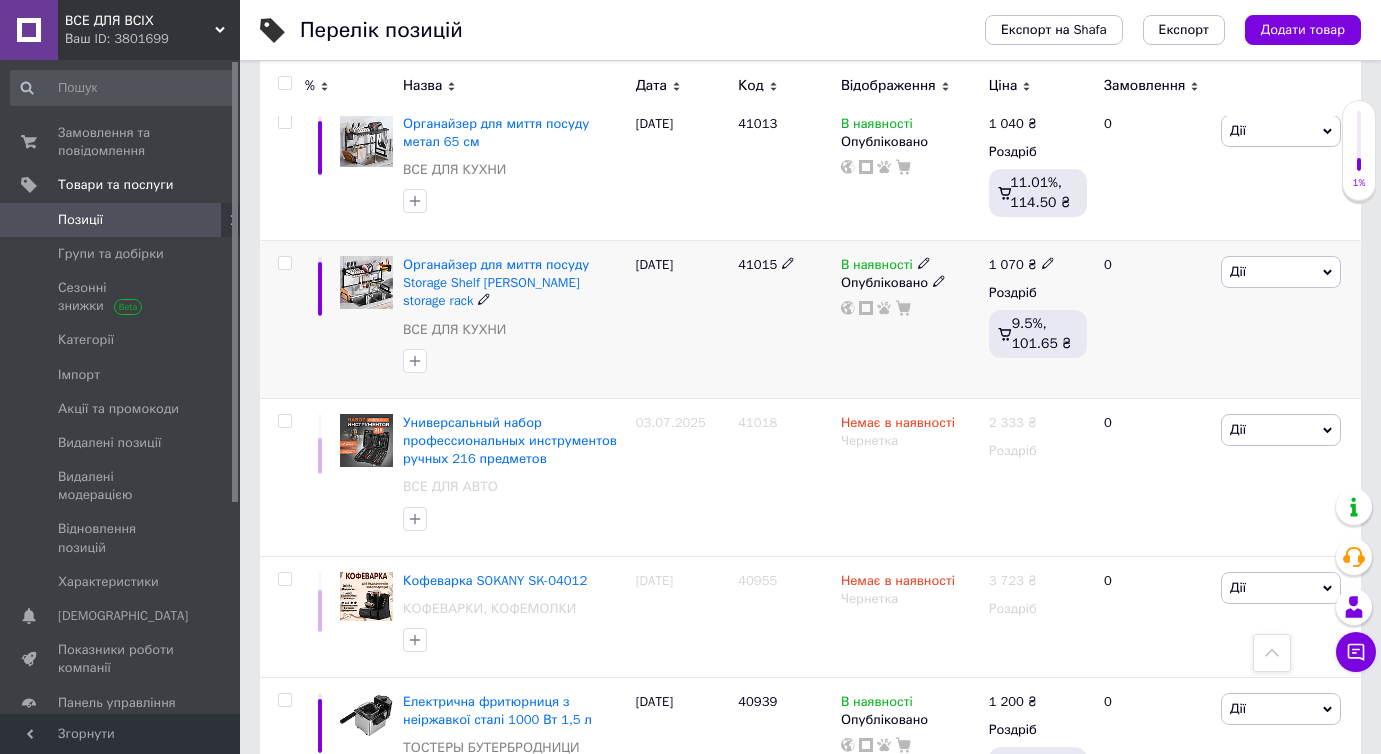 drag, startPoint x: 772, startPoint y: 168, endPoint x: 750, endPoint y: 163, distance: 22.561028 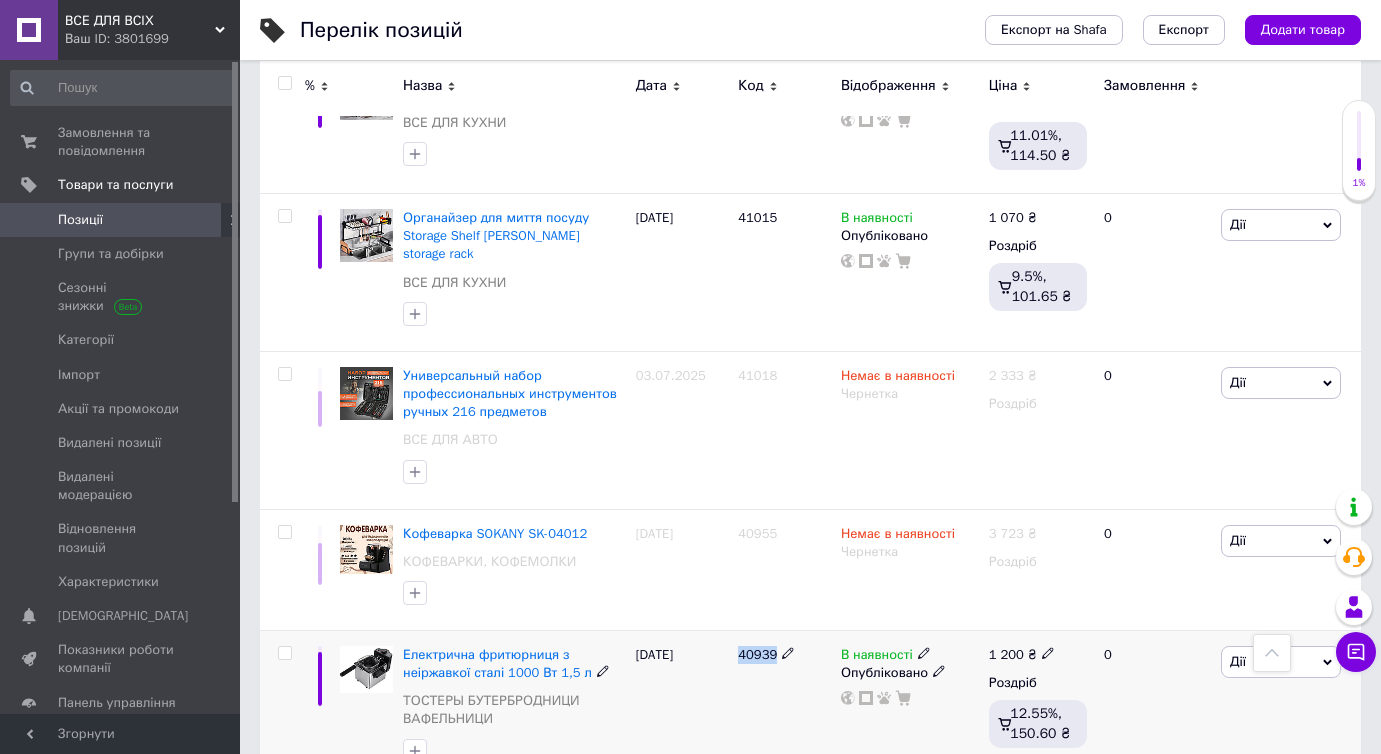 drag, startPoint x: 776, startPoint y: 538, endPoint x: 734, endPoint y: 538, distance: 42 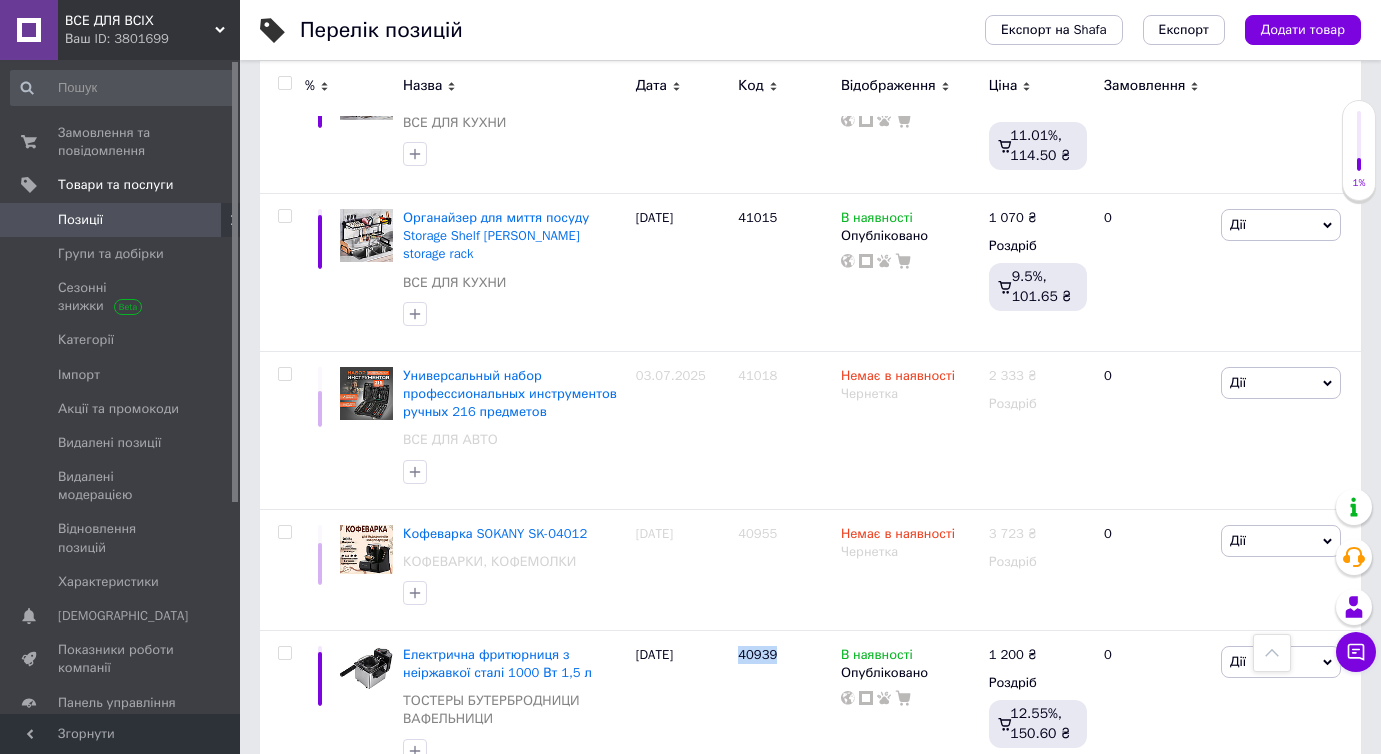 click on "2" at bounding box center (327, 829) 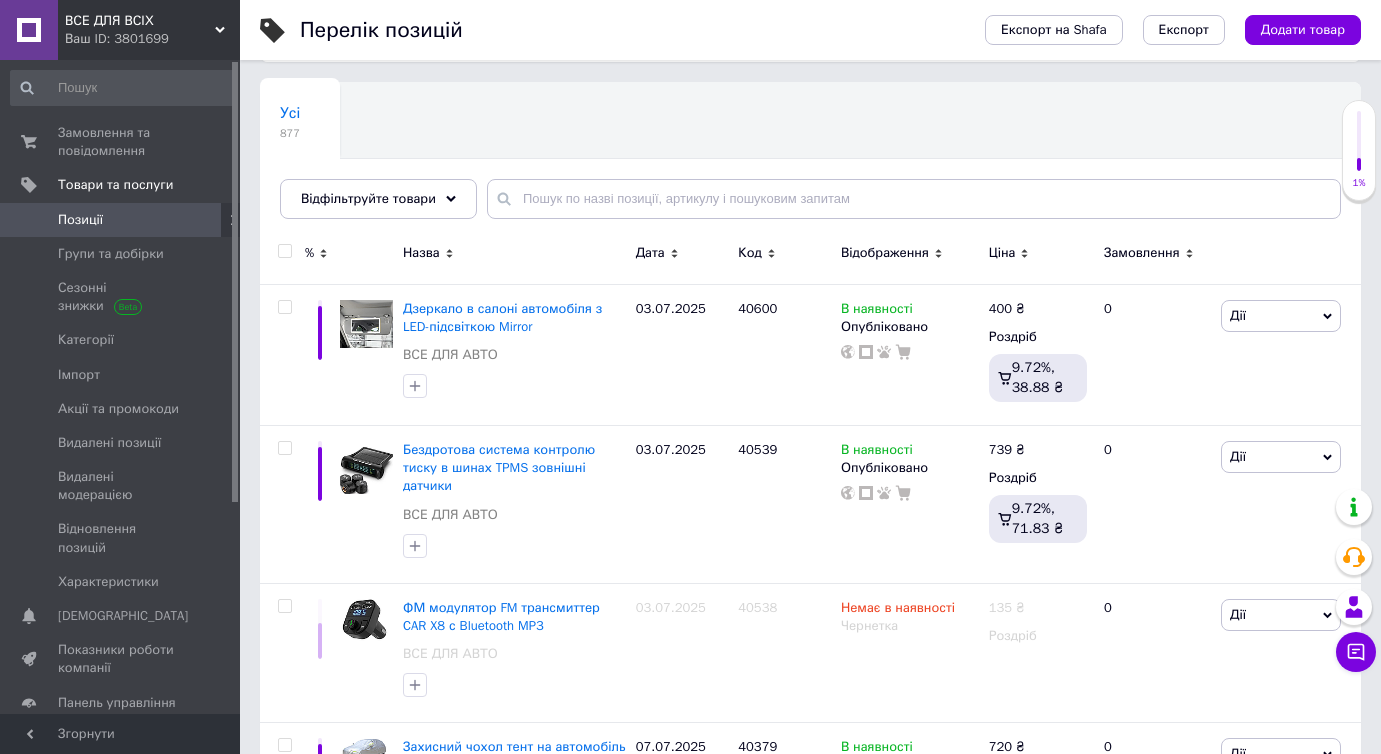 scroll, scrollTop: 247, scrollLeft: 0, axis: vertical 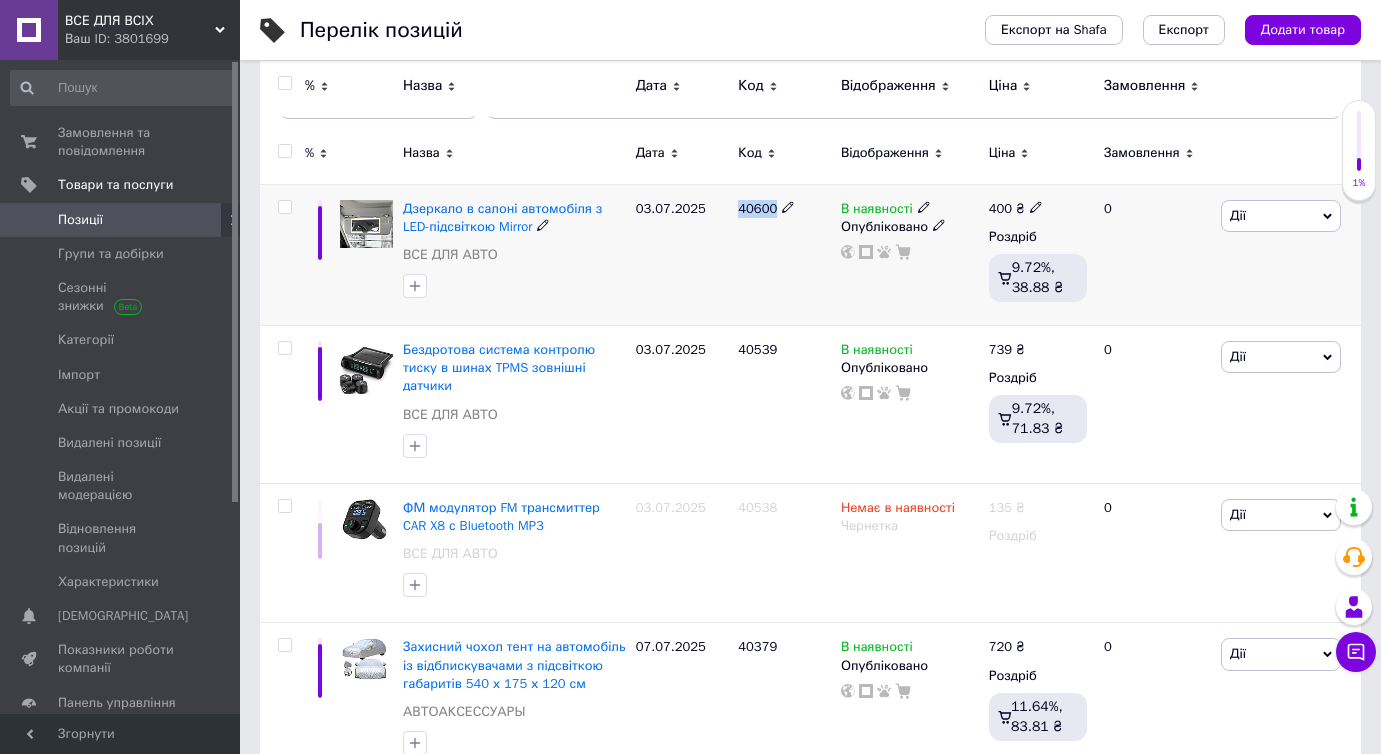 drag, startPoint x: 777, startPoint y: 212, endPoint x: 748, endPoint y: 213, distance: 29.017237 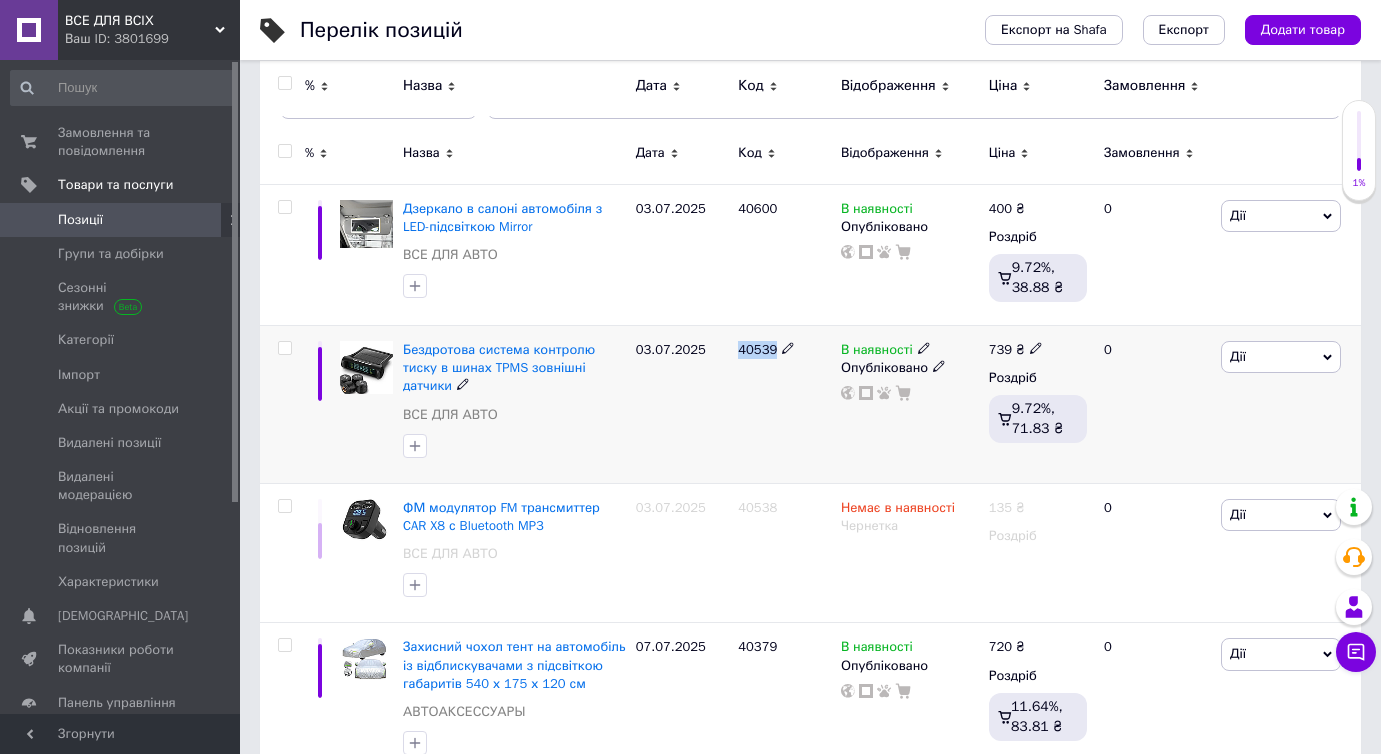 drag, startPoint x: 774, startPoint y: 350, endPoint x: 737, endPoint y: 350, distance: 37 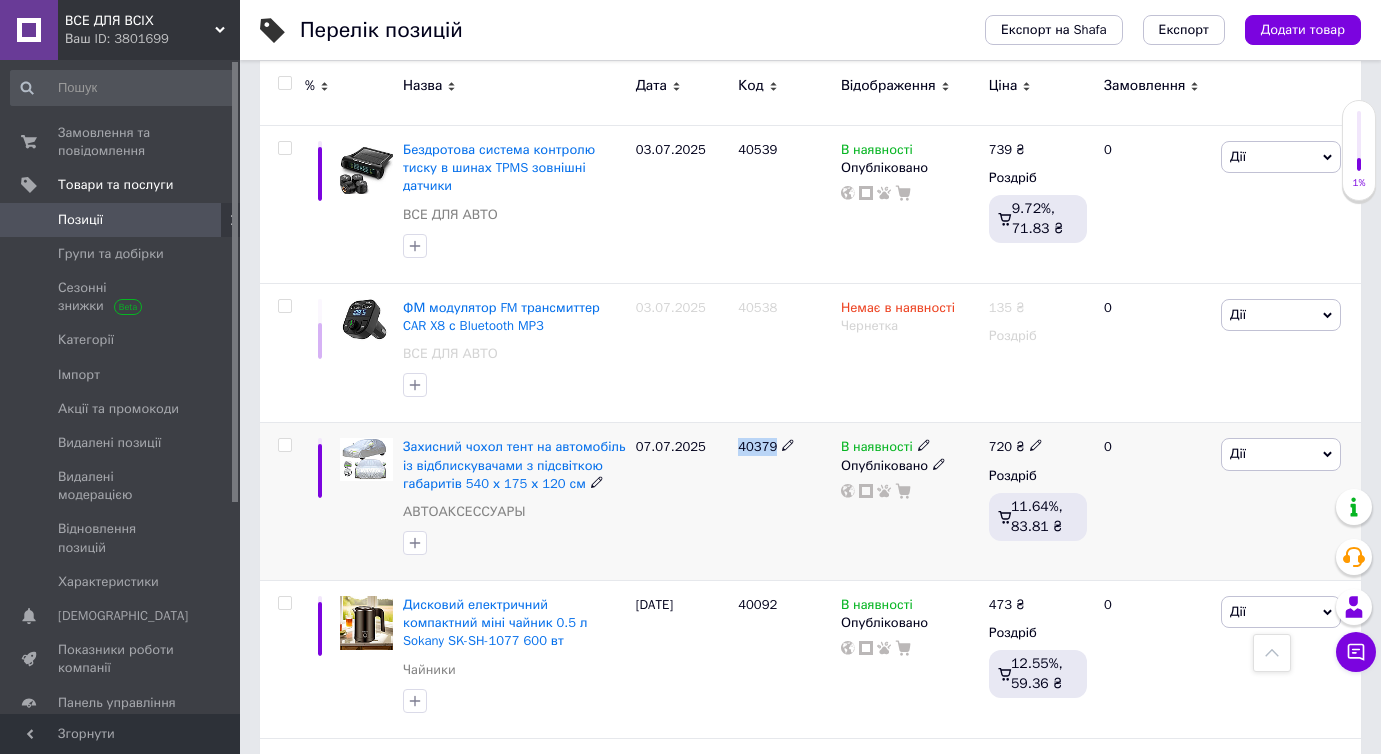 drag, startPoint x: 771, startPoint y: 434, endPoint x: 732, endPoint y: 433, distance: 39.012817 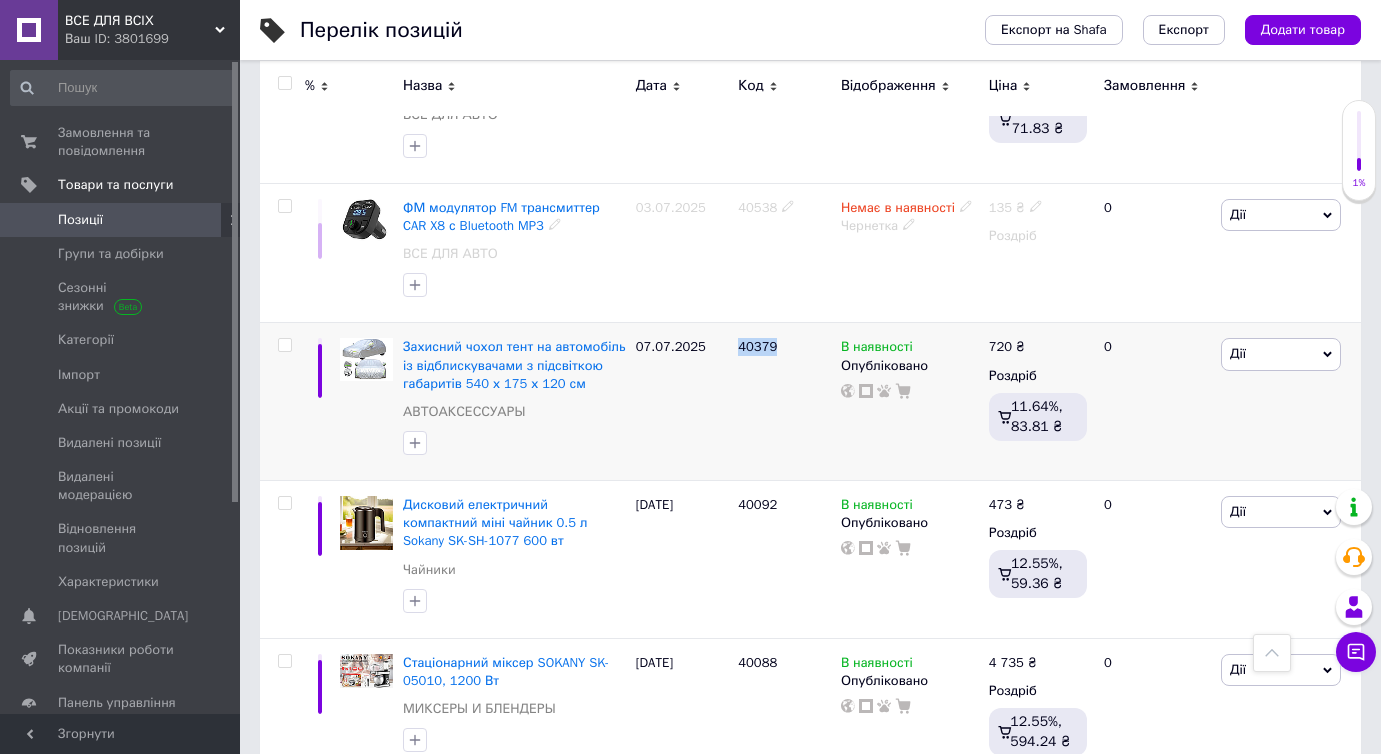scroll, scrollTop: 647, scrollLeft: 0, axis: vertical 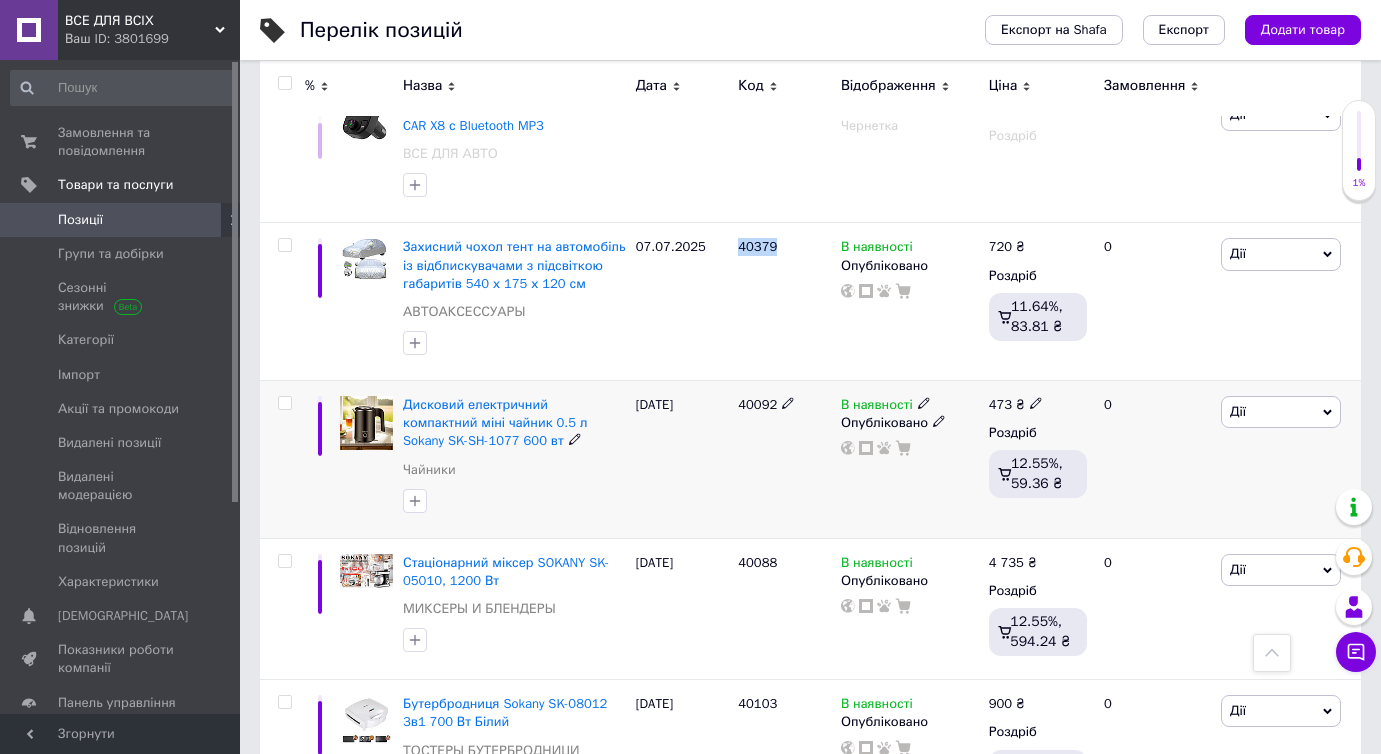 drag, startPoint x: 774, startPoint y: 384, endPoint x: 724, endPoint y: 390, distance: 50.358715 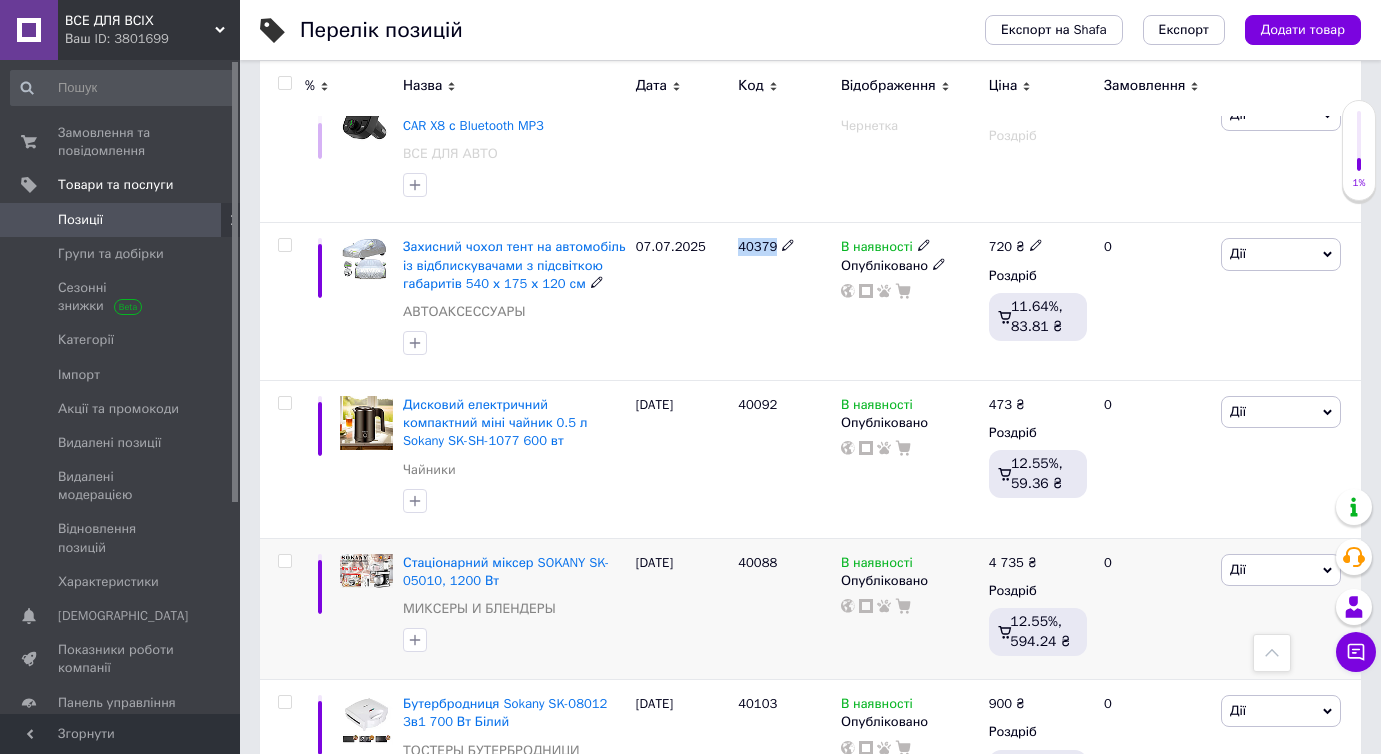 scroll, scrollTop: 847, scrollLeft: 0, axis: vertical 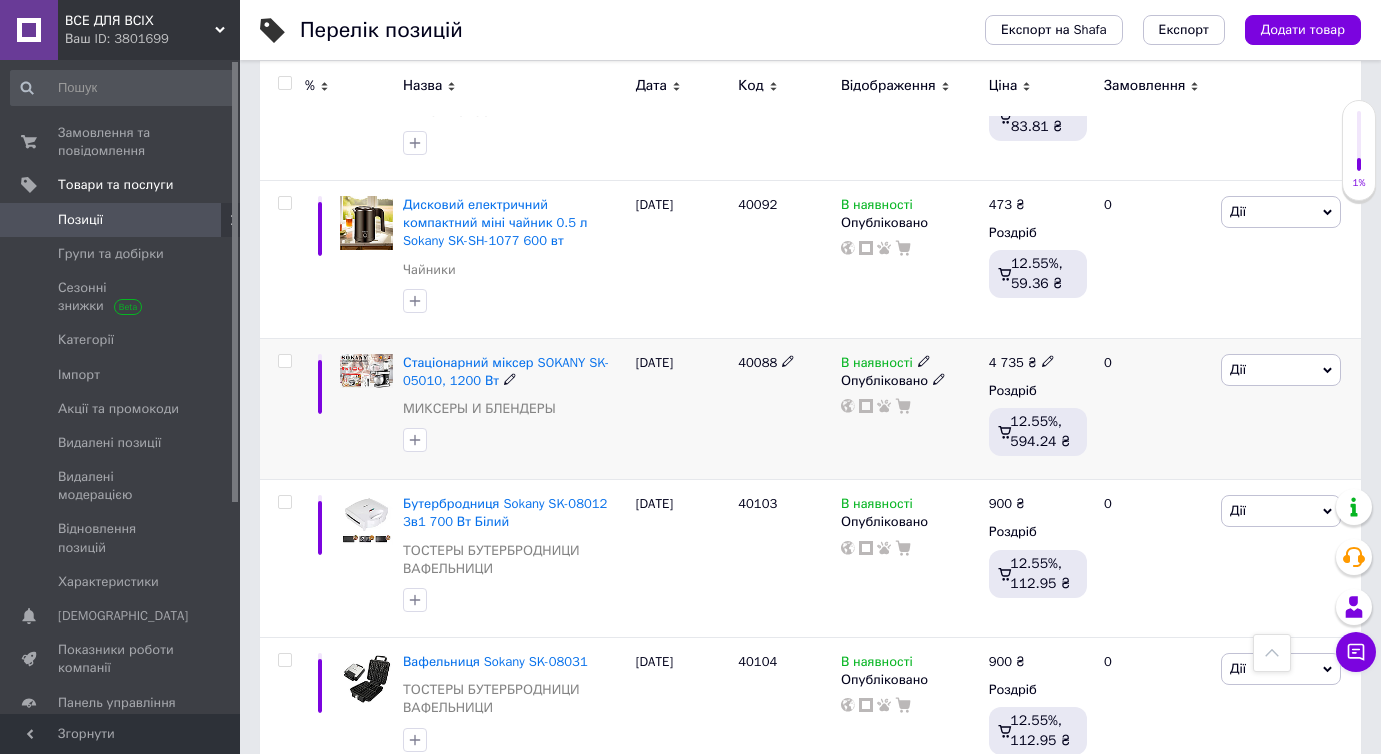 drag, startPoint x: 775, startPoint y: 350, endPoint x: 707, endPoint y: 335, distance: 69.63476 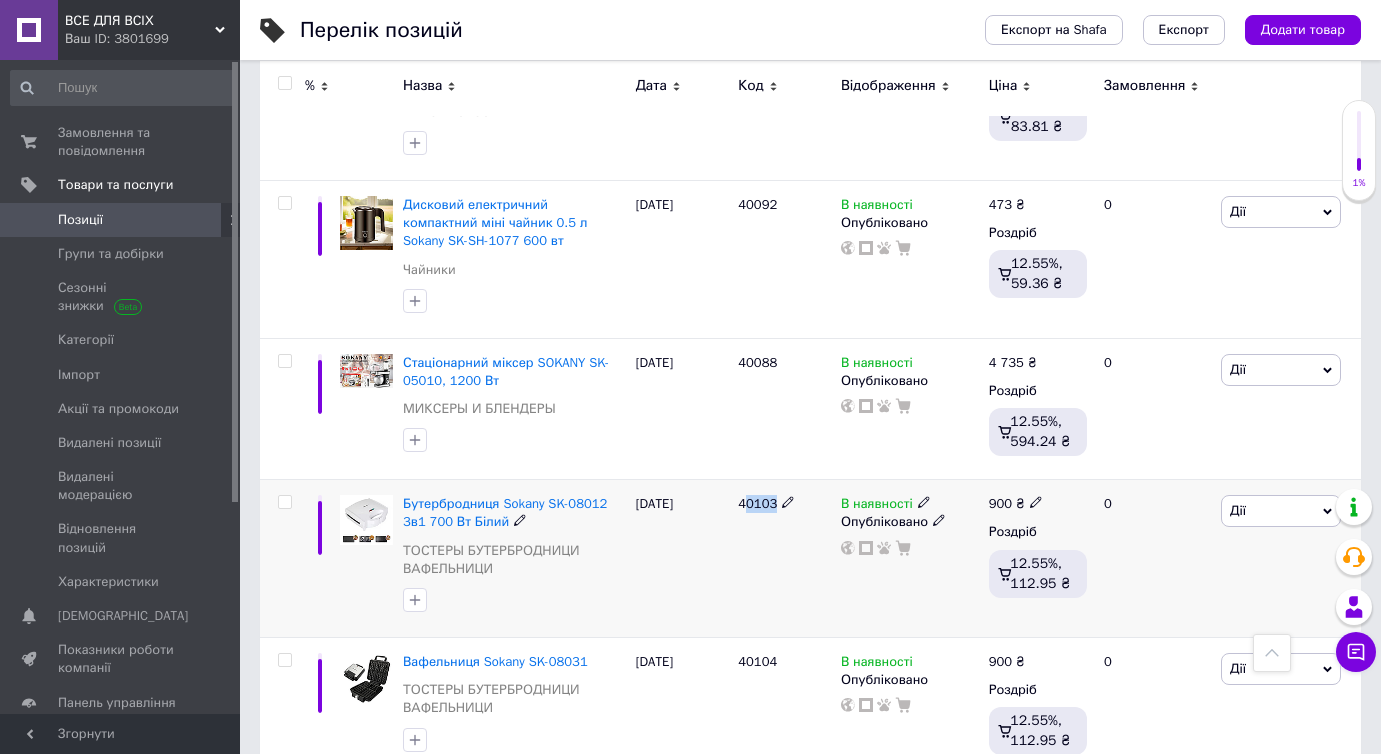 drag, startPoint x: 774, startPoint y: 495, endPoint x: 745, endPoint y: 503, distance: 30.083218 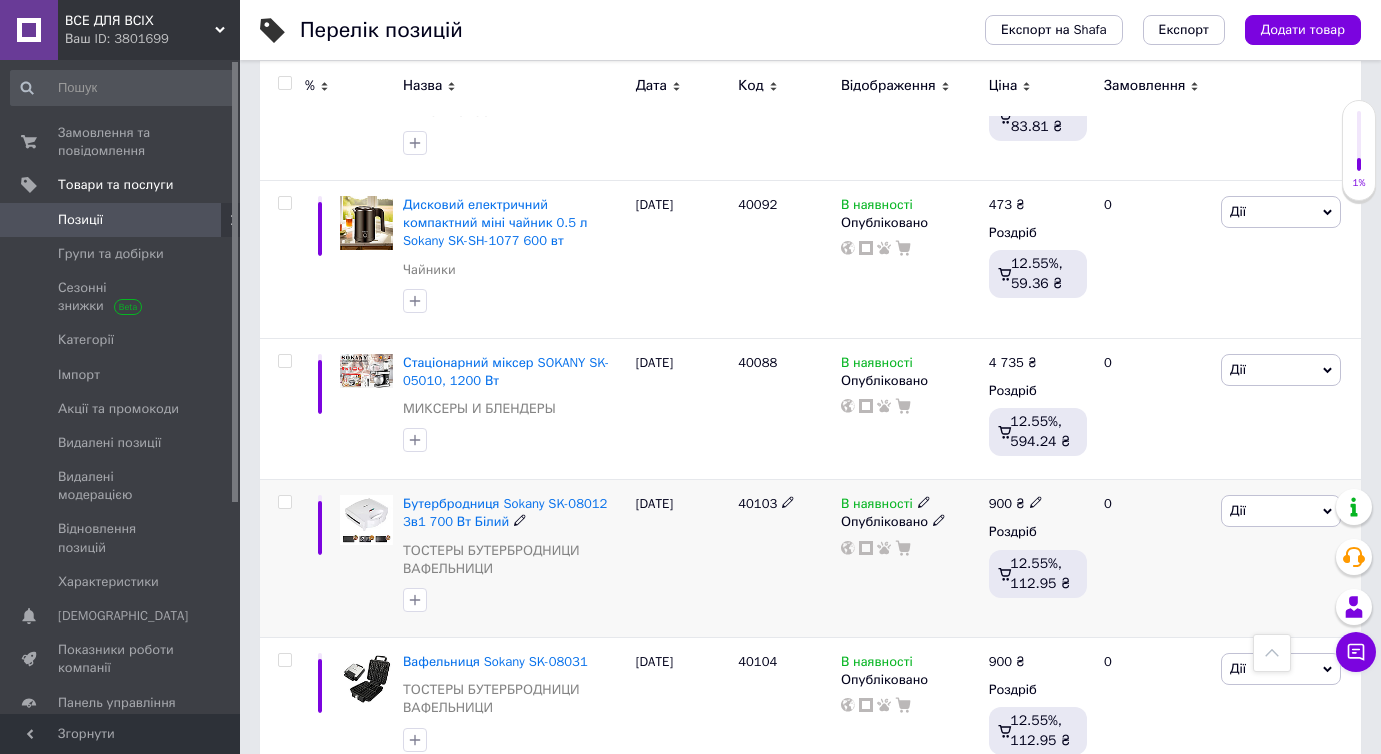 drag, startPoint x: 741, startPoint y: 562, endPoint x: 795, endPoint y: 519, distance: 69.02898 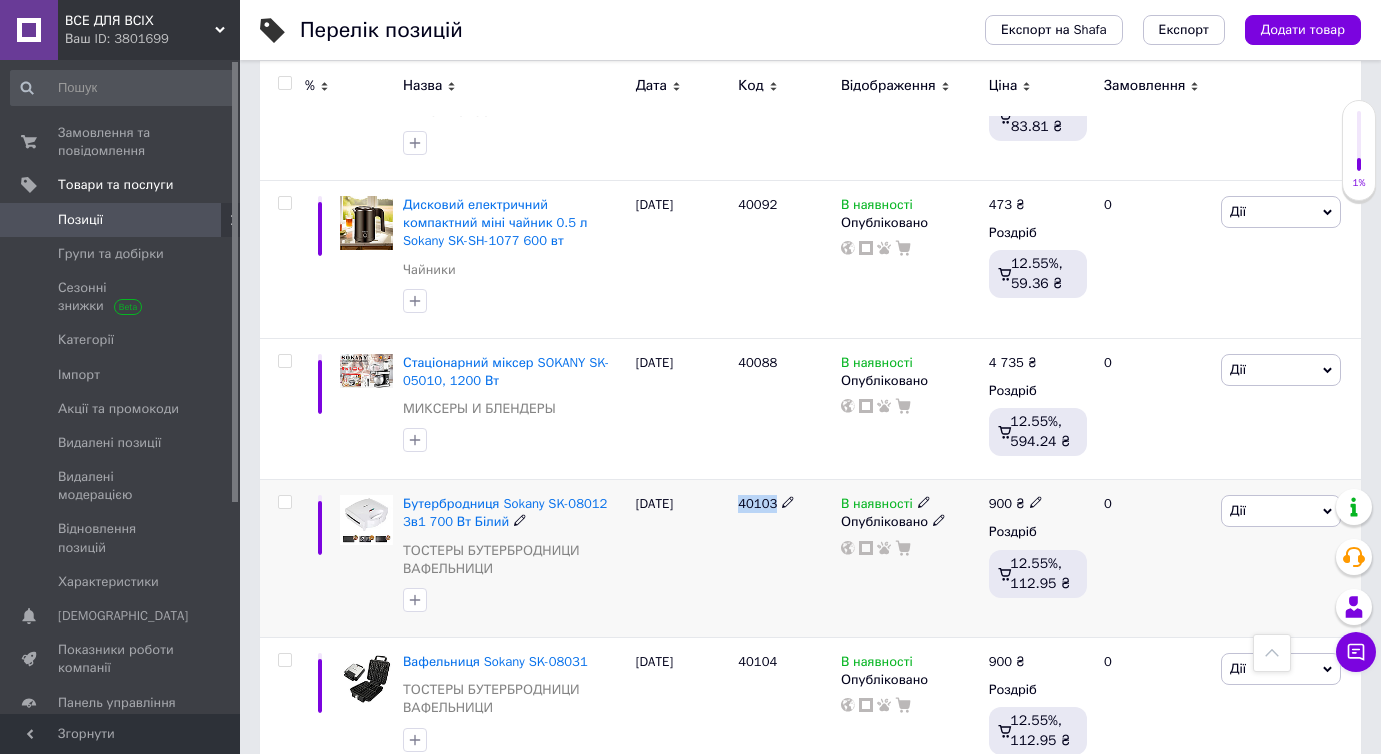 drag, startPoint x: 774, startPoint y: 494, endPoint x: 744, endPoint y: 496, distance: 30.066593 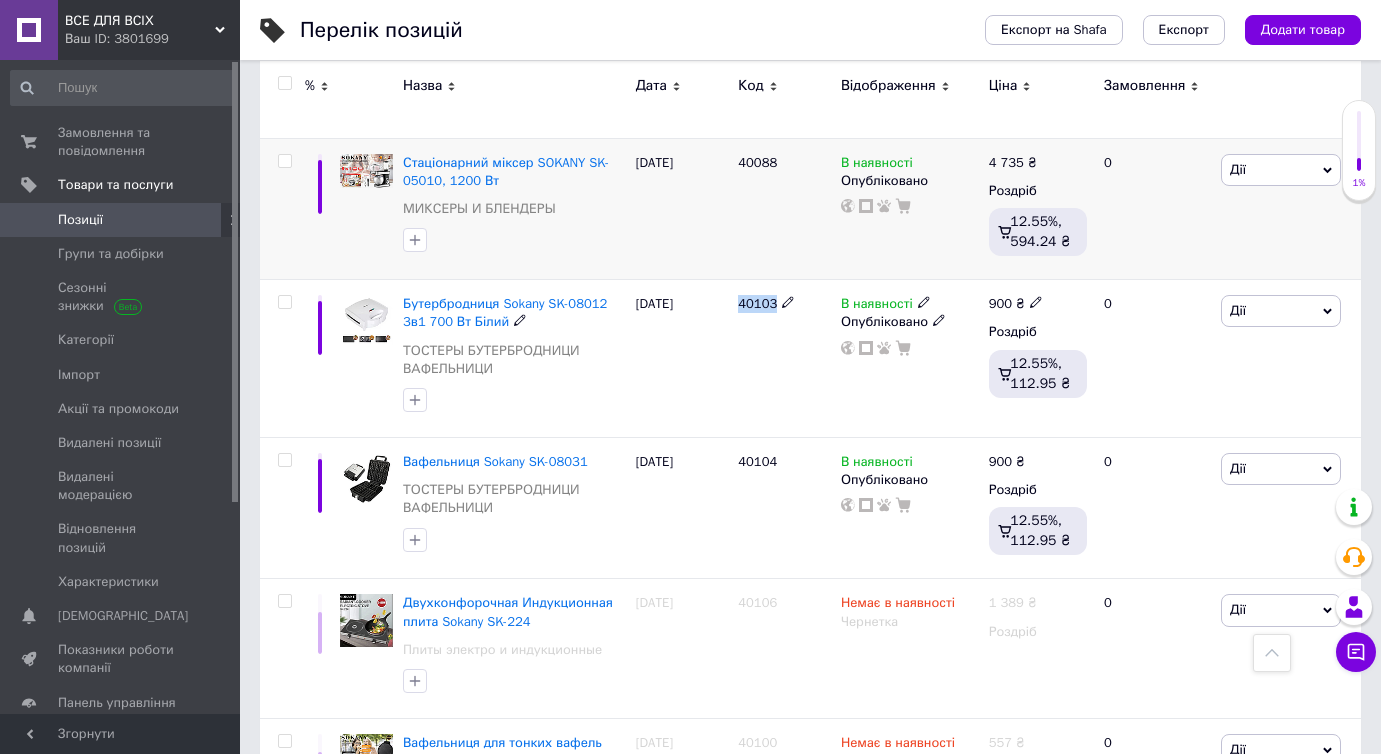 scroll, scrollTop: 1147, scrollLeft: 0, axis: vertical 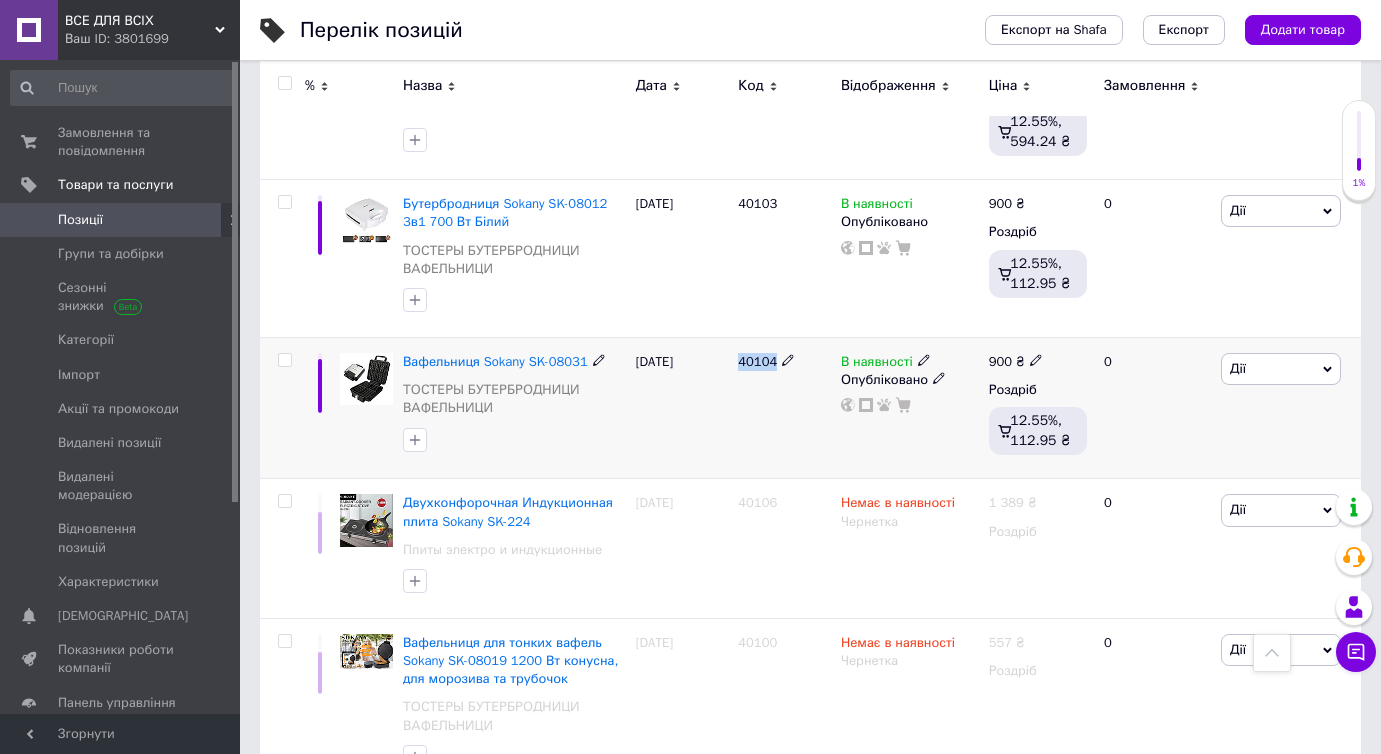 drag, startPoint x: 776, startPoint y: 342, endPoint x: 735, endPoint y: 351, distance: 41.976185 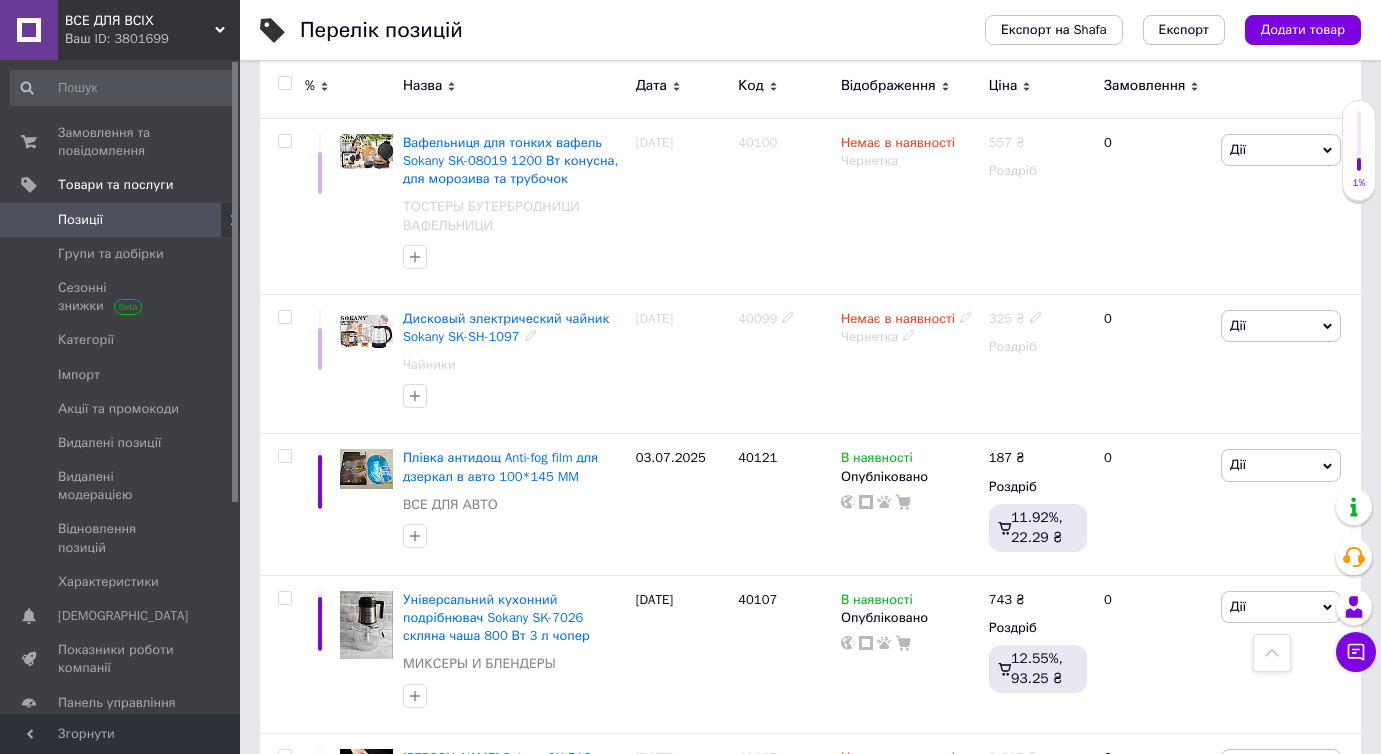 scroll, scrollTop: 1847, scrollLeft: 0, axis: vertical 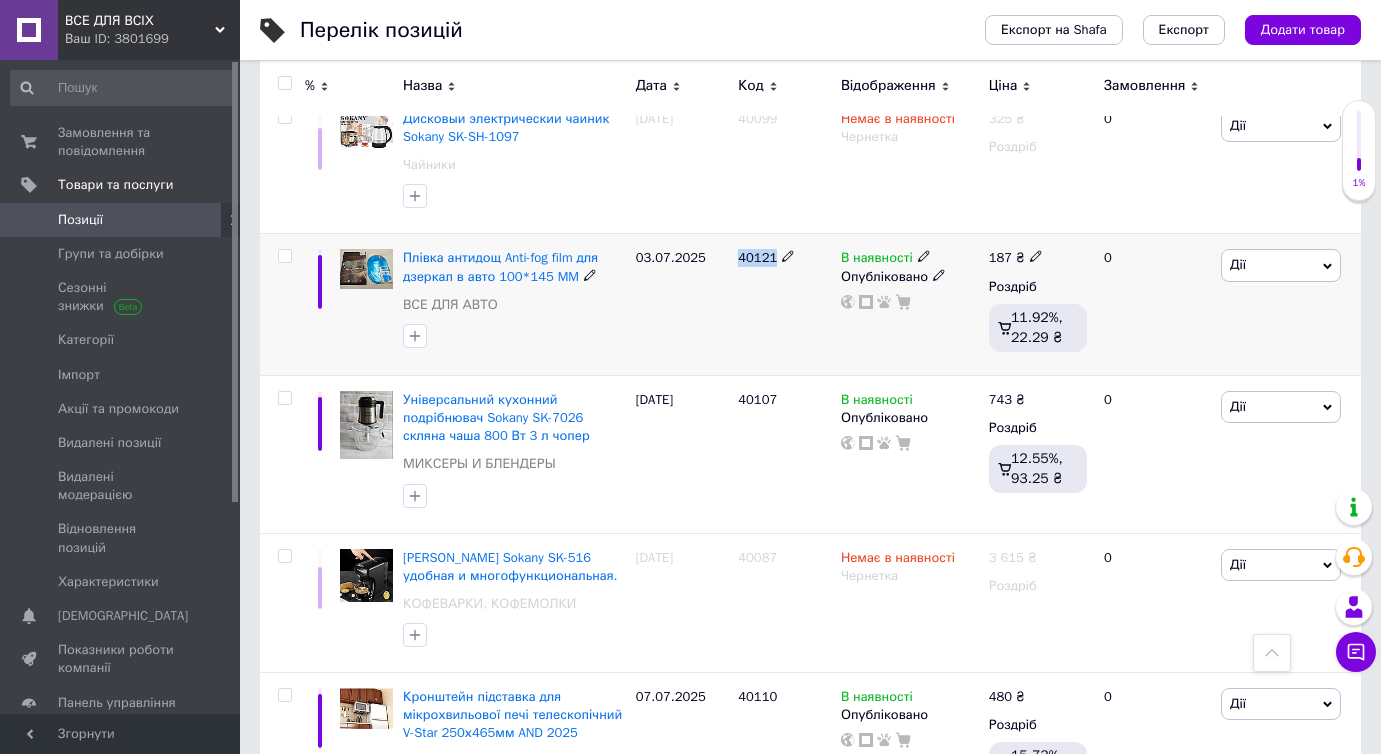 drag, startPoint x: 776, startPoint y: 237, endPoint x: 736, endPoint y: 242, distance: 40.311287 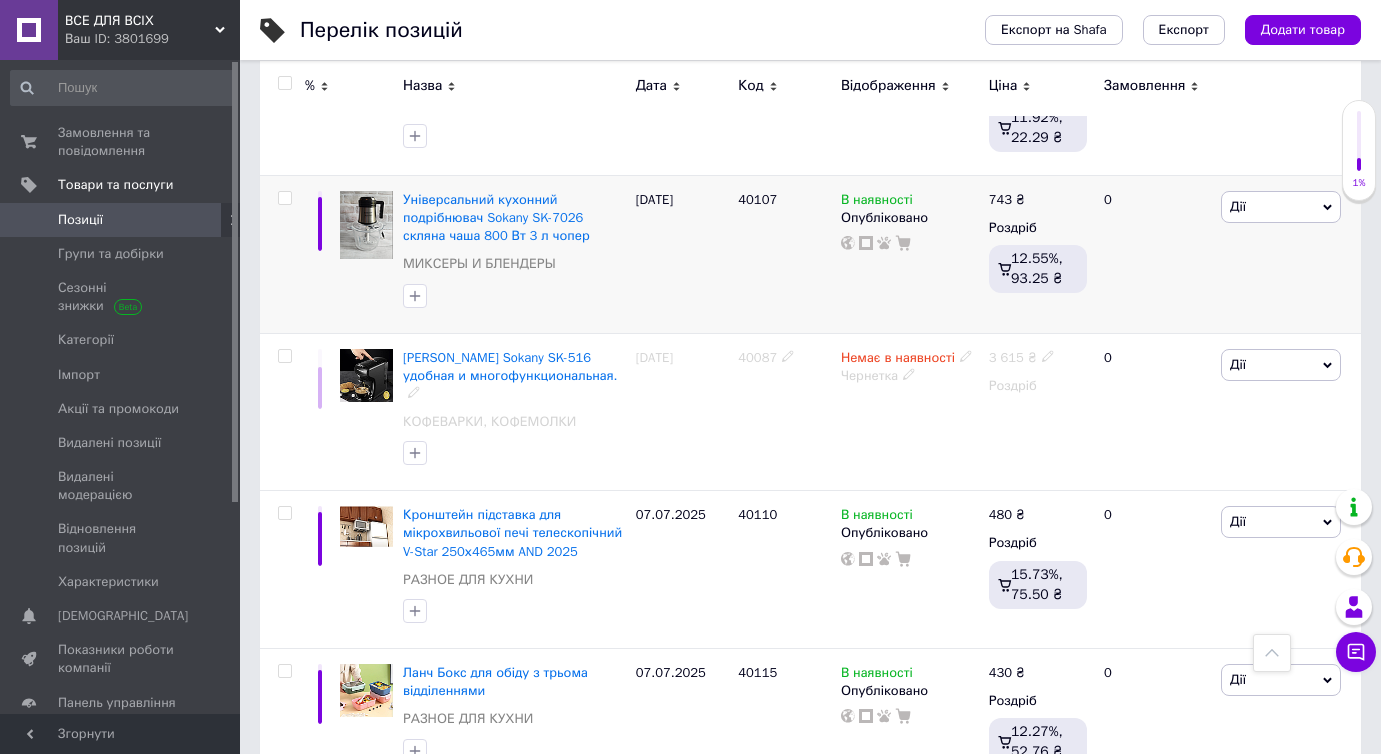 scroll, scrollTop: 2147, scrollLeft: 0, axis: vertical 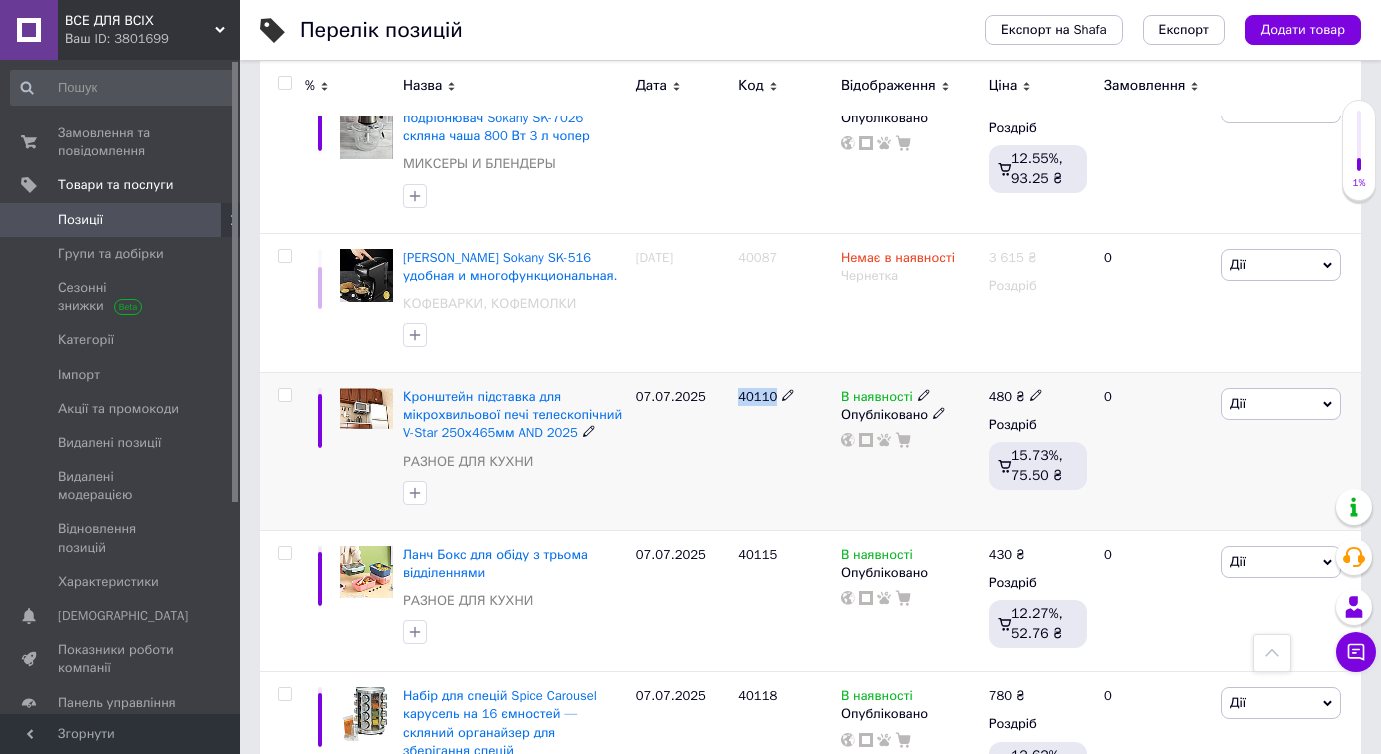 drag, startPoint x: 771, startPoint y: 376, endPoint x: 720, endPoint y: 386, distance: 51.971146 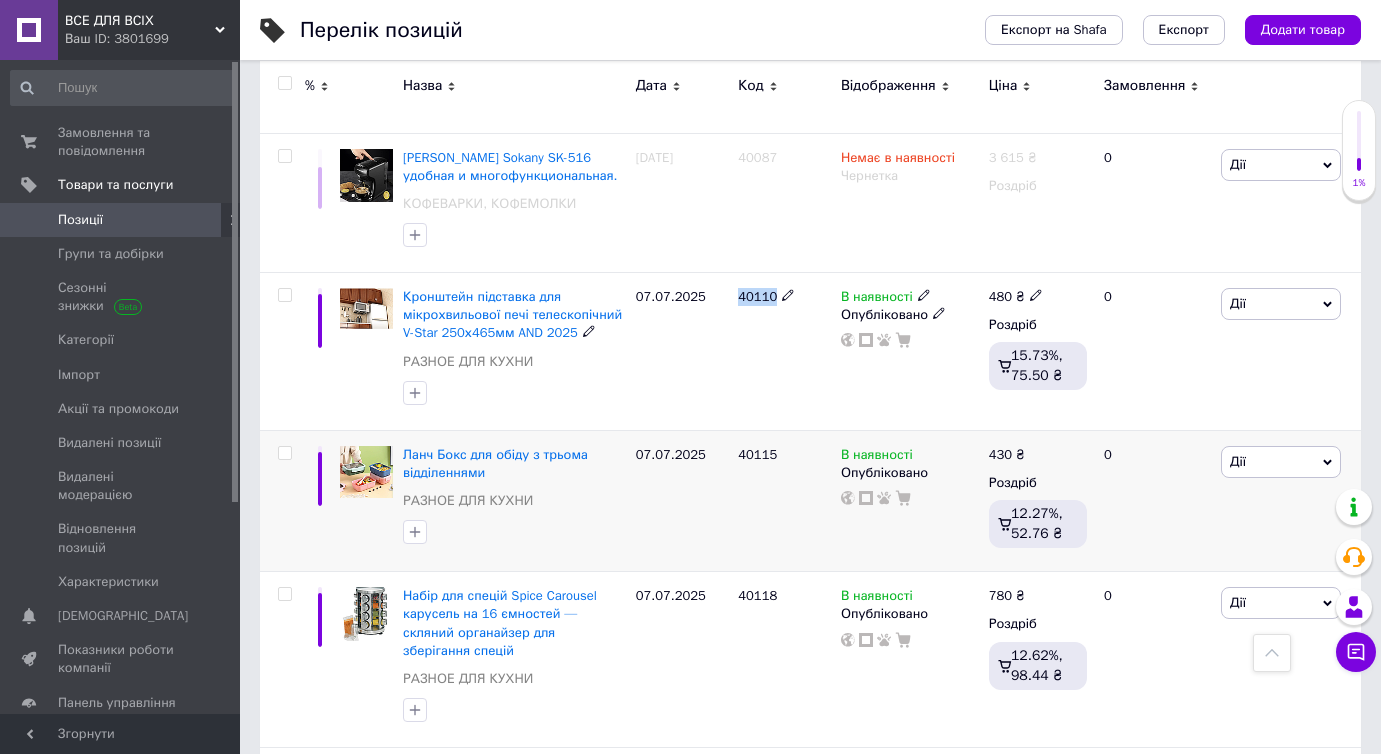 scroll, scrollTop: 2347, scrollLeft: 0, axis: vertical 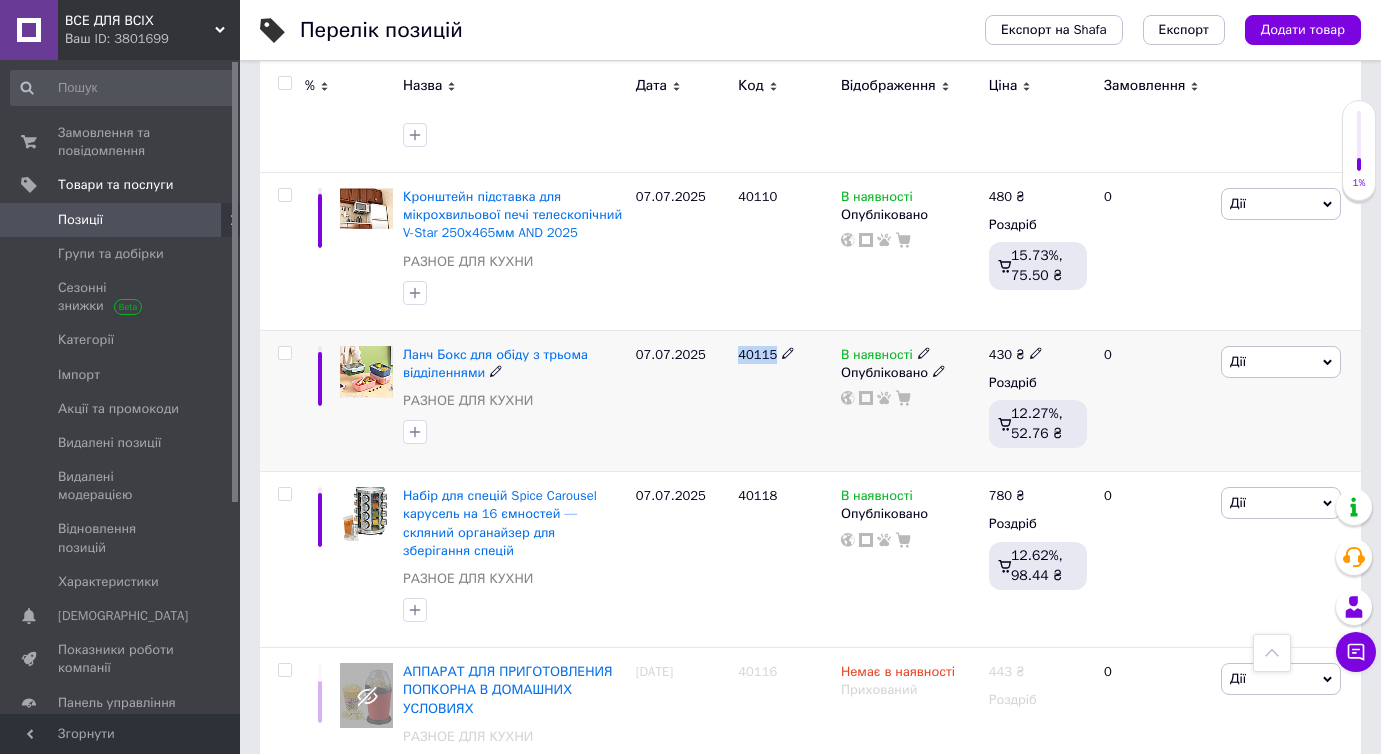 drag, startPoint x: 758, startPoint y: 339, endPoint x: 729, endPoint y: 340, distance: 29.017237 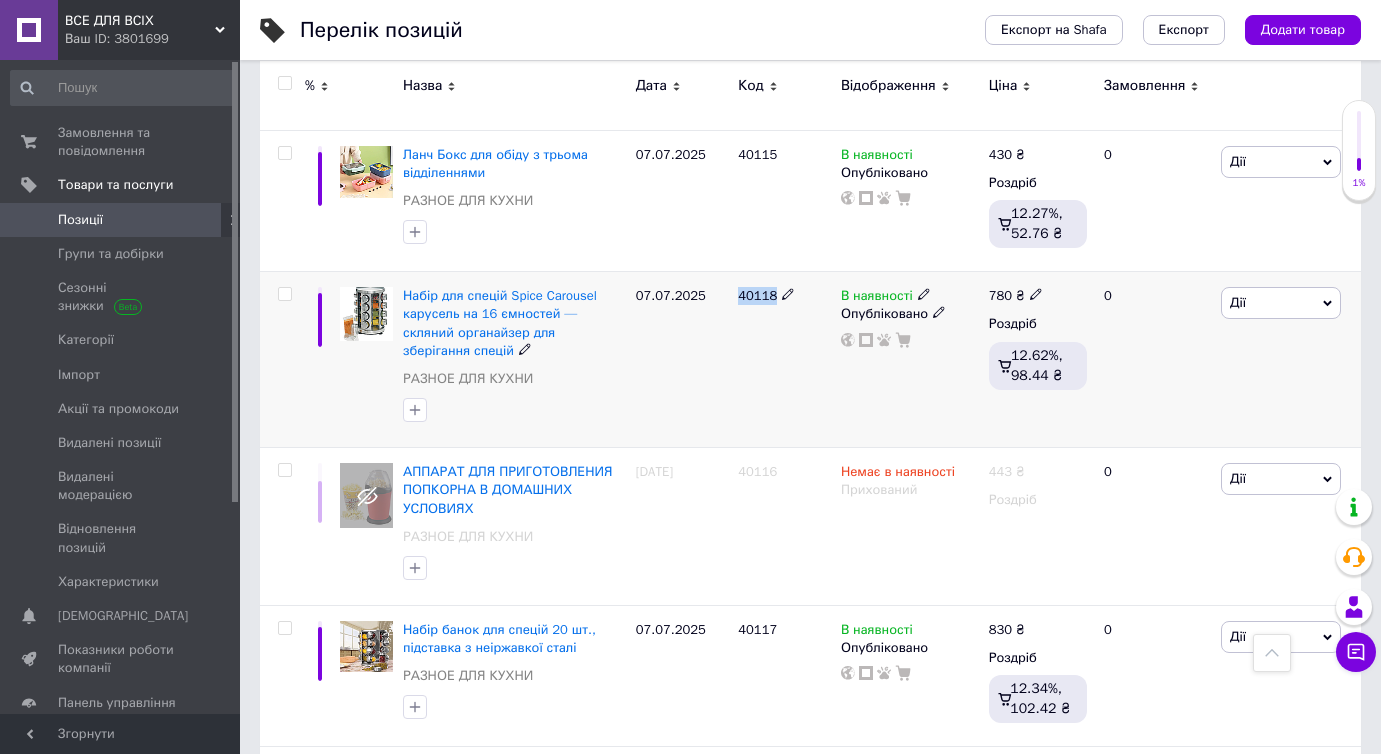 drag, startPoint x: 774, startPoint y: 283, endPoint x: 727, endPoint y: 283, distance: 47 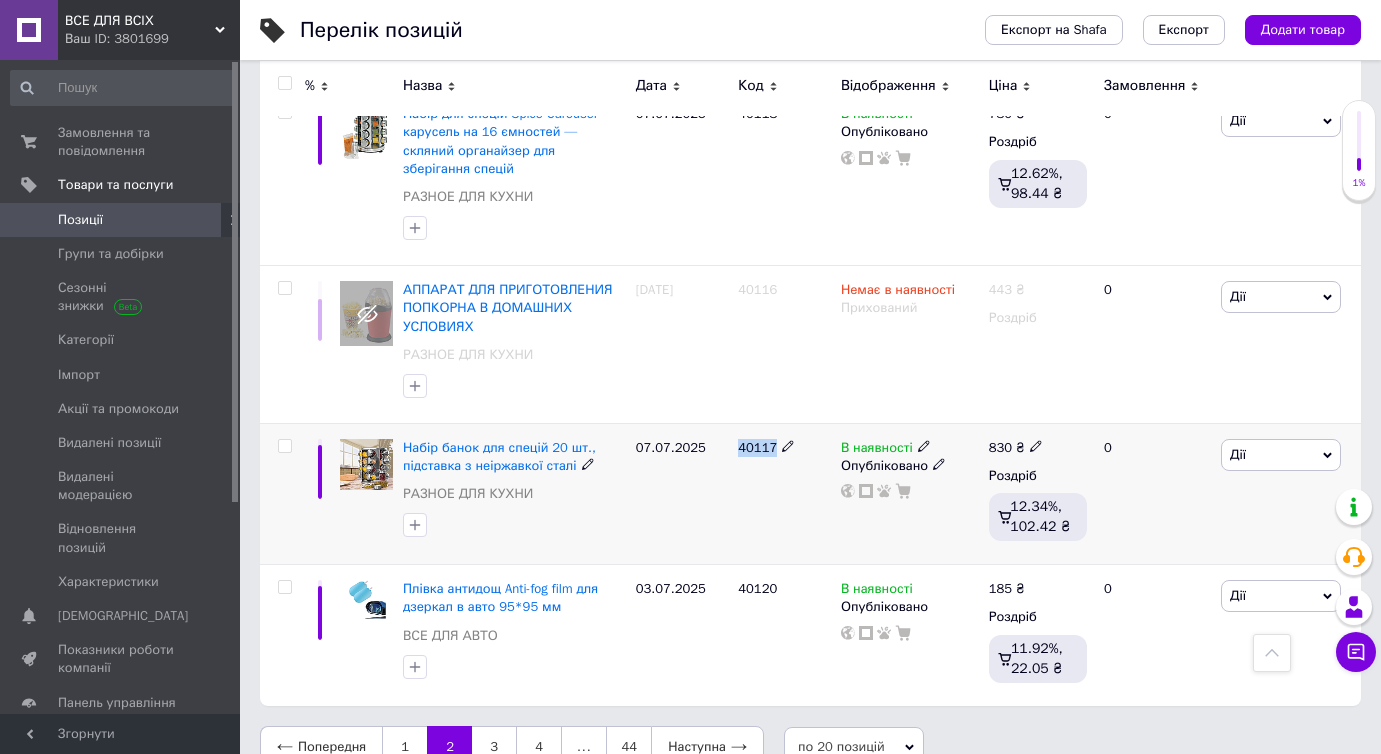 drag, startPoint x: 770, startPoint y: 417, endPoint x: 735, endPoint y: 415, distance: 35.057095 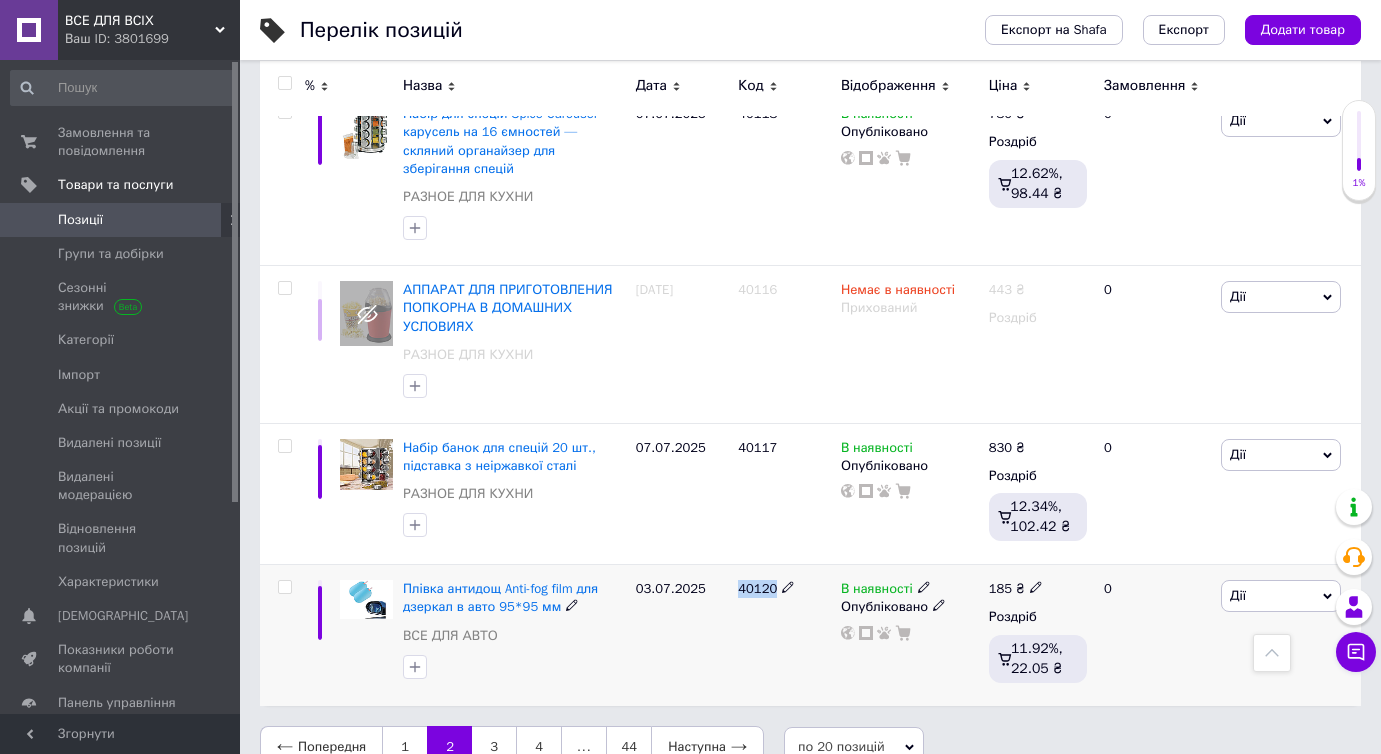 drag, startPoint x: 778, startPoint y: 552, endPoint x: 731, endPoint y: 560, distance: 47.67599 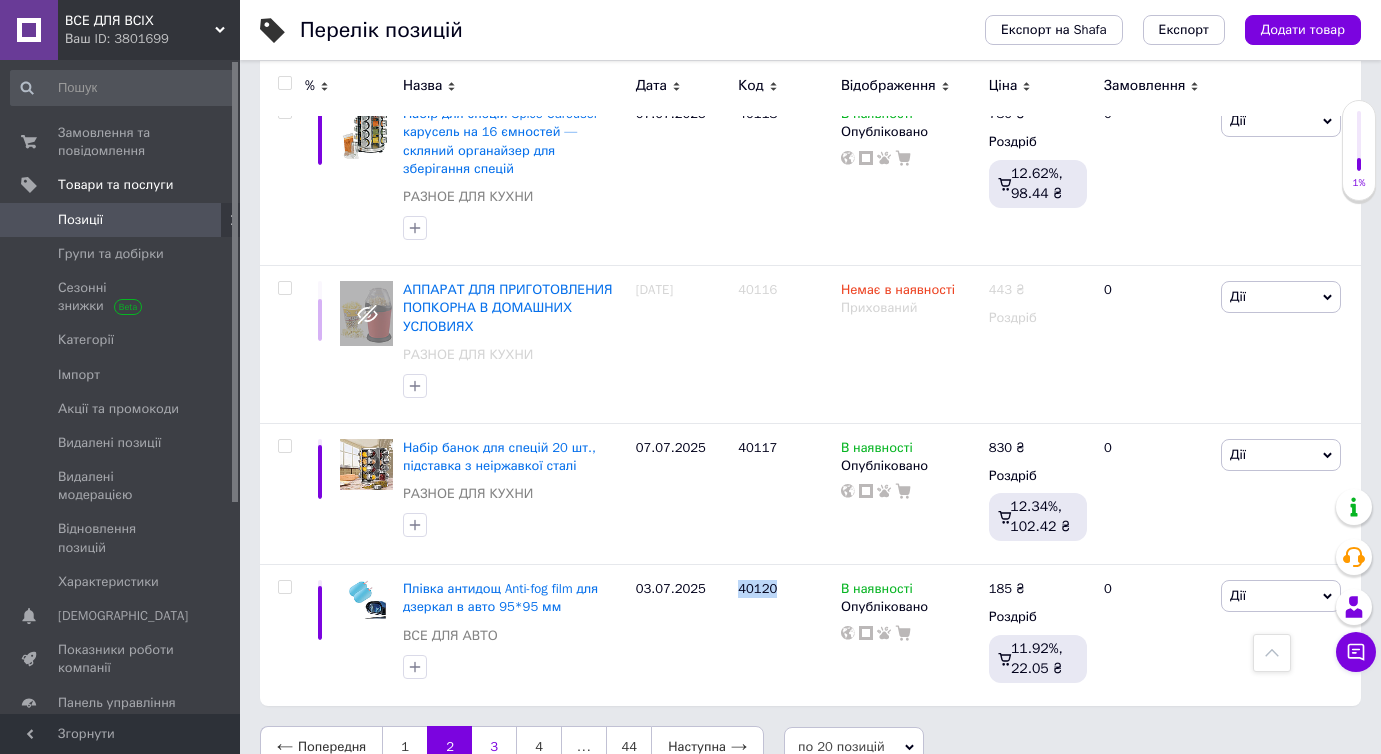 click on "3" at bounding box center (494, 747) 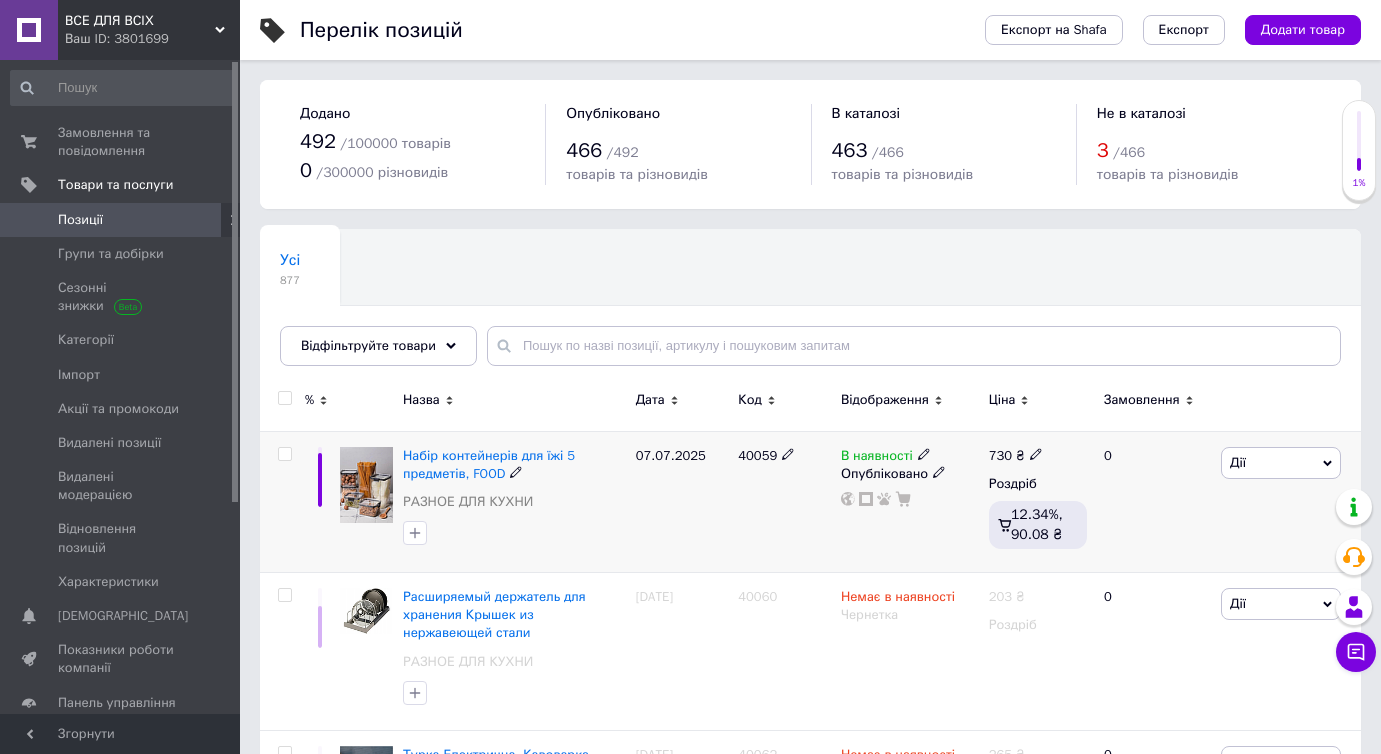 scroll, scrollTop: 100, scrollLeft: 0, axis: vertical 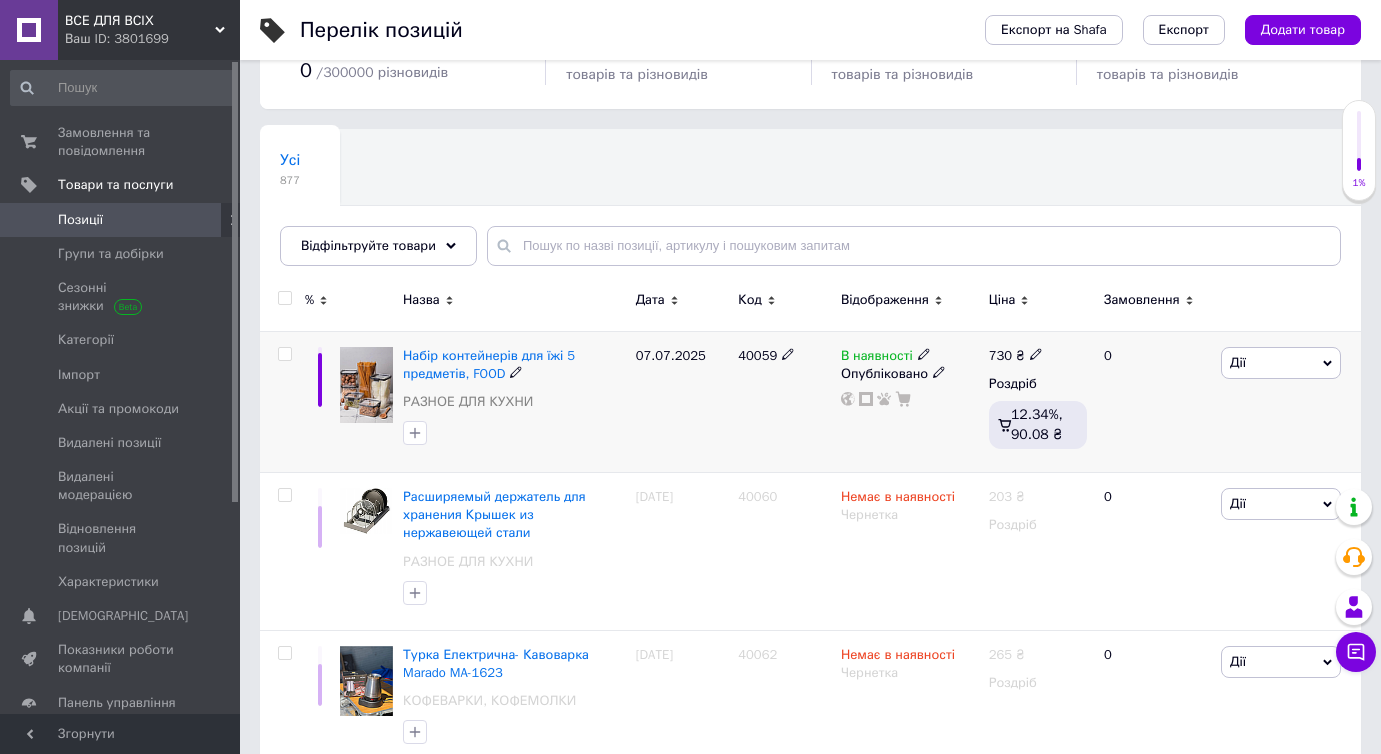 click on "40059" at bounding box center (757, 355) 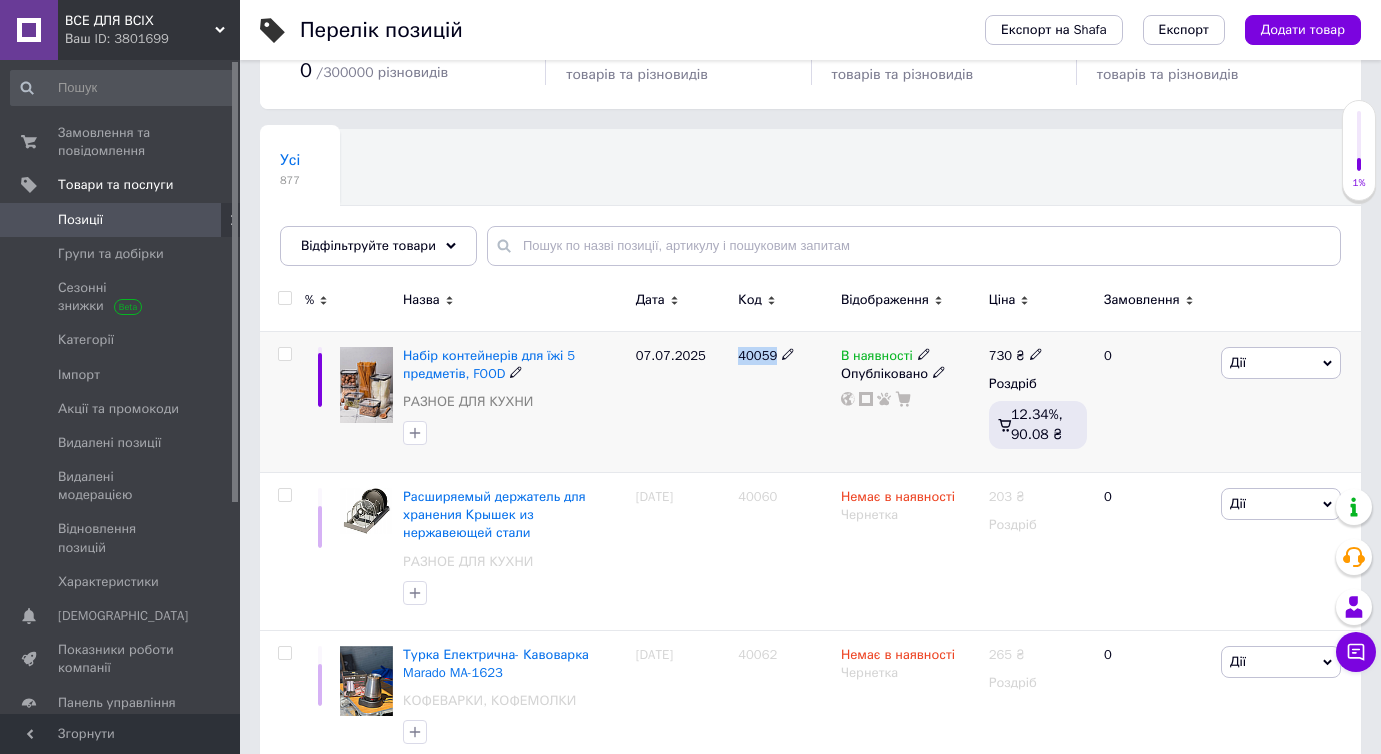 drag, startPoint x: 776, startPoint y: 358, endPoint x: 732, endPoint y: 364, distance: 44.407207 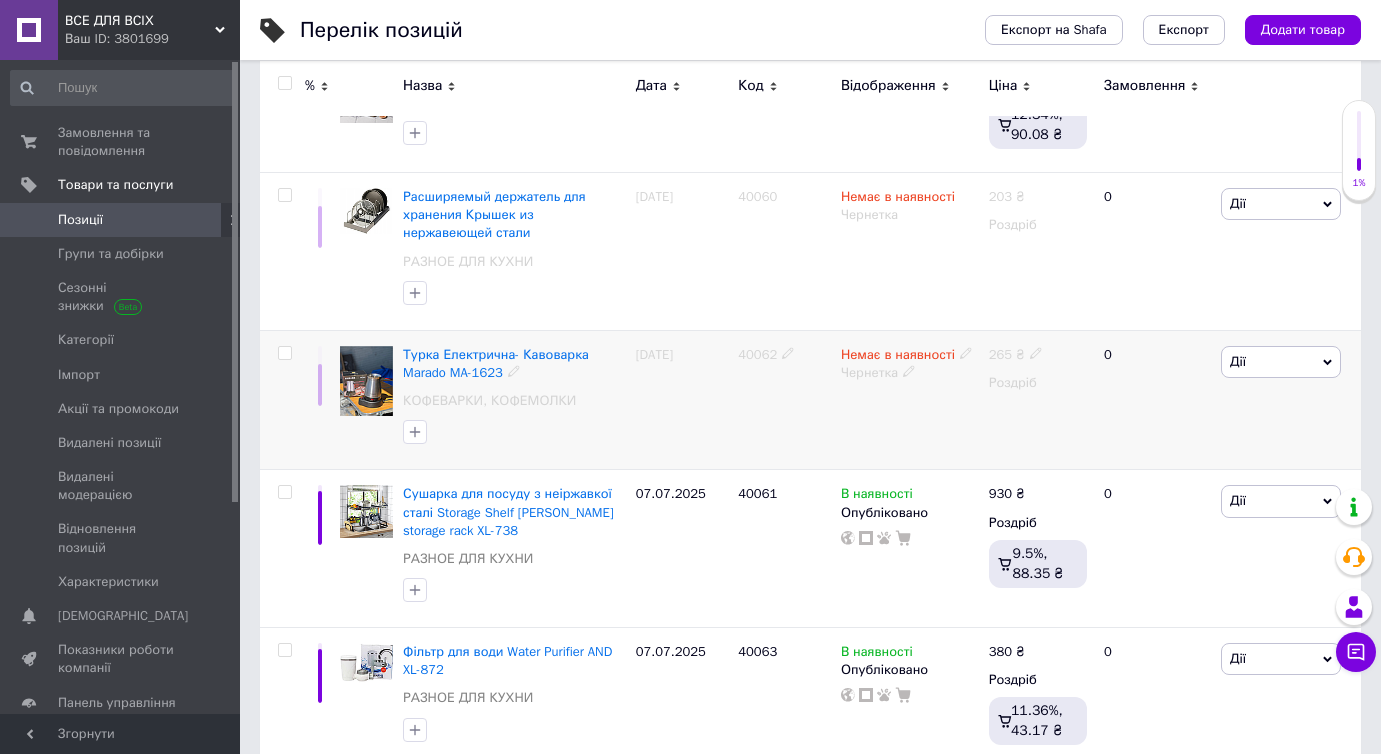 scroll, scrollTop: 500, scrollLeft: 0, axis: vertical 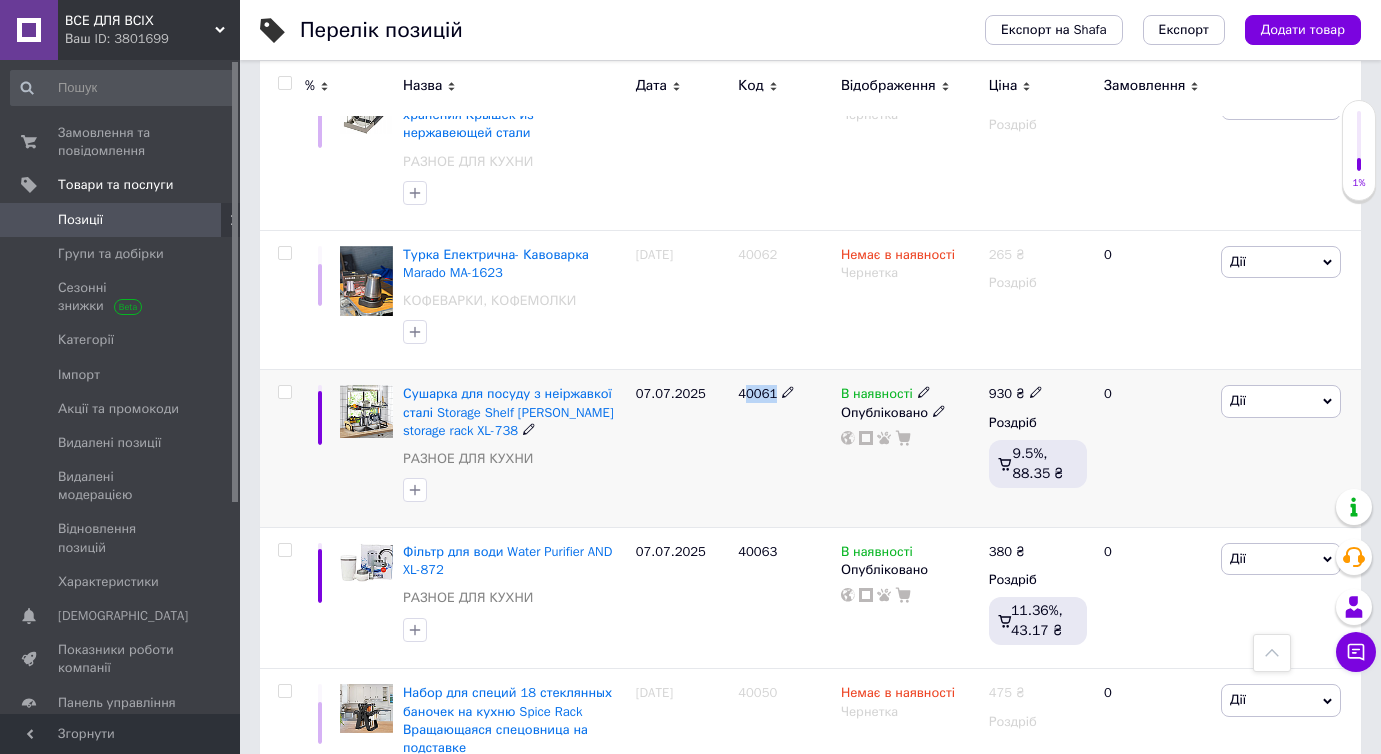 drag, startPoint x: 776, startPoint y: 397, endPoint x: 742, endPoint y: 399, distance: 34.058773 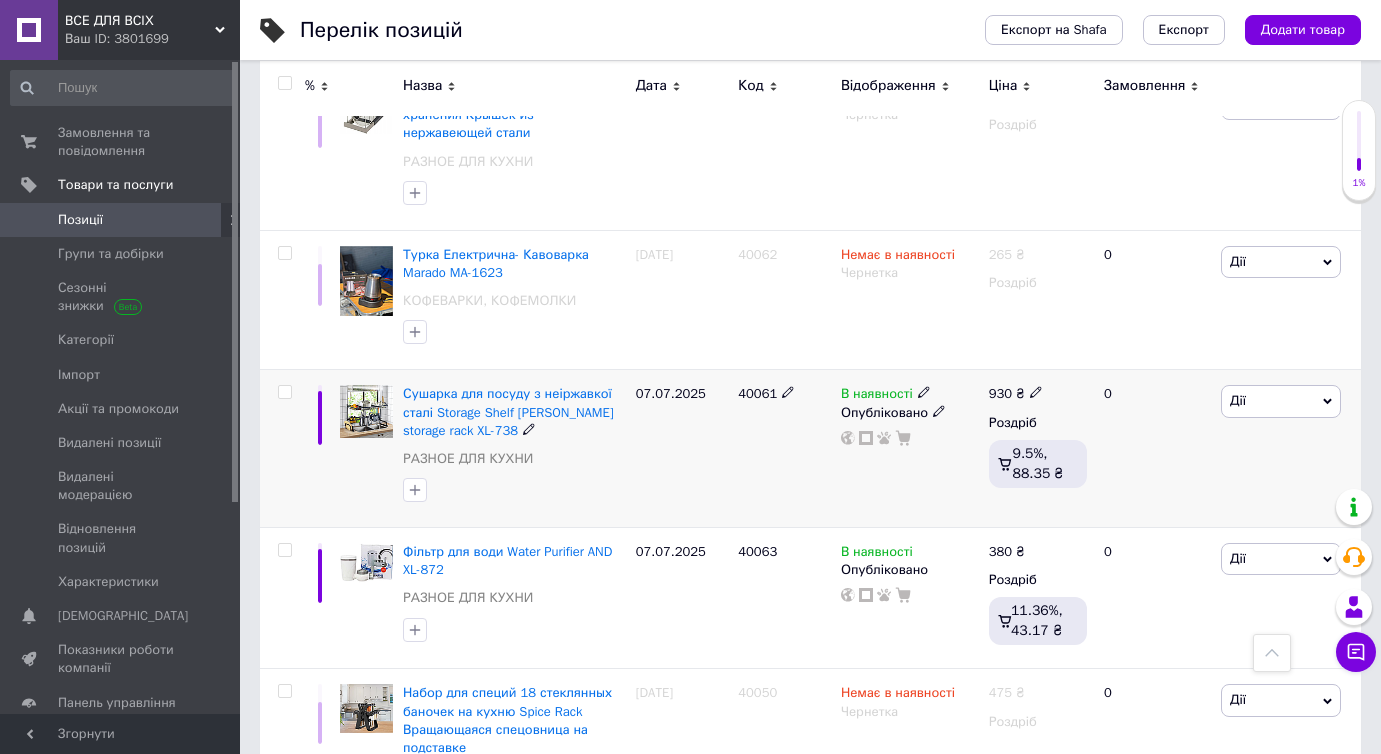 click on "40061" at bounding box center [784, 449] 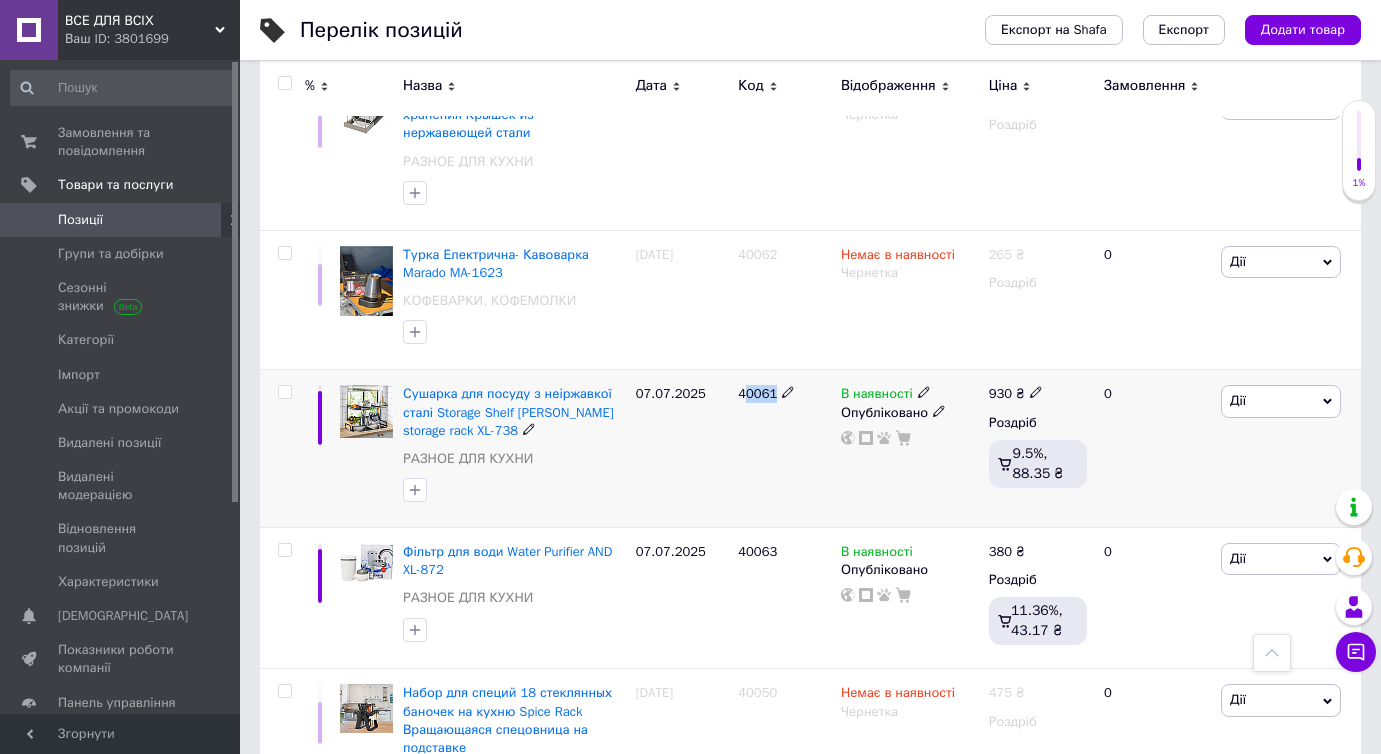 drag, startPoint x: 771, startPoint y: 396, endPoint x: 742, endPoint y: 391, distance: 29.427877 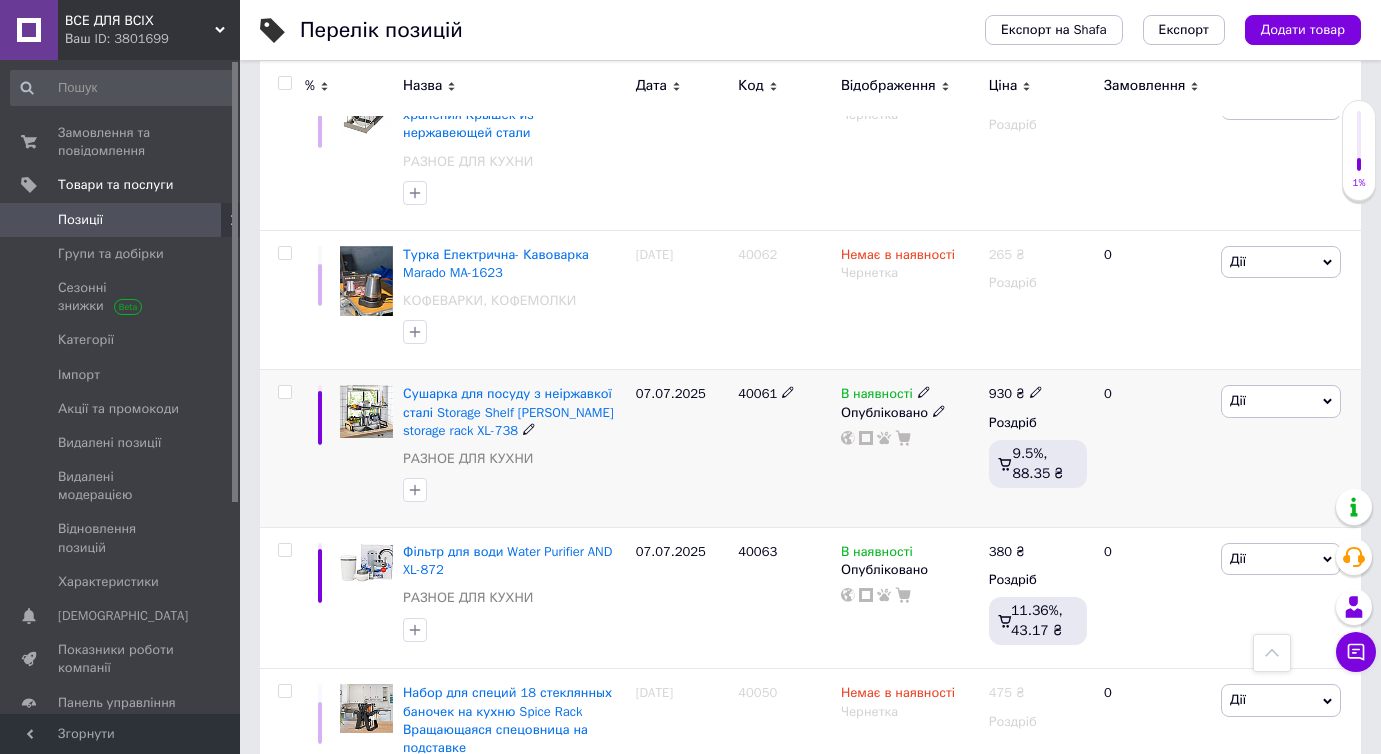 click on "40061" at bounding box center (784, 449) 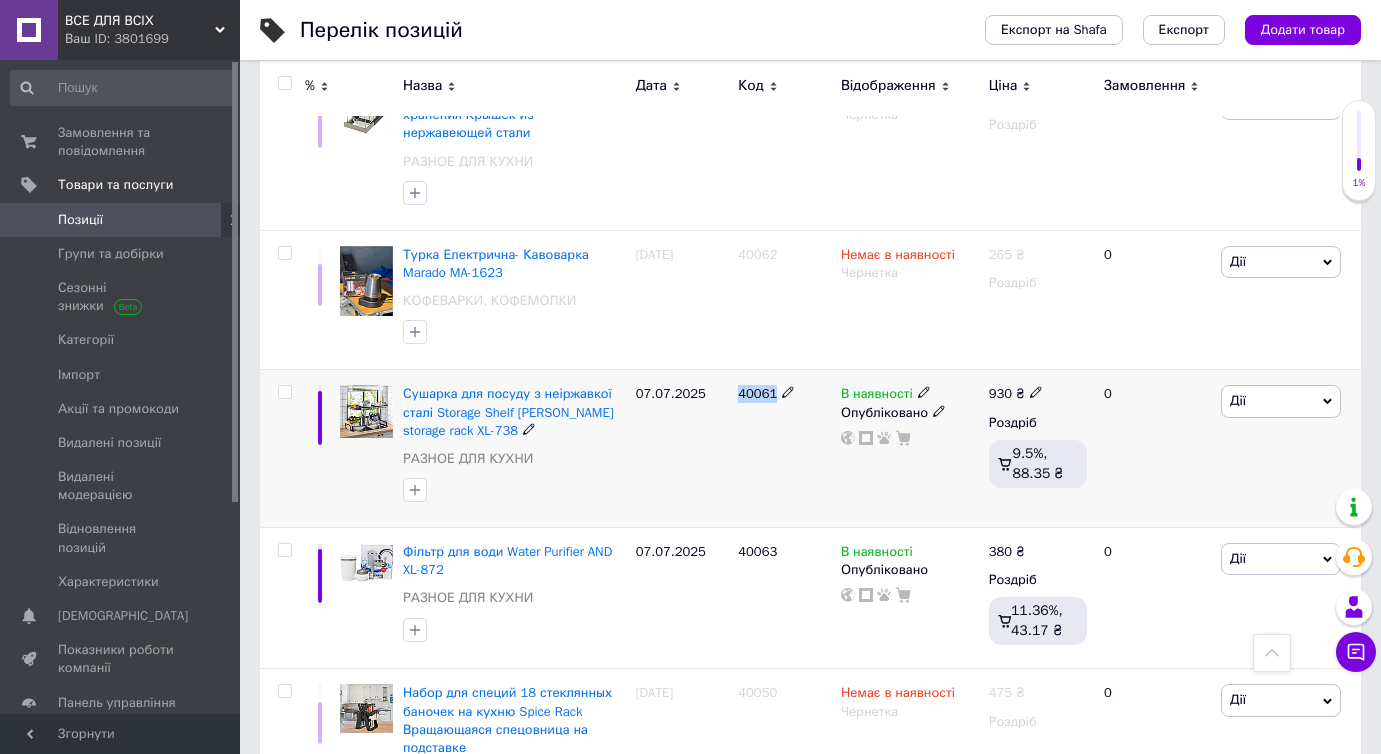 drag, startPoint x: 774, startPoint y: 393, endPoint x: 749, endPoint y: 392, distance: 25.019993 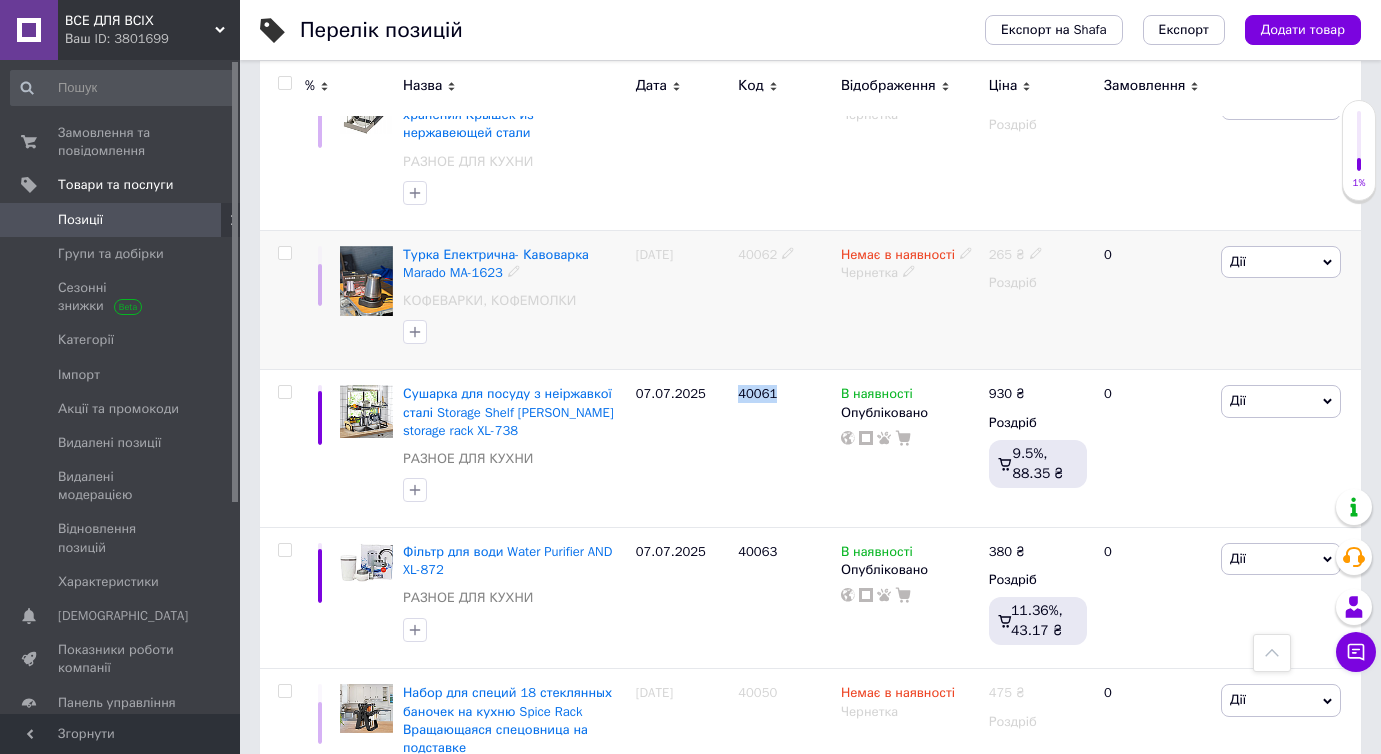 scroll, scrollTop: 600, scrollLeft: 0, axis: vertical 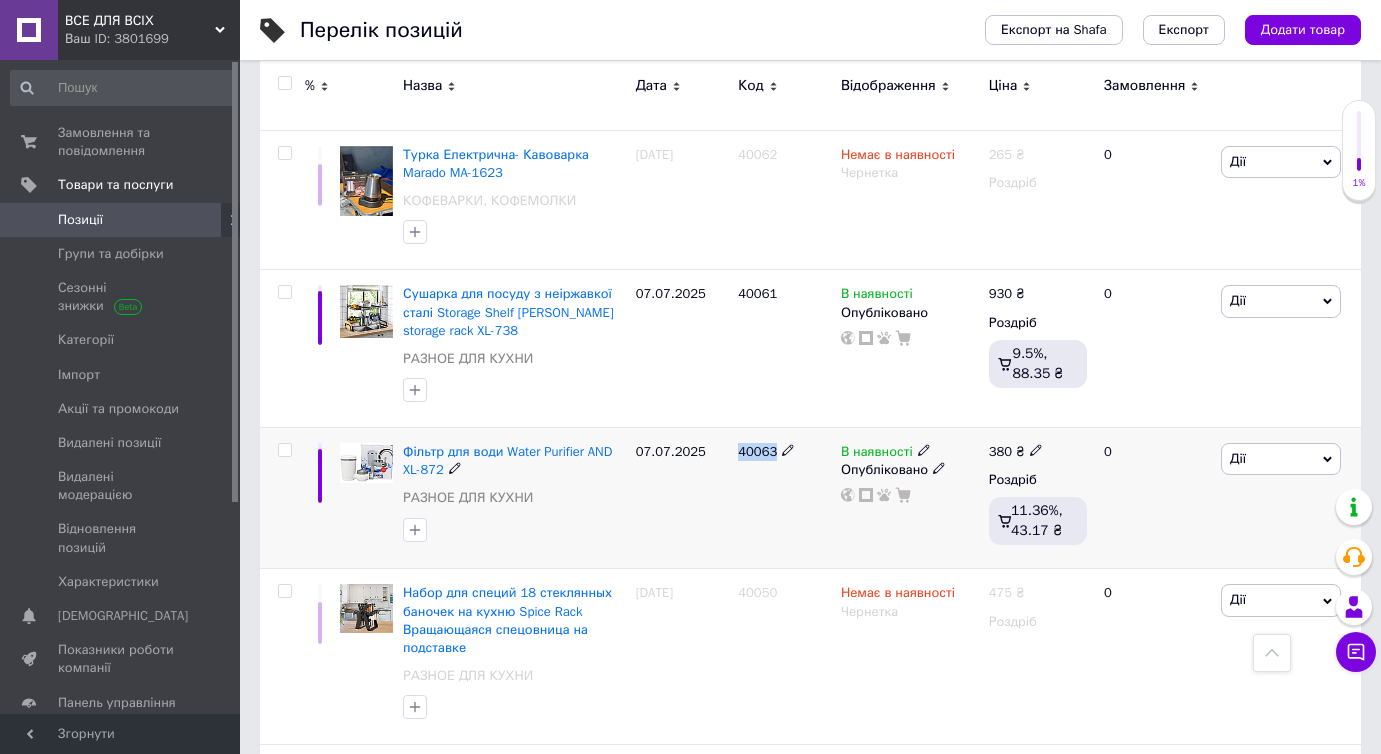 drag, startPoint x: 775, startPoint y: 448, endPoint x: 729, endPoint y: 466, distance: 49.396355 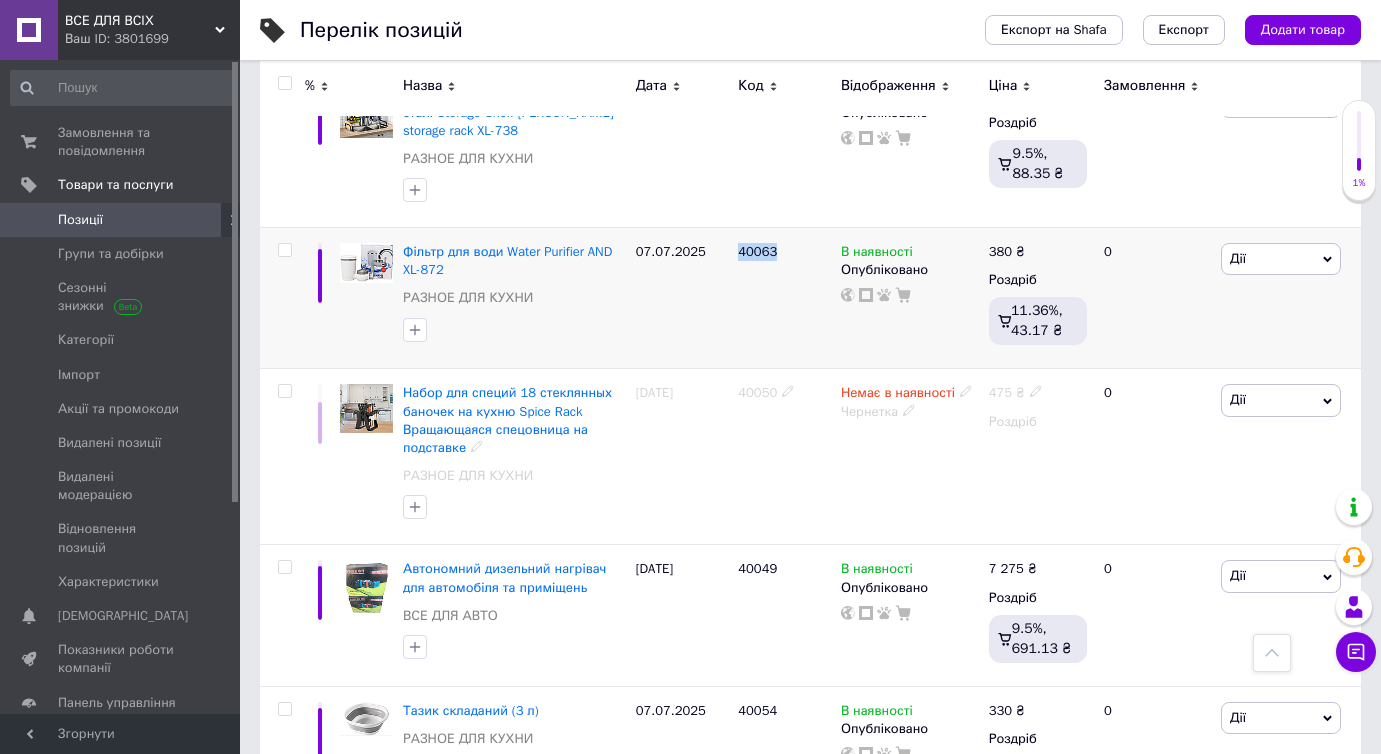 scroll, scrollTop: 900, scrollLeft: 0, axis: vertical 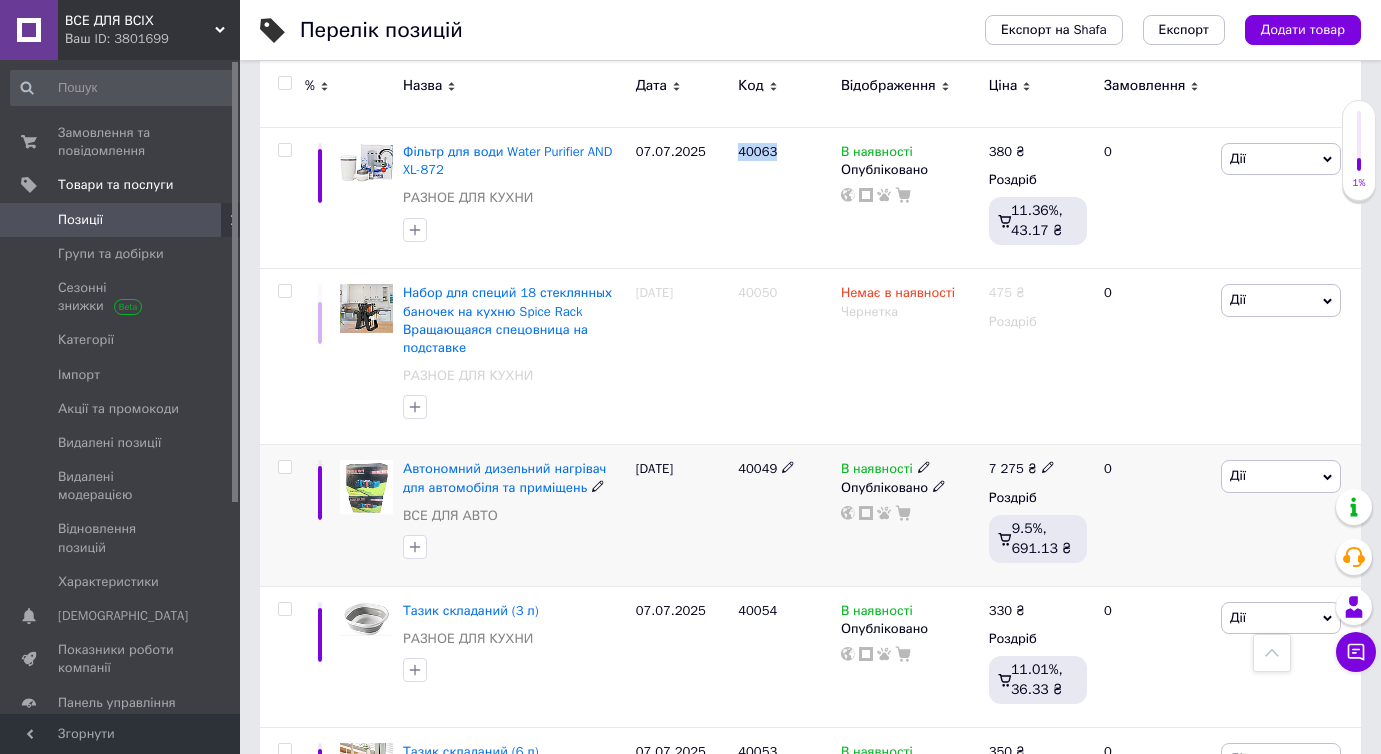 drag, startPoint x: 772, startPoint y: 467, endPoint x: 734, endPoint y: 480, distance: 40.16217 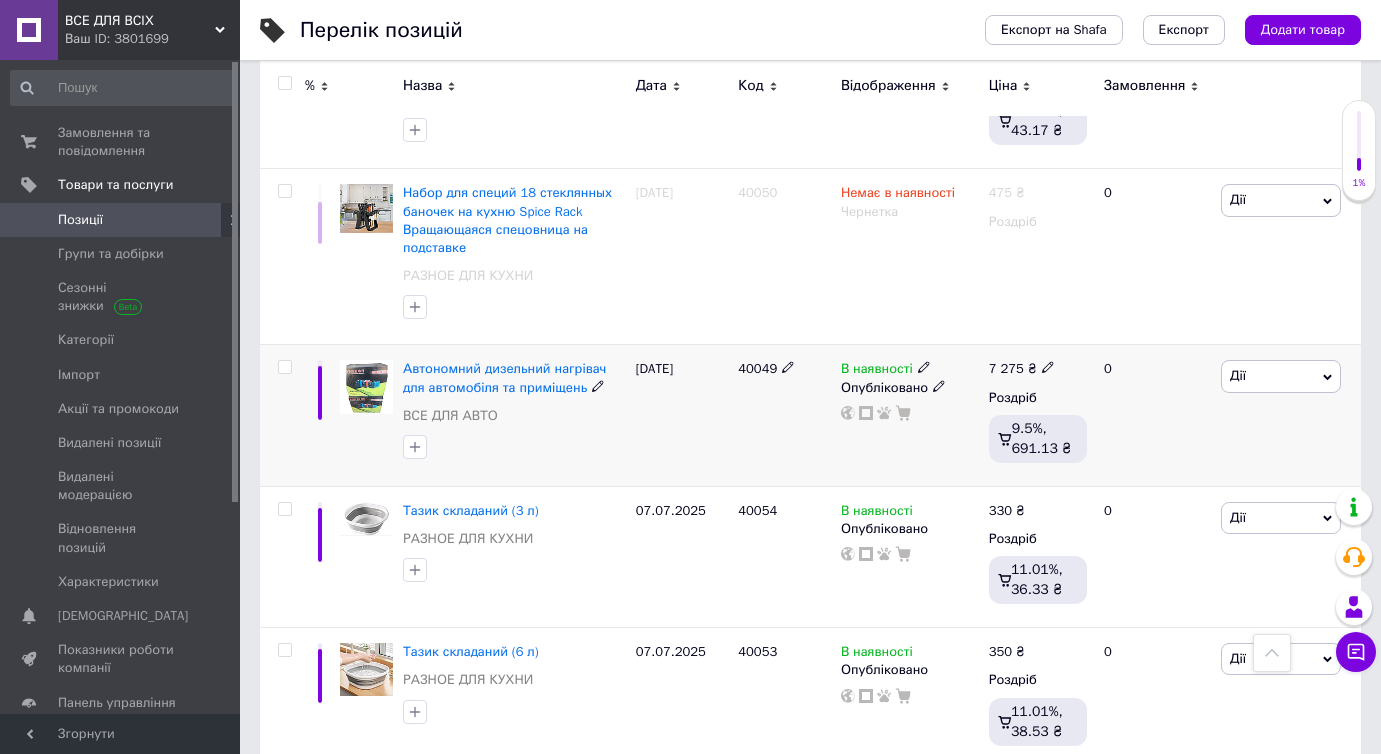 scroll, scrollTop: 1100, scrollLeft: 0, axis: vertical 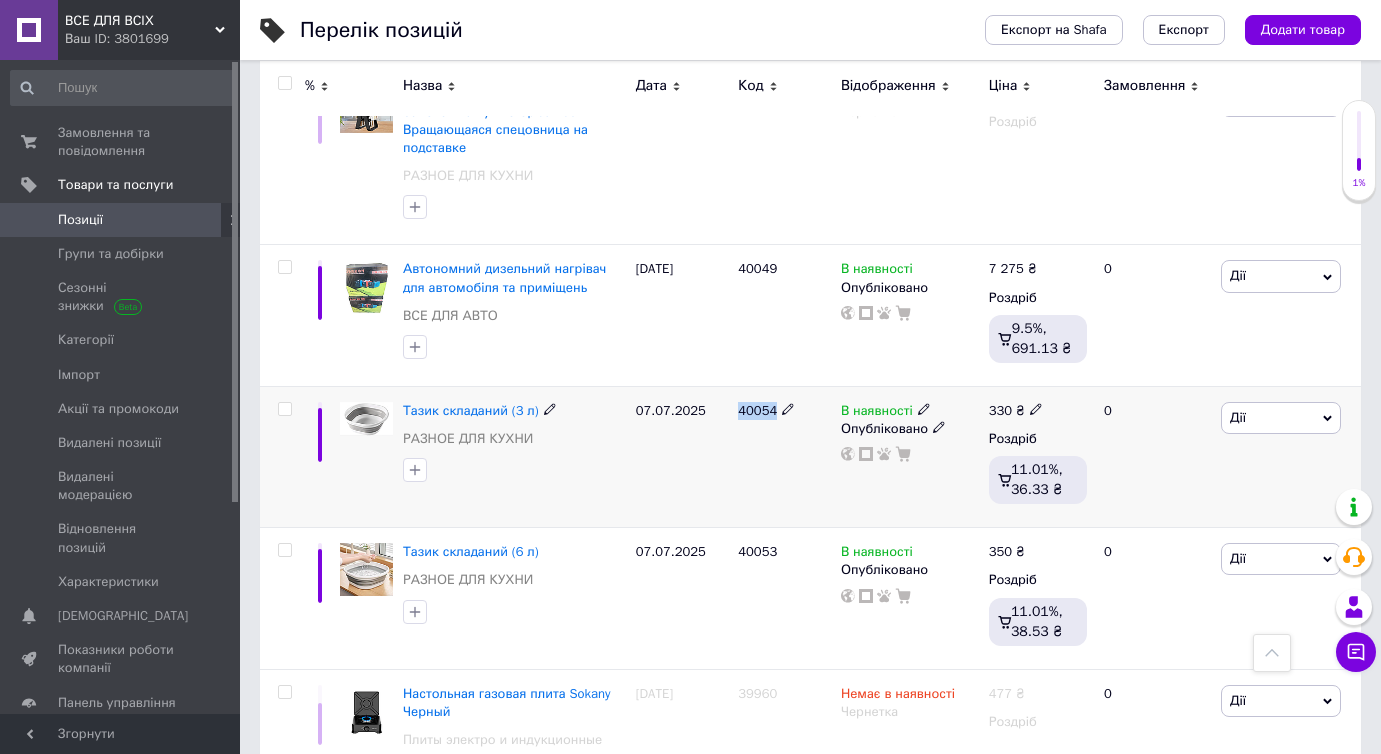 drag, startPoint x: 771, startPoint y: 407, endPoint x: 745, endPoint y: 410, distance: 26.172504 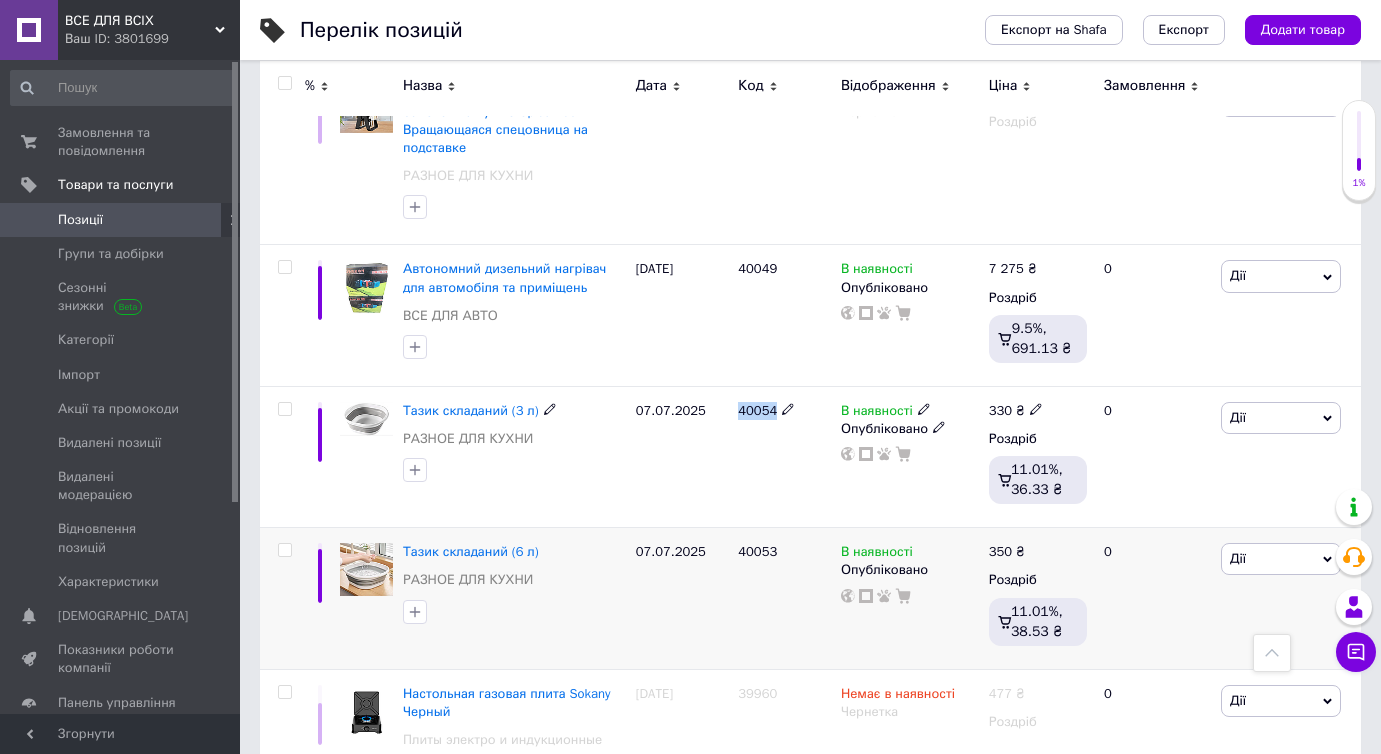 scroll, scrollTop: 1300, scrollLeft: 0, axis: vertical 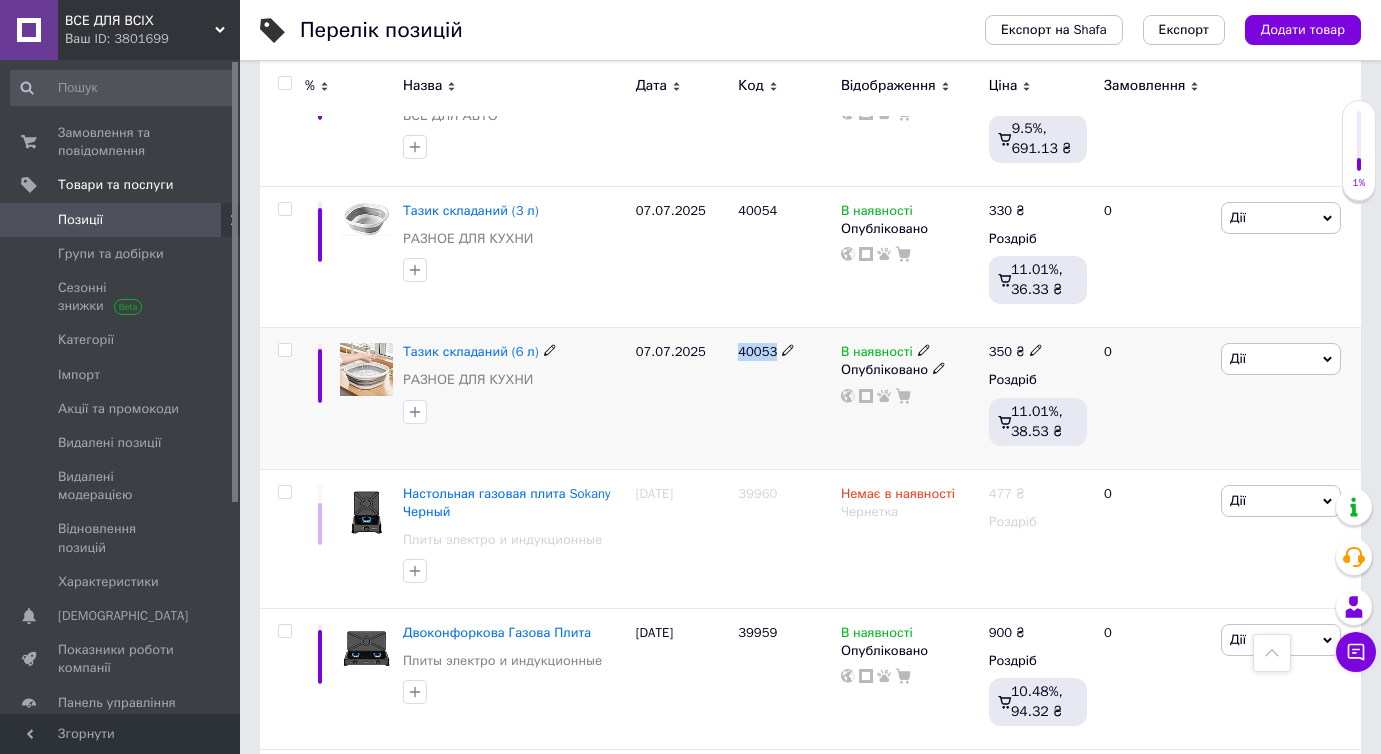 drag, startPoint x: 773, startPoint y: 357, endPoint x: 720, endPoint y: 361, distance: 53.15073 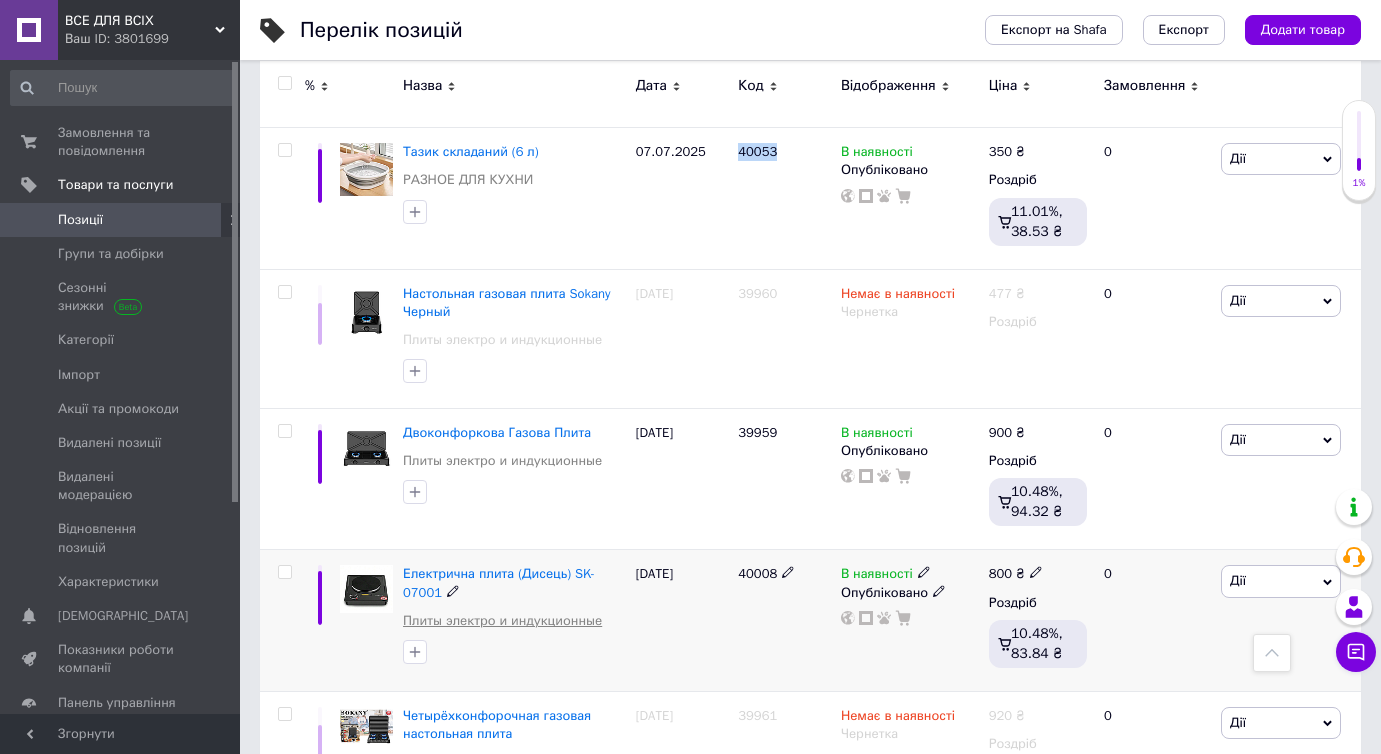 scroll, scrollTop: 1700, scrollLeft: 0, axis: vertical 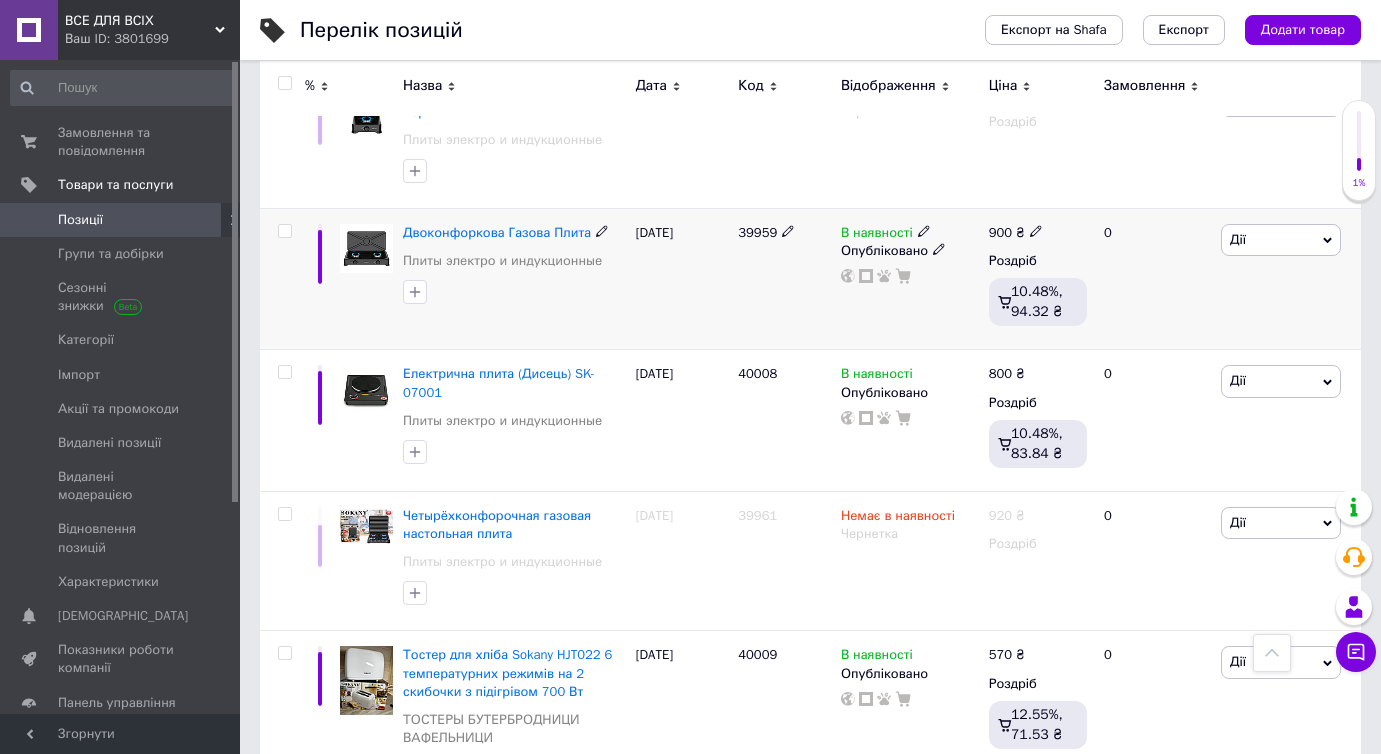 drag, startPoint x: 775, startPoint y: 231, endPoint x: 723, endPoint y: 237, distance: 52.34501 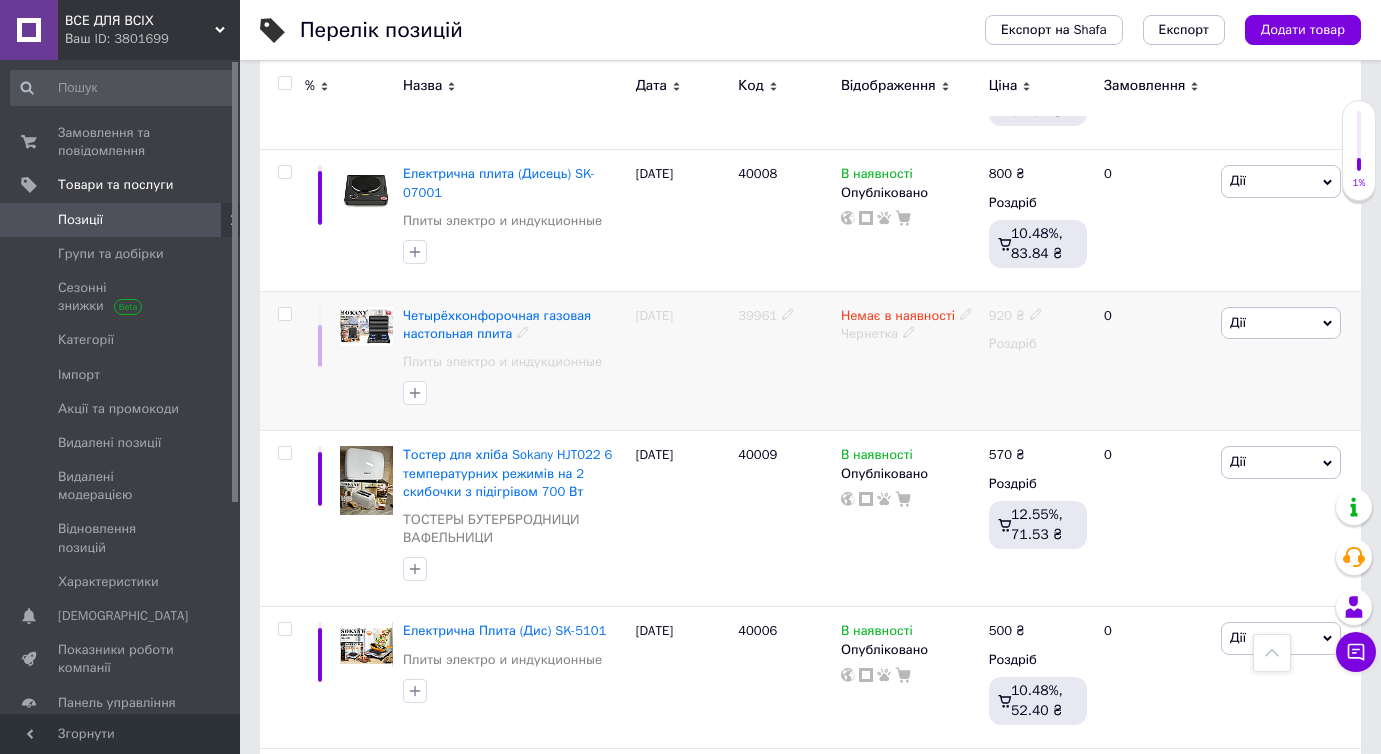 scroll, scrollTop: 1800, scrollLeft: 0, axis: vertical 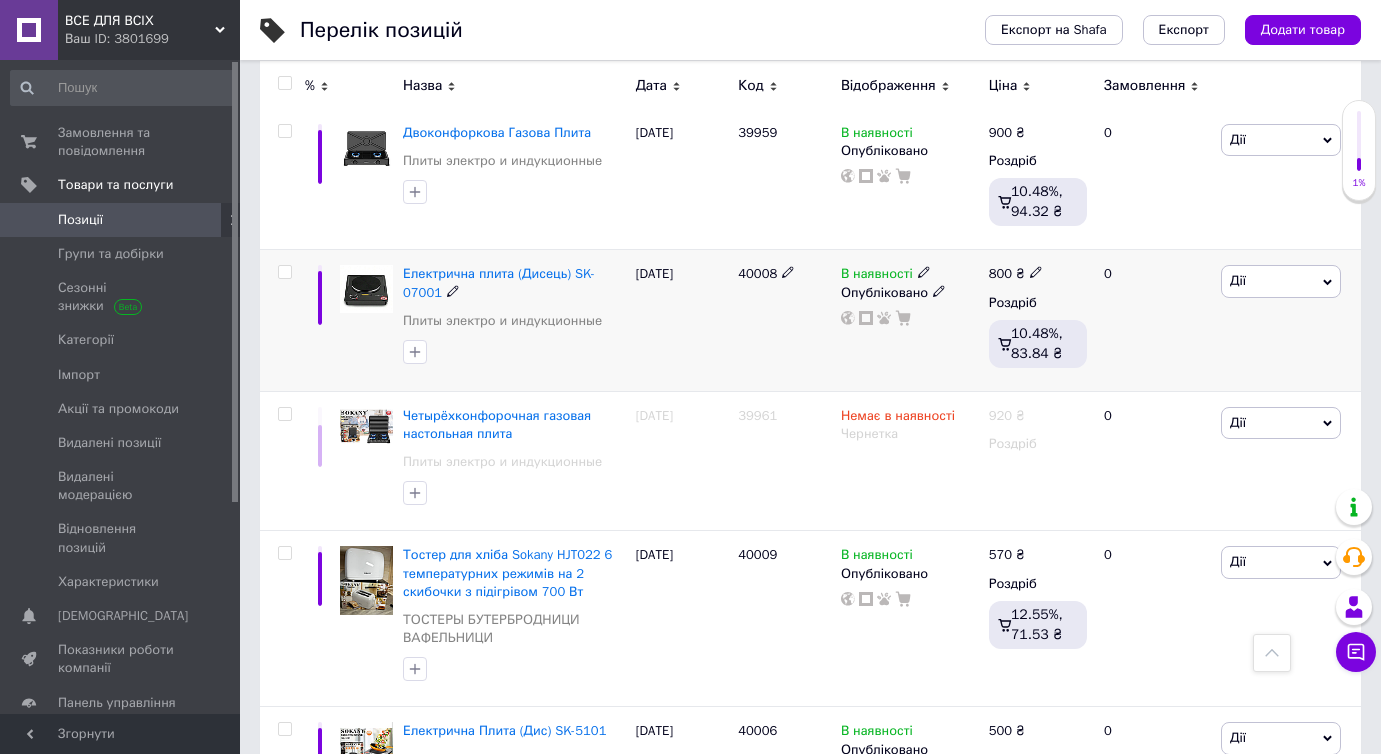 drag, startPoint x: 760, startPoint y: 276, endPoint x: 718, endPoint y: 279, distance: 42.107006 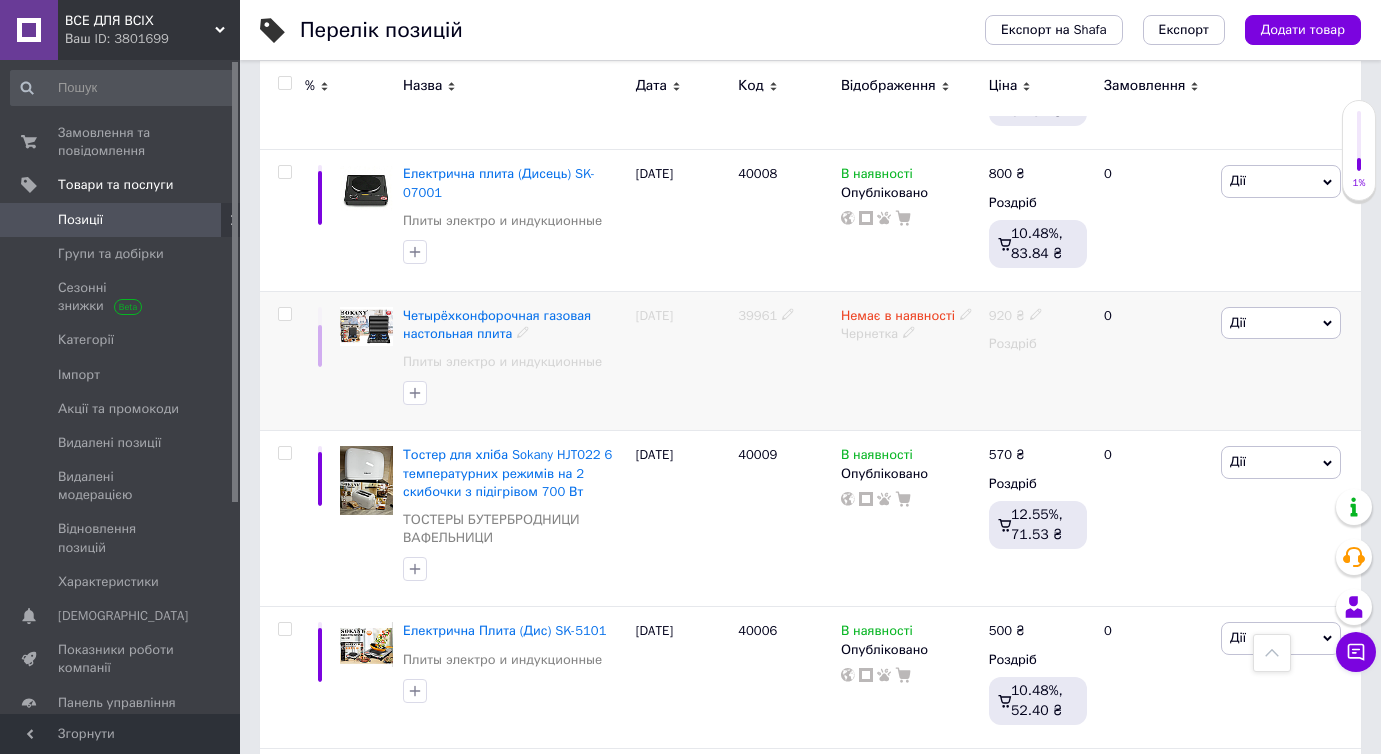 scroll, scrollTop: 2000, scrollLeft: 0, axis: vertical 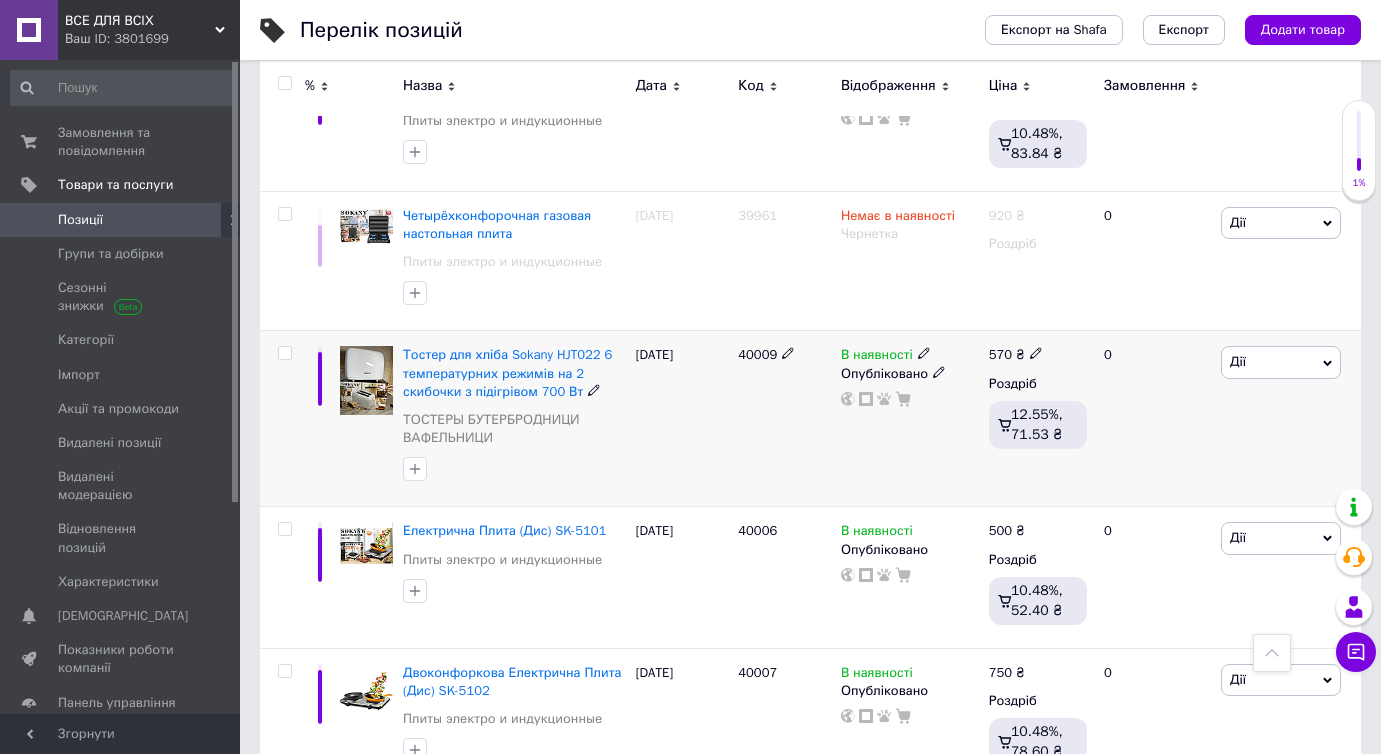 drag, startPoint x: 773, startPoint y: 358, endPoint x: 775, endPoint y: 368, distance: 10.198039 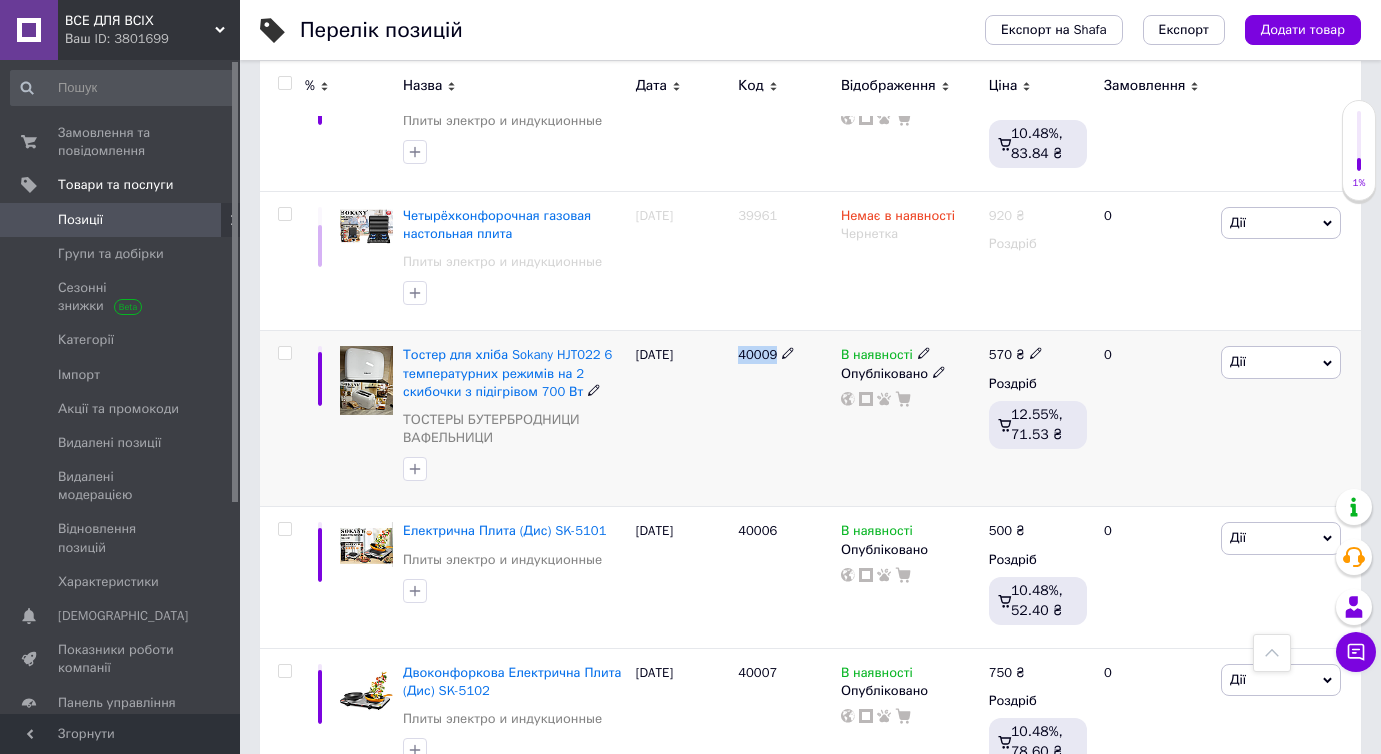scroll, scrollTop: 2100, scrollLeft: 0, axis: vertical 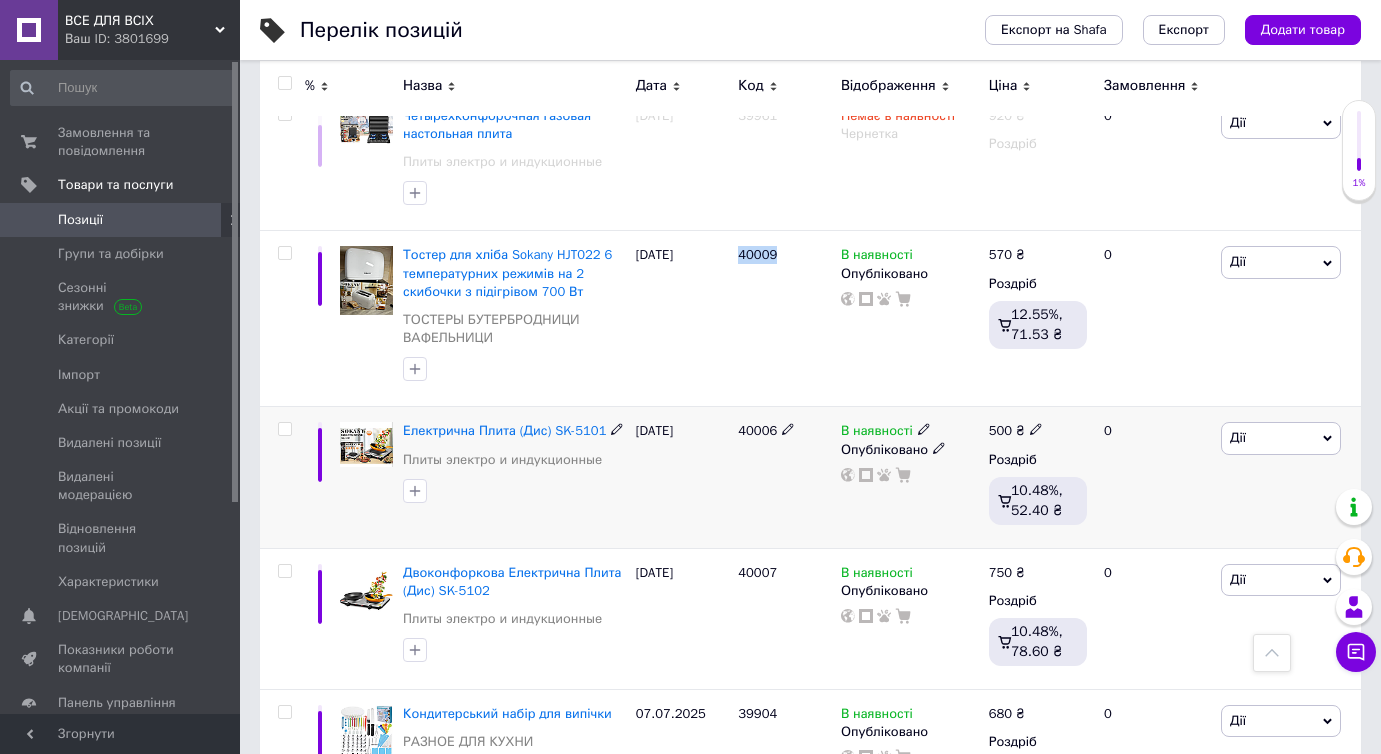 drag, startPoint x: 773, startPoint y: 426, endPoint x: 715, endPoint y: 447, distance: 61.68468 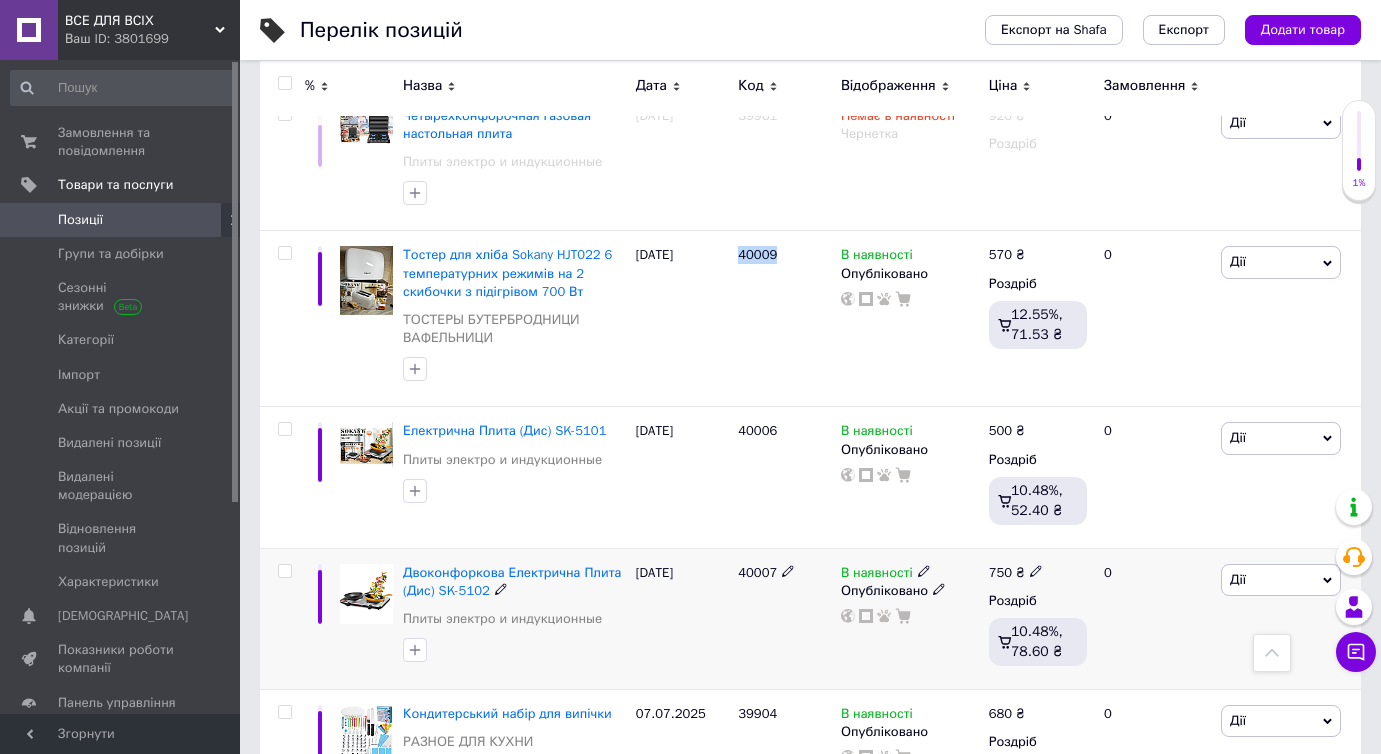 scroll, scrollTop: 2400, scrollLeft: 0, axis: vertical 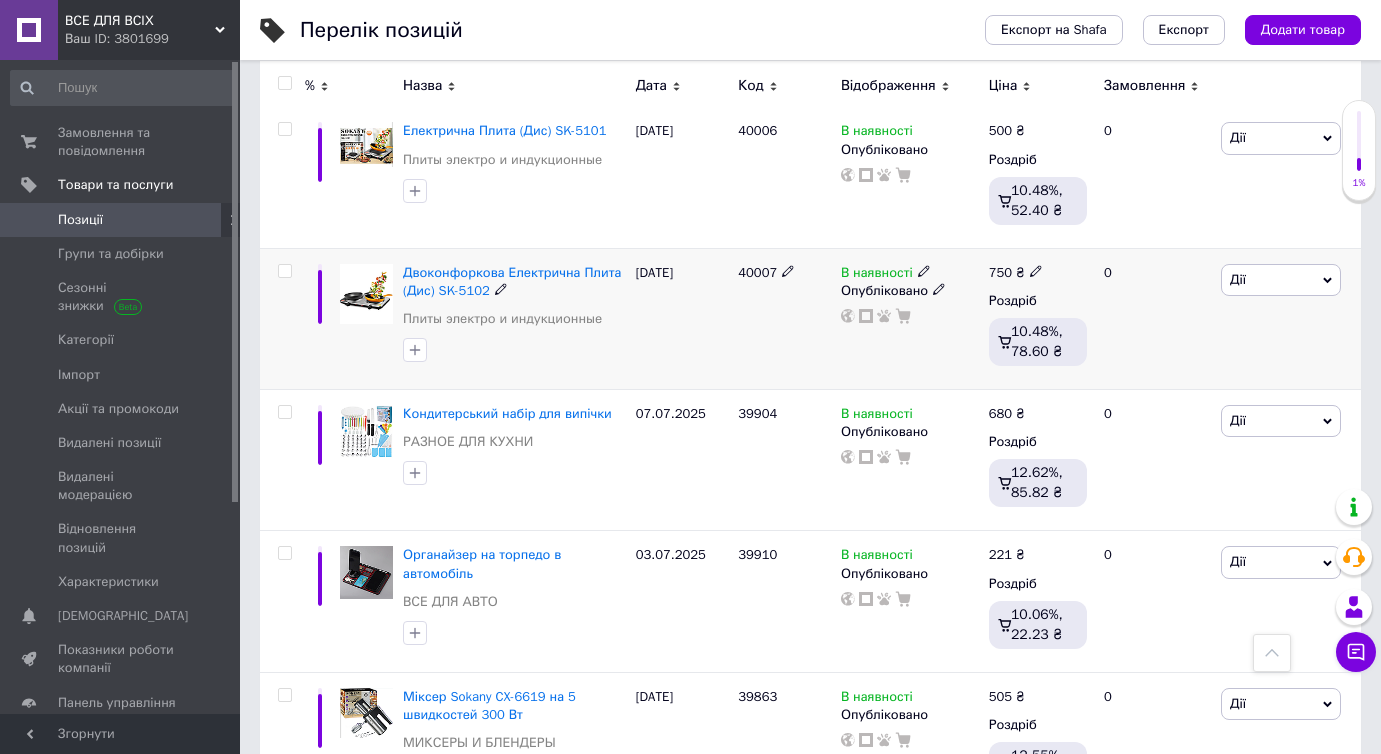 drag, startPoint x: 769, startPoint y: 270, endPoint x: 729, endPoint y: 270, distance: 40 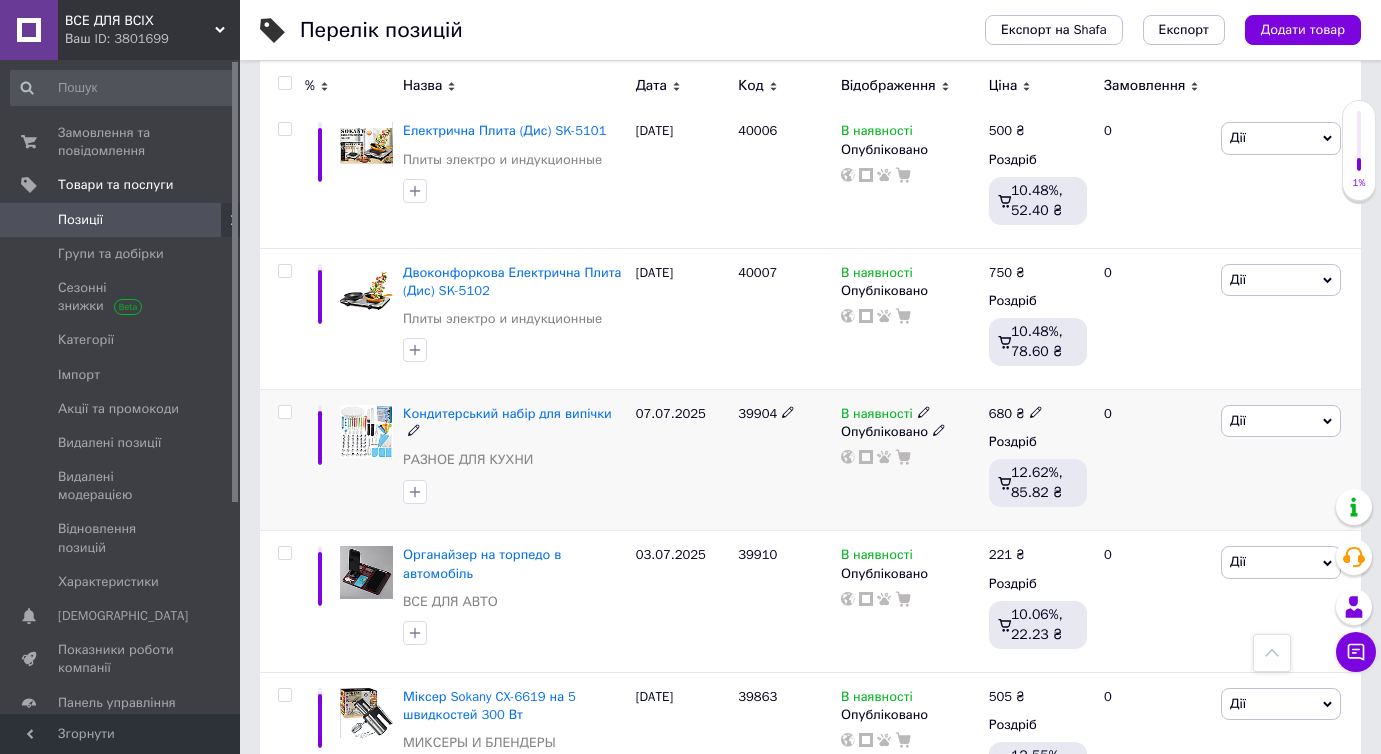 scroll, scrollTop: 2600, scrollLeft: 0, axis: vertical 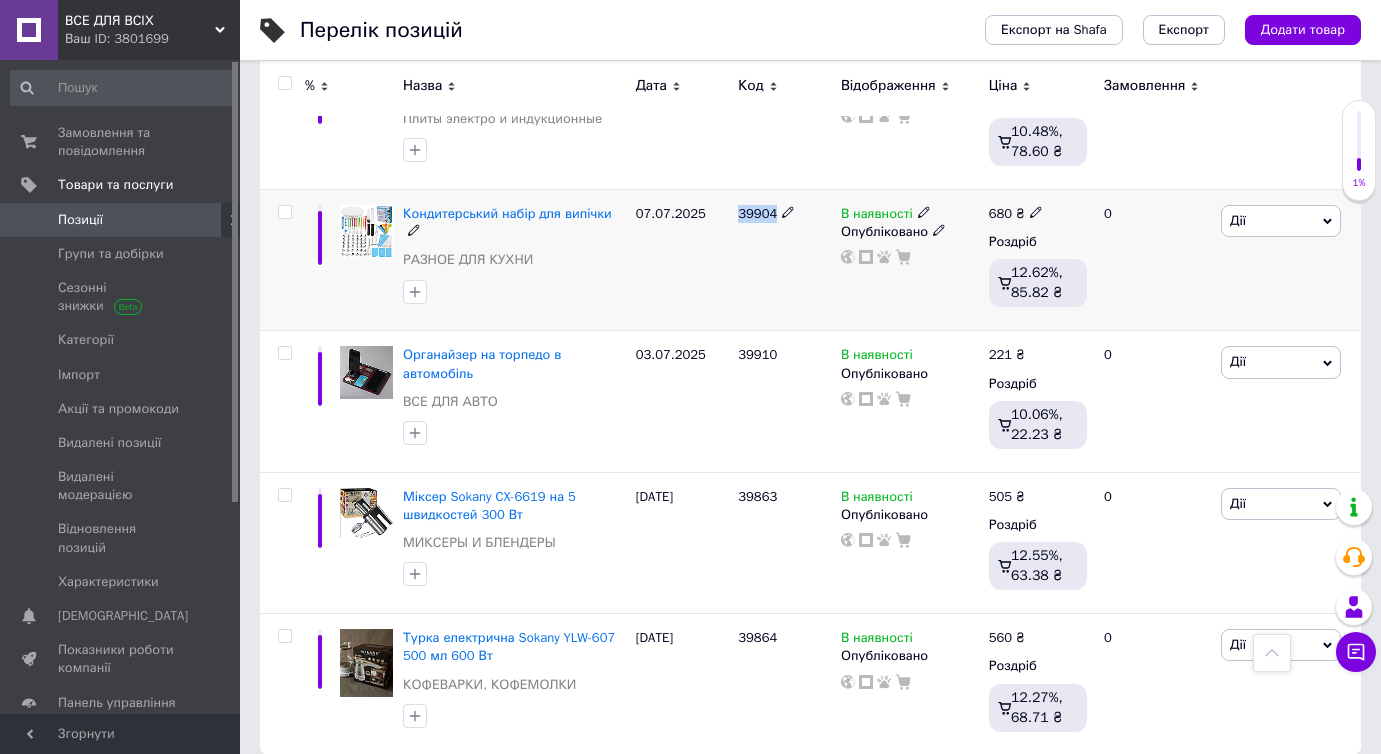 drag, startPoint x: 770, startPoint y: 215, endPoint x: 726, endPoint y: 218, distance: 44.102154 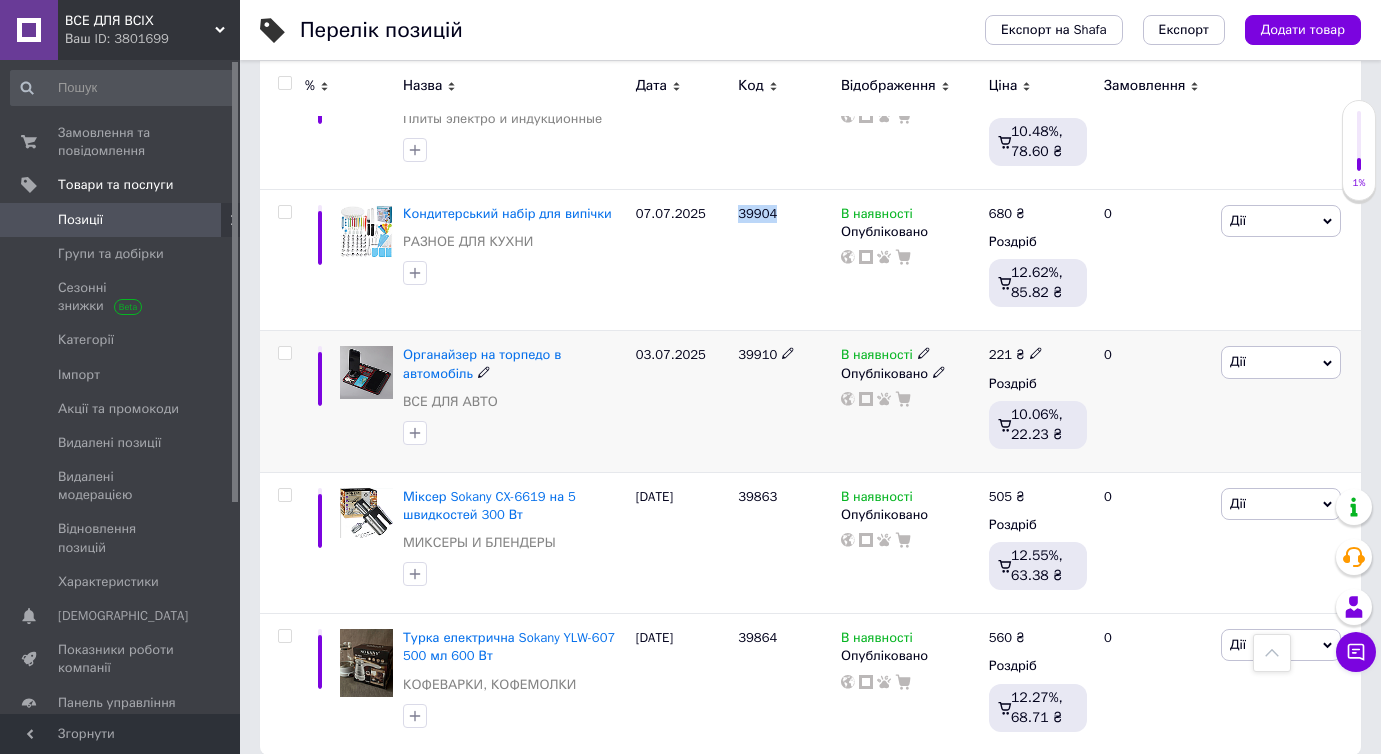 scroll, scrollTop: 2683, scrollLeft: 0, axis: vertical 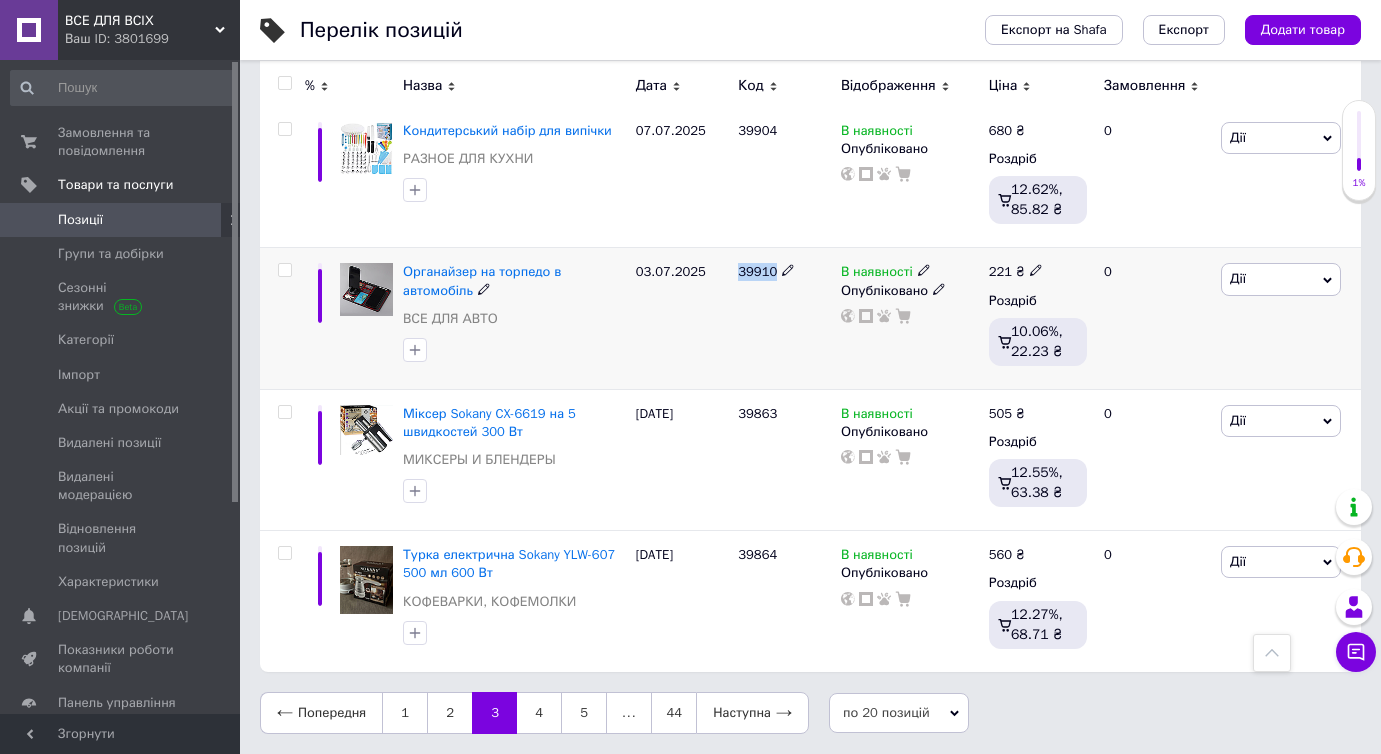 drag, startPoint x: 776, startPoint y: 276, endPoint x: 721, endPoint y: 273, distance: 55.081757 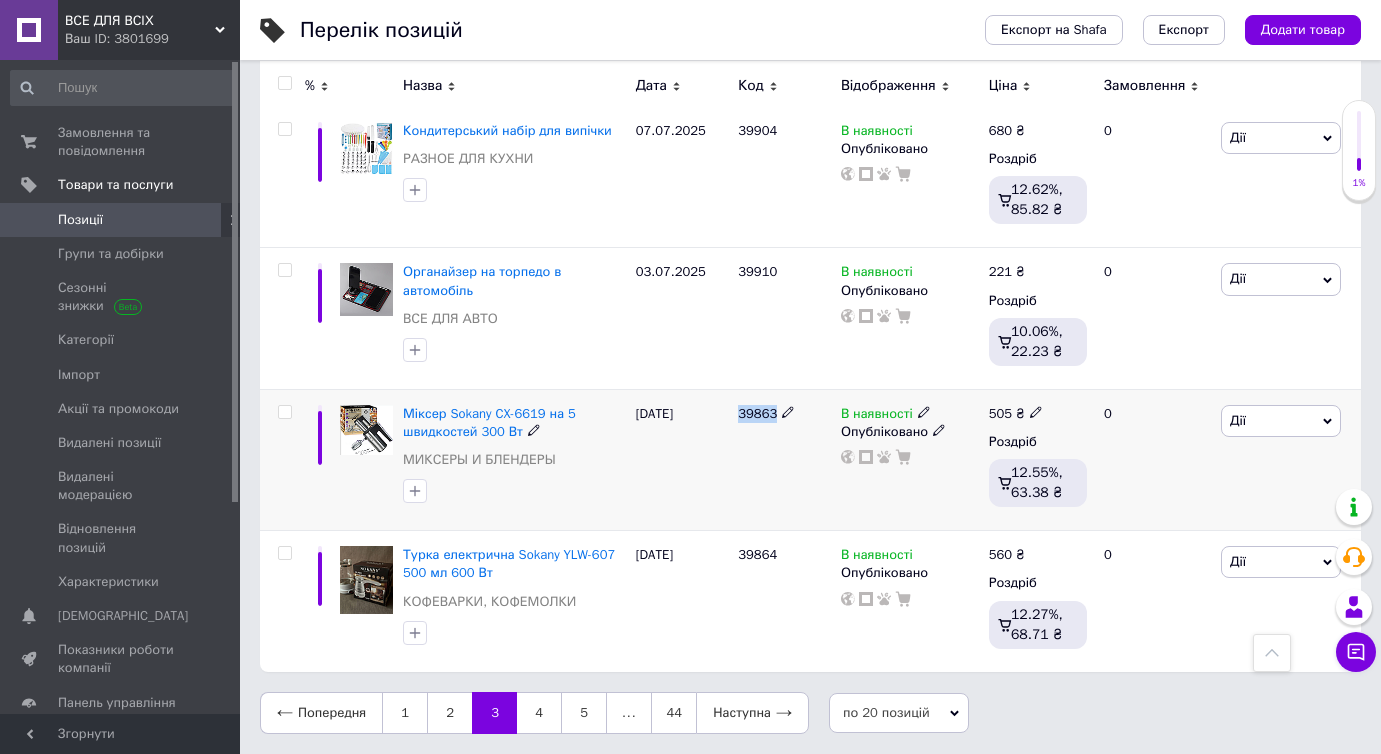 drag, startPoint x: 771, startPoint y: 414, endPoint x: 733, endPoint y: 419, distance: 38.327538 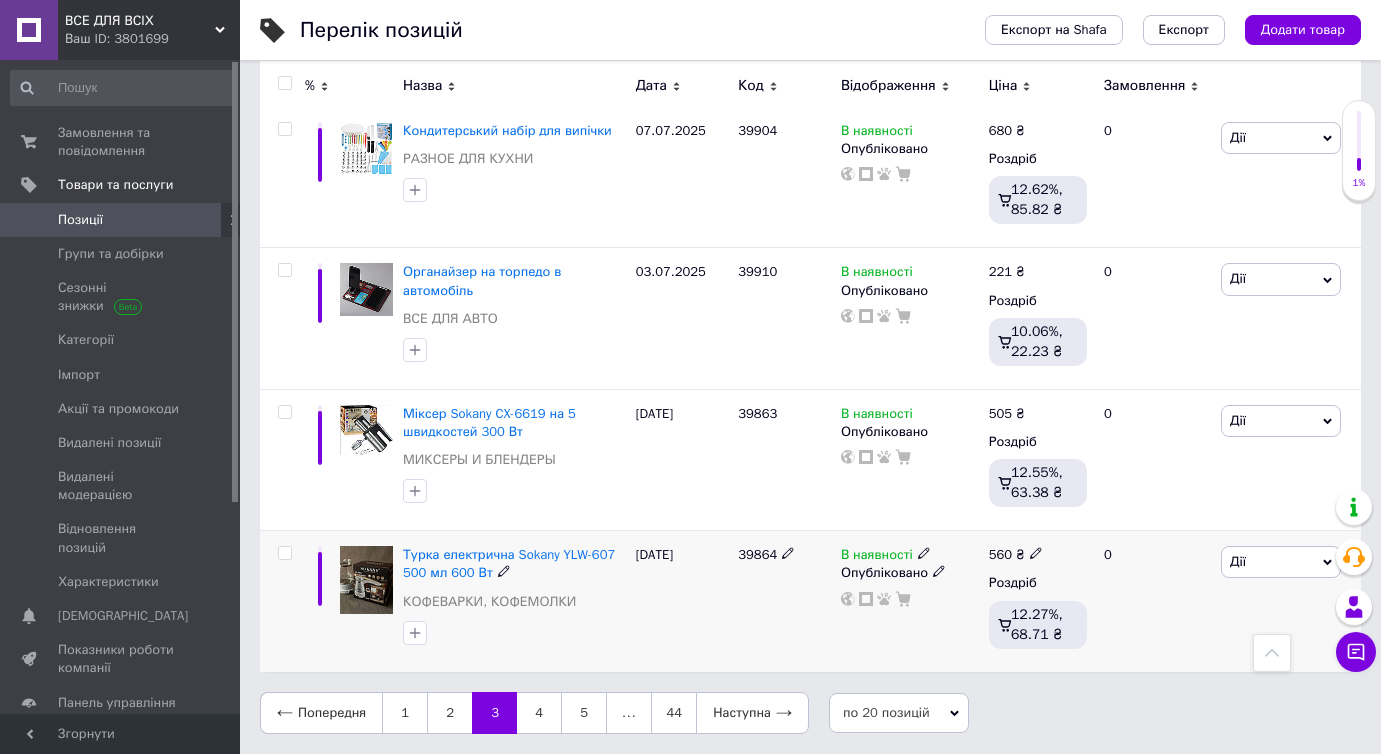 click on "39864" at bounding box center [757, 554] 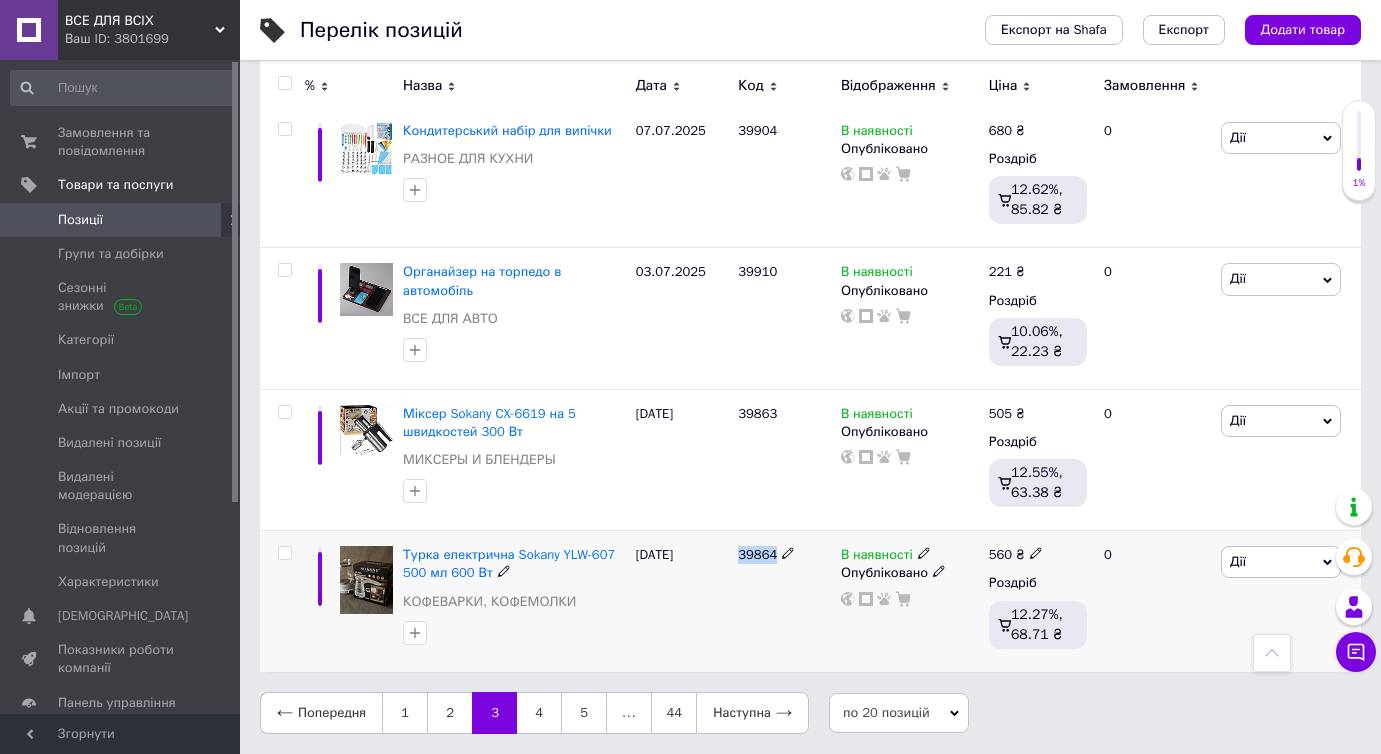 drag, startPoint x: 772, startPoint y: 553, endPoint x: 739, endPoint y: 556, distance: 33.13608 